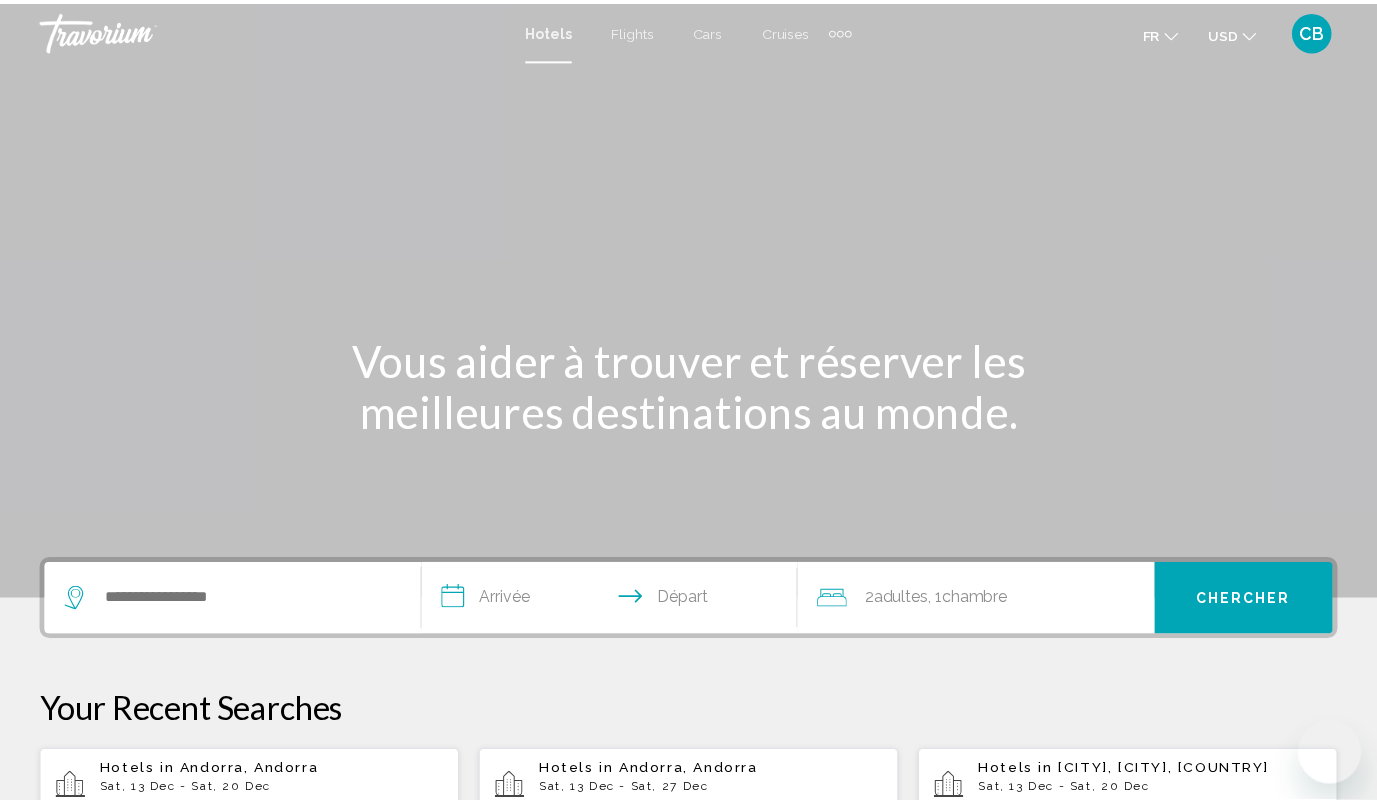scroll, scrollTop: 0, scrollLeft: 0, axis: both 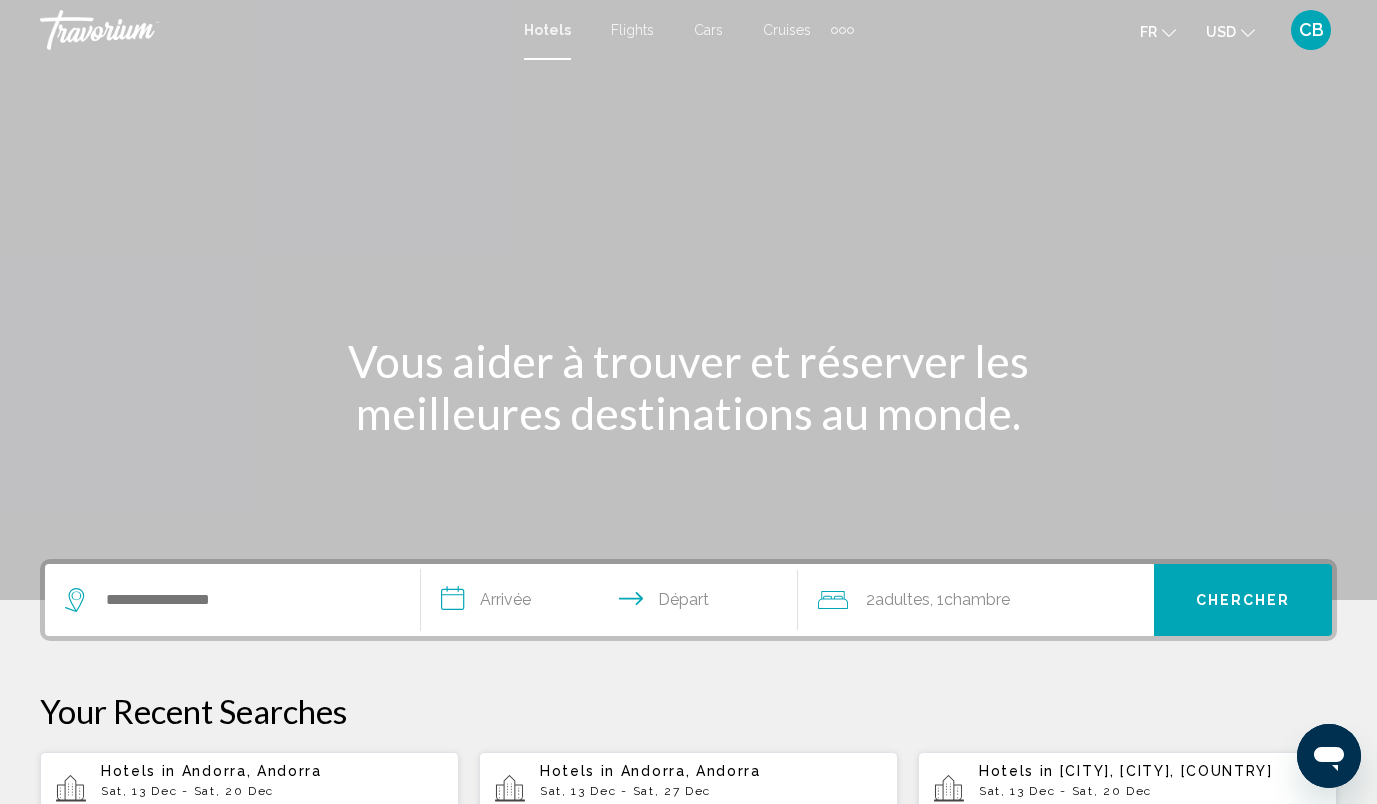 click on "USD" 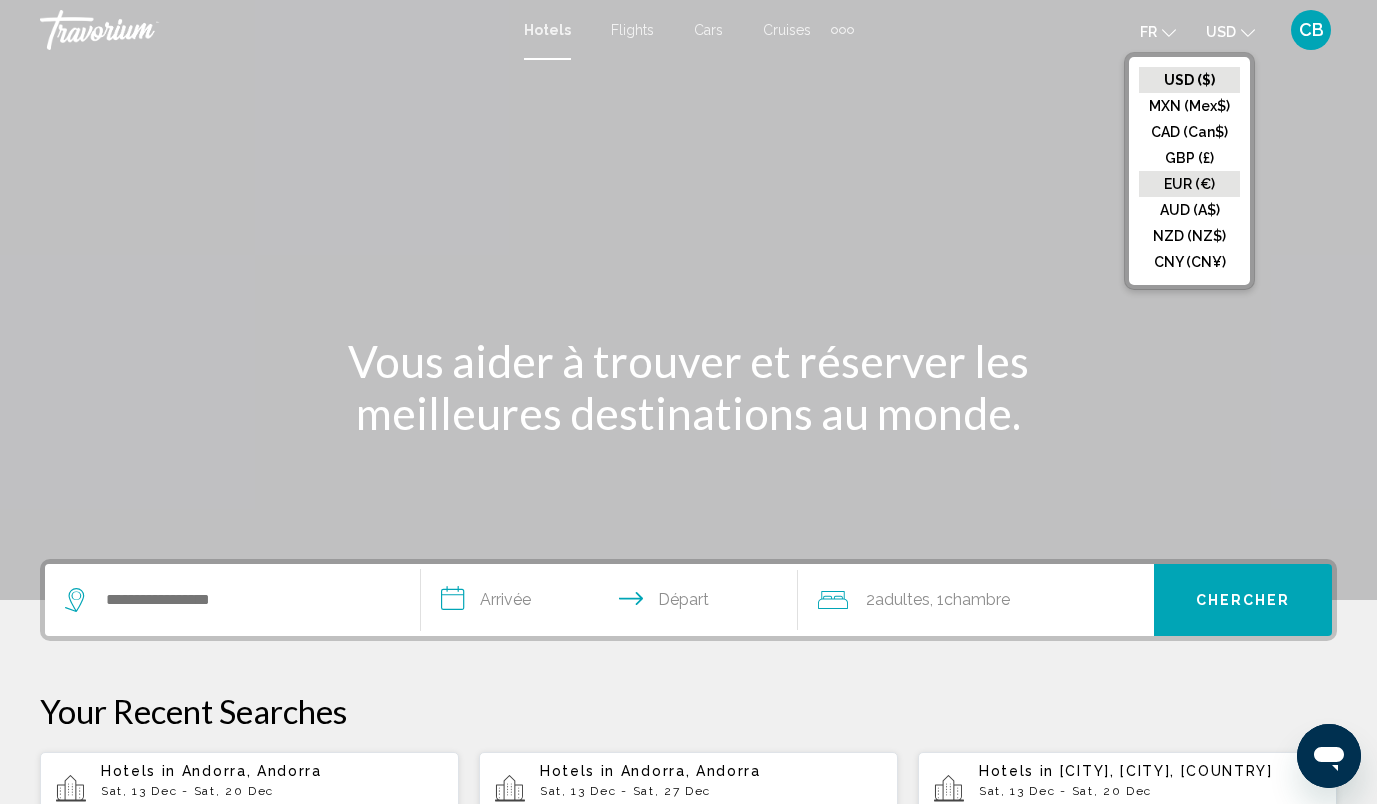 click on "EUR (€)" 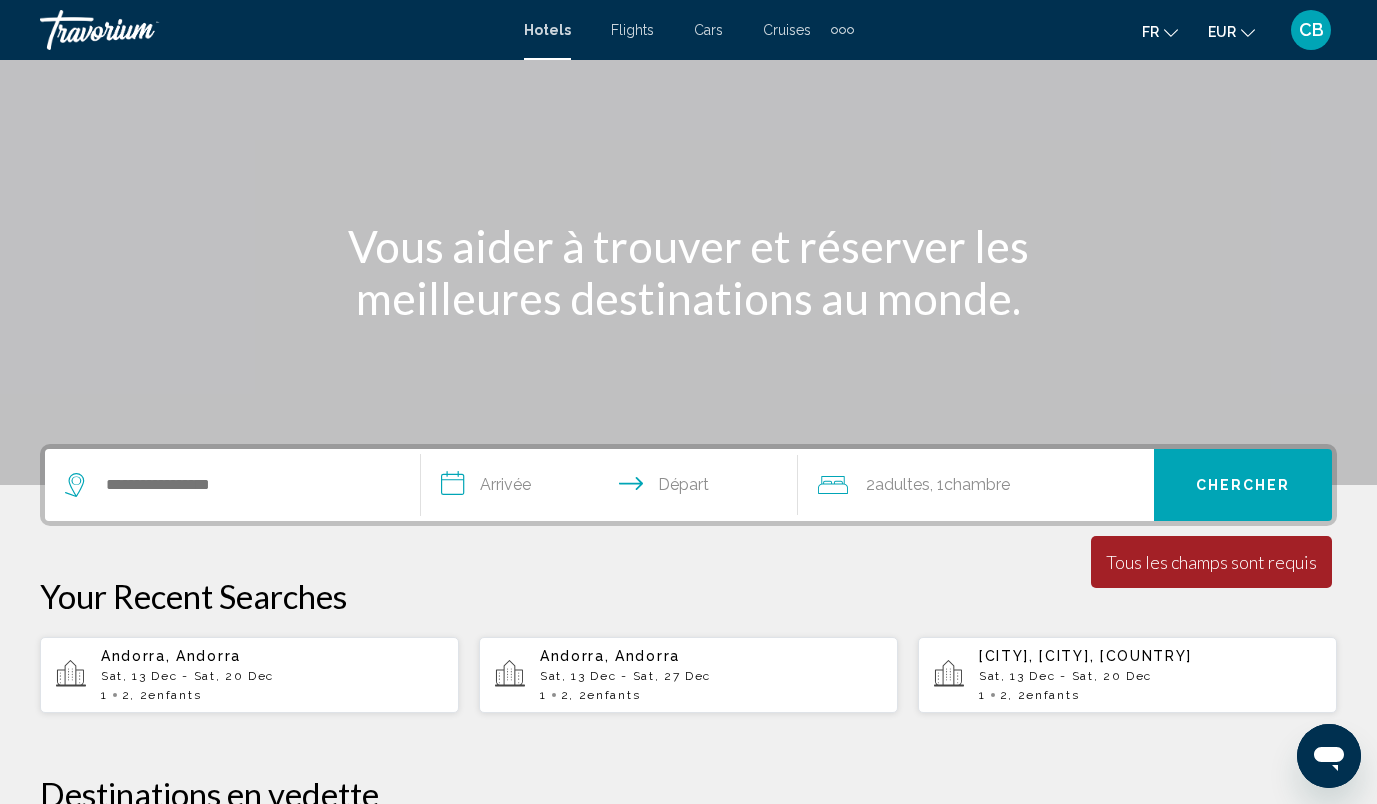 scroll, scrollTop: 179, scrollLeft: 0, axis: vertical 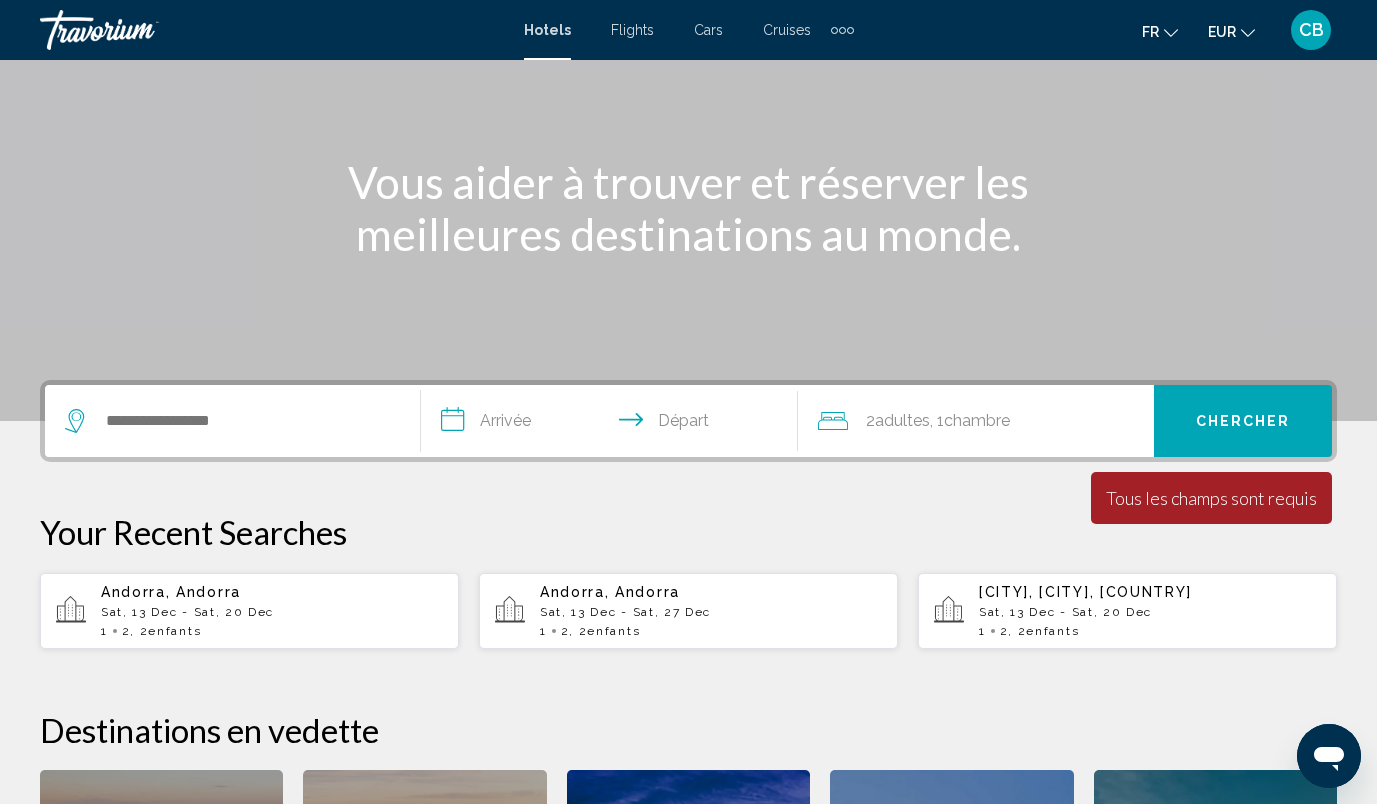 click at bounding box center [232, 421] 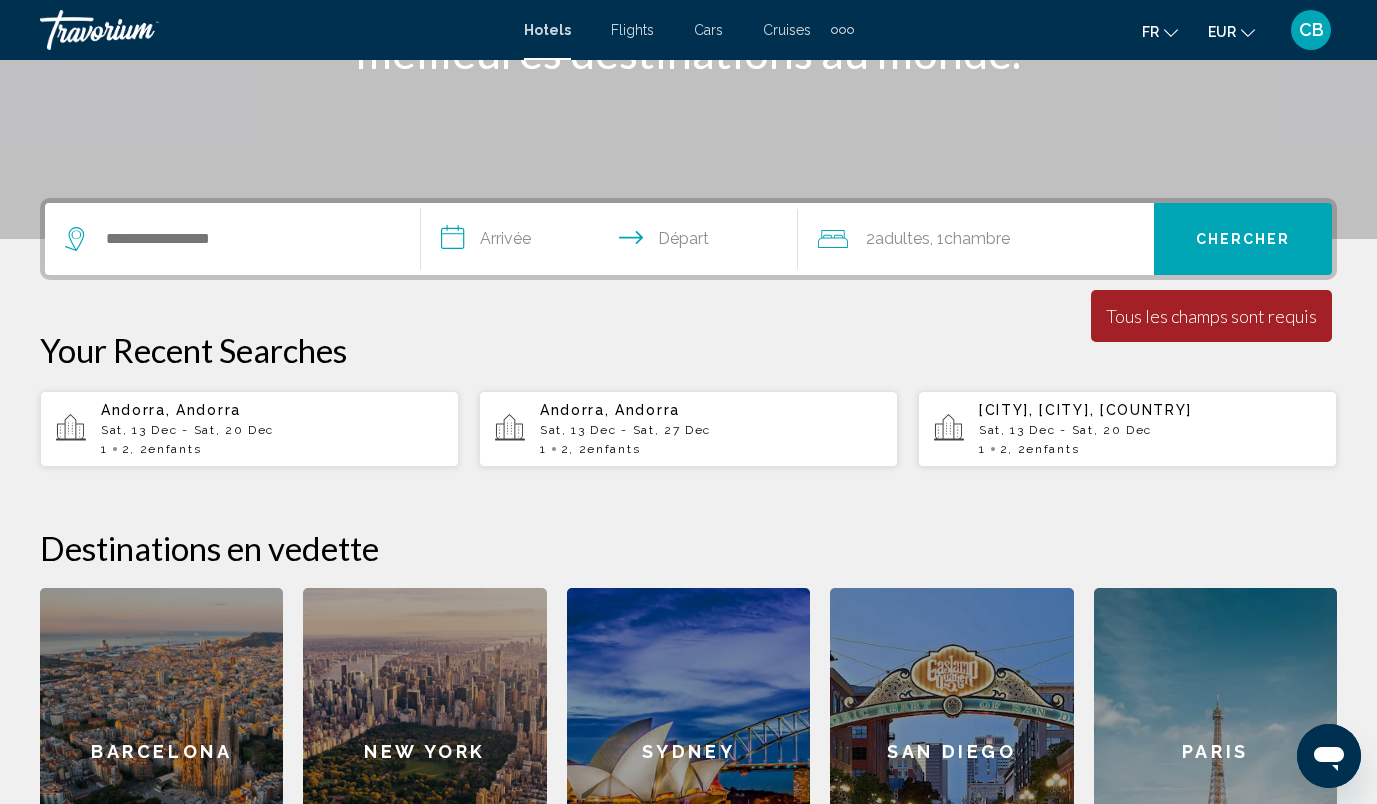 scroll, scrollTop: 494, scrollLeft: 0, axis: vertical 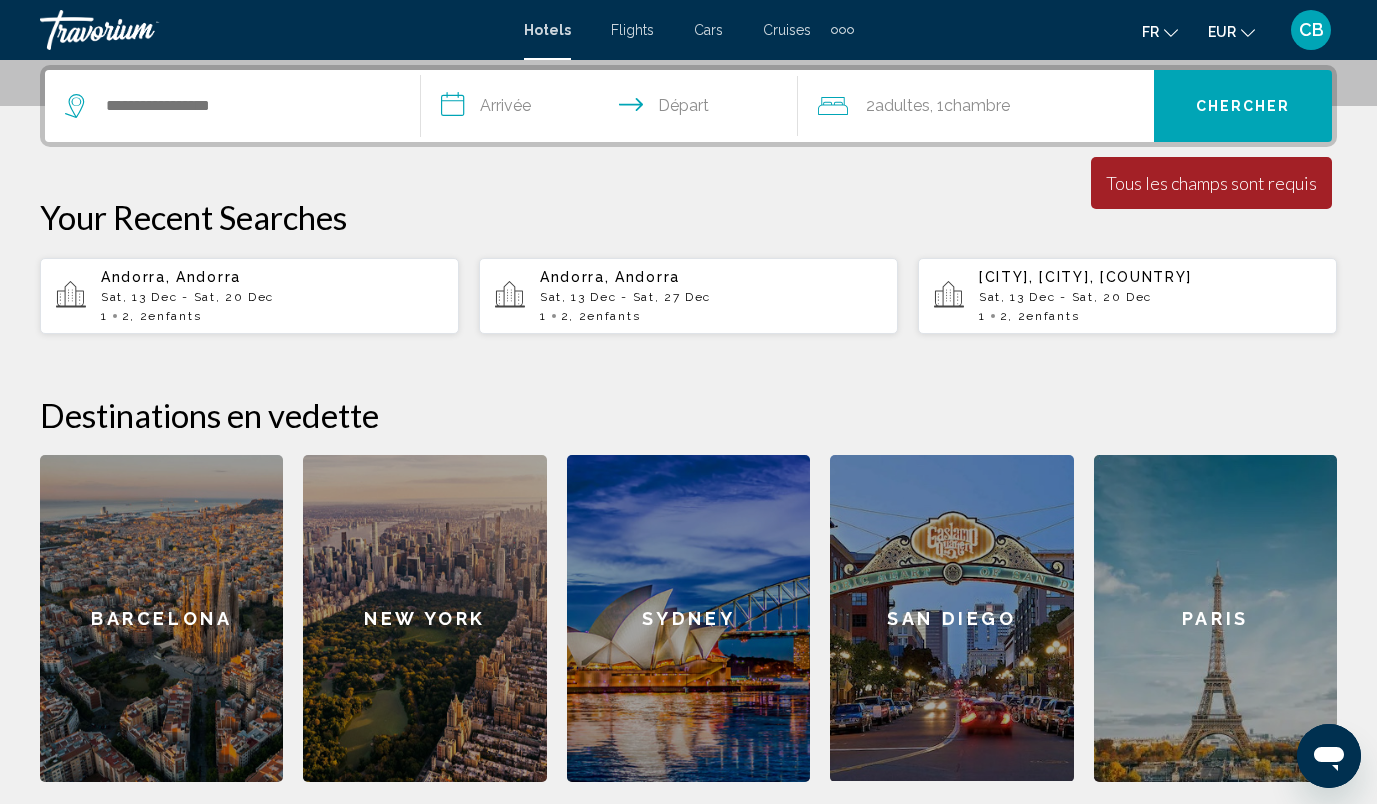 click on "Sat, 13 Dec - Sat, 20 Dec" at bounding box center (272, 297) 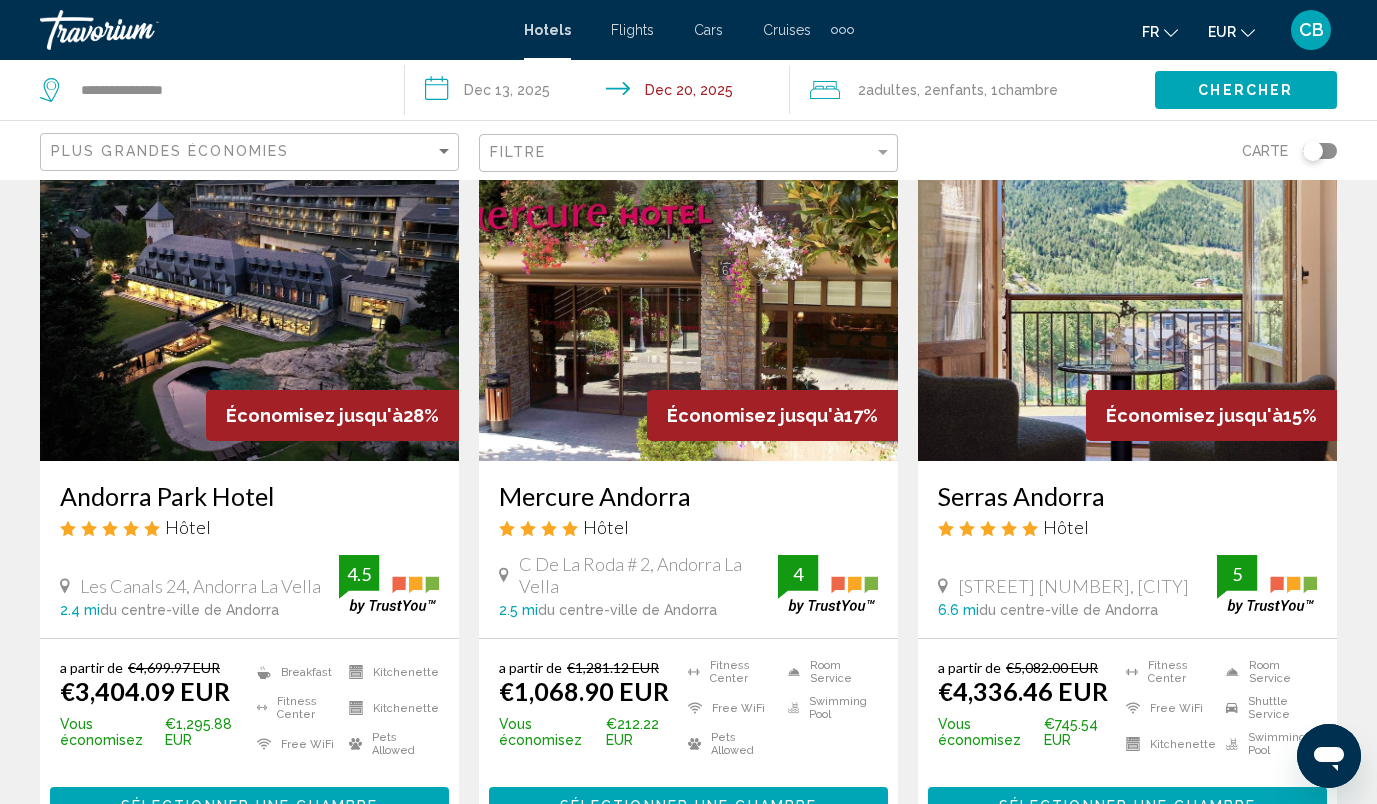 scroll, scrollTop: 0, scrollLeft: 0, axis: both 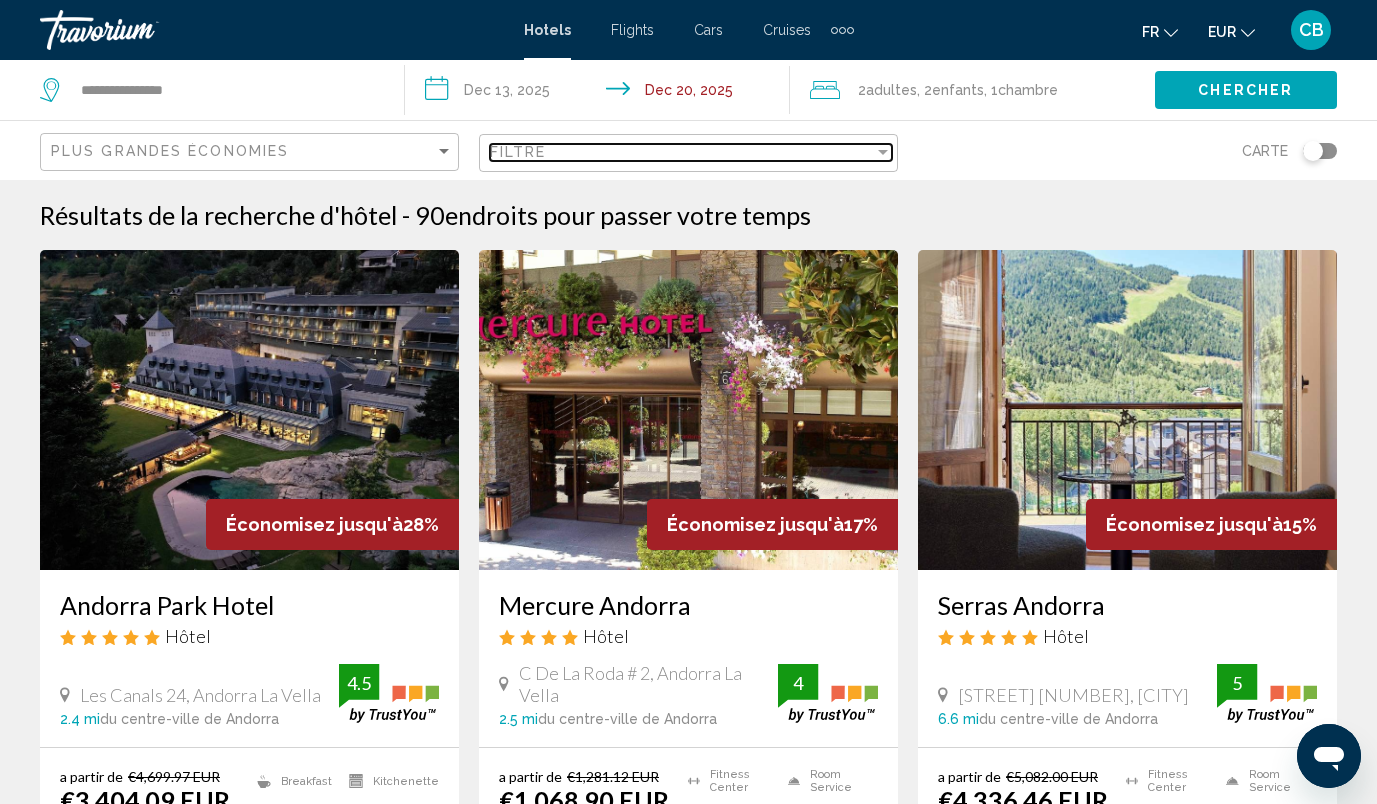 click on "Filtre" at bounding box center (682, 152) 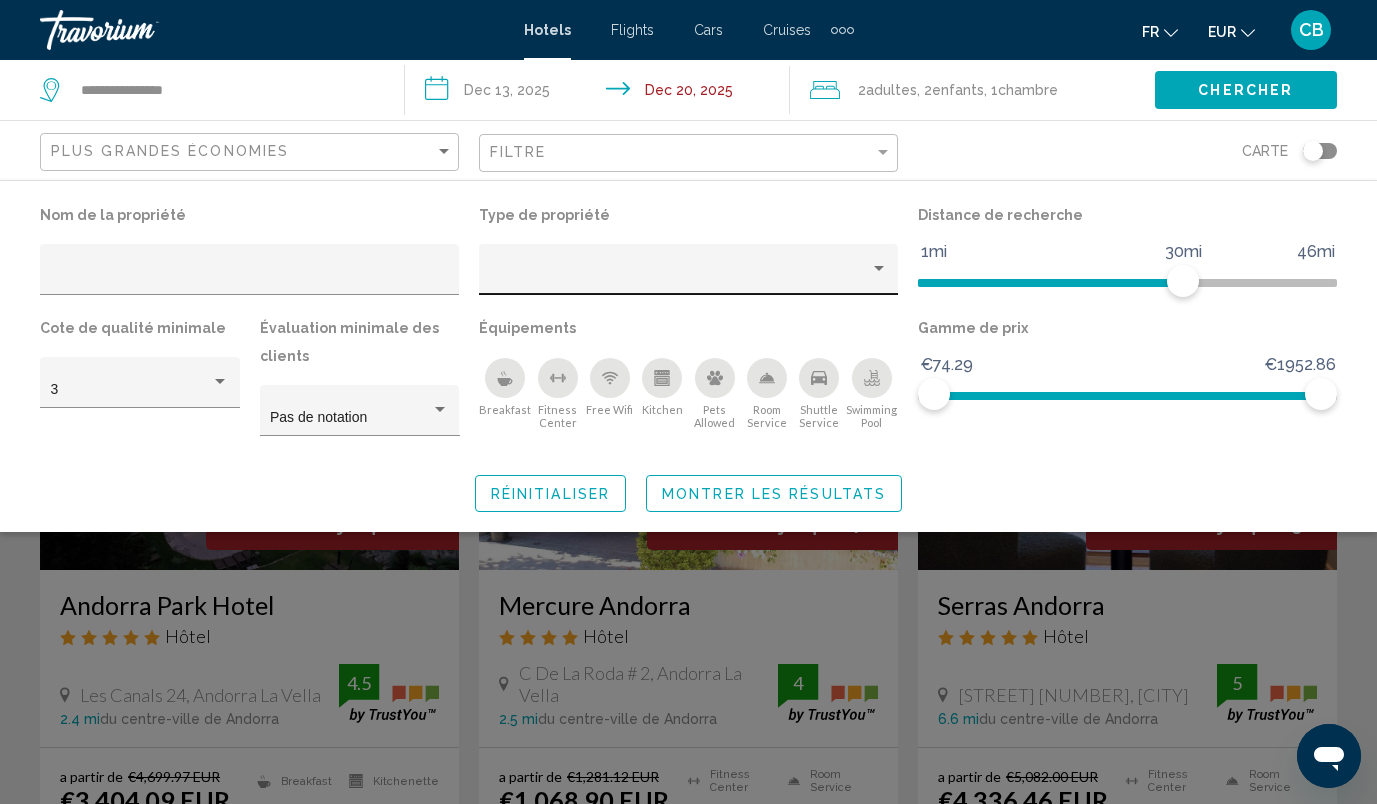 click 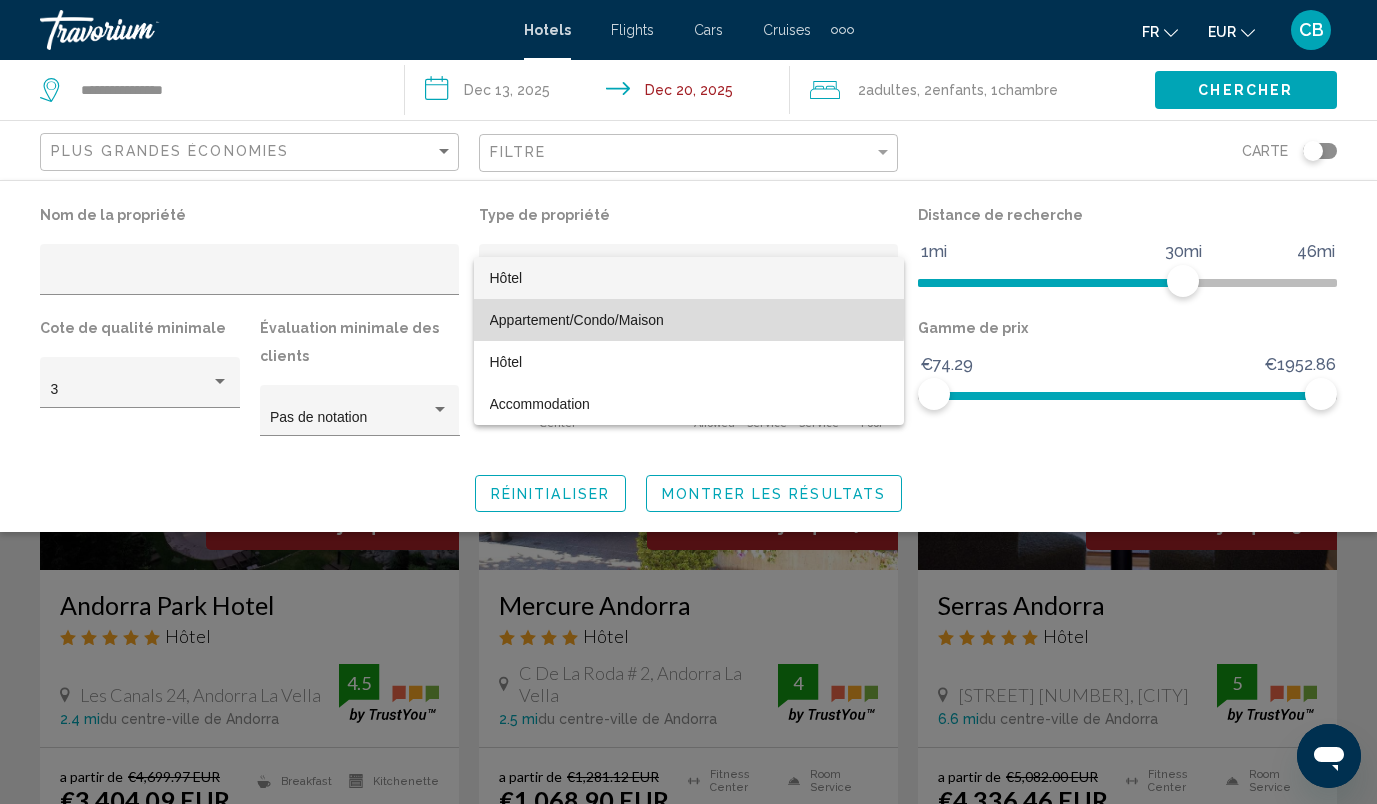 click on "Appartement/Condo/Maison" at bounding box center [577, 320] 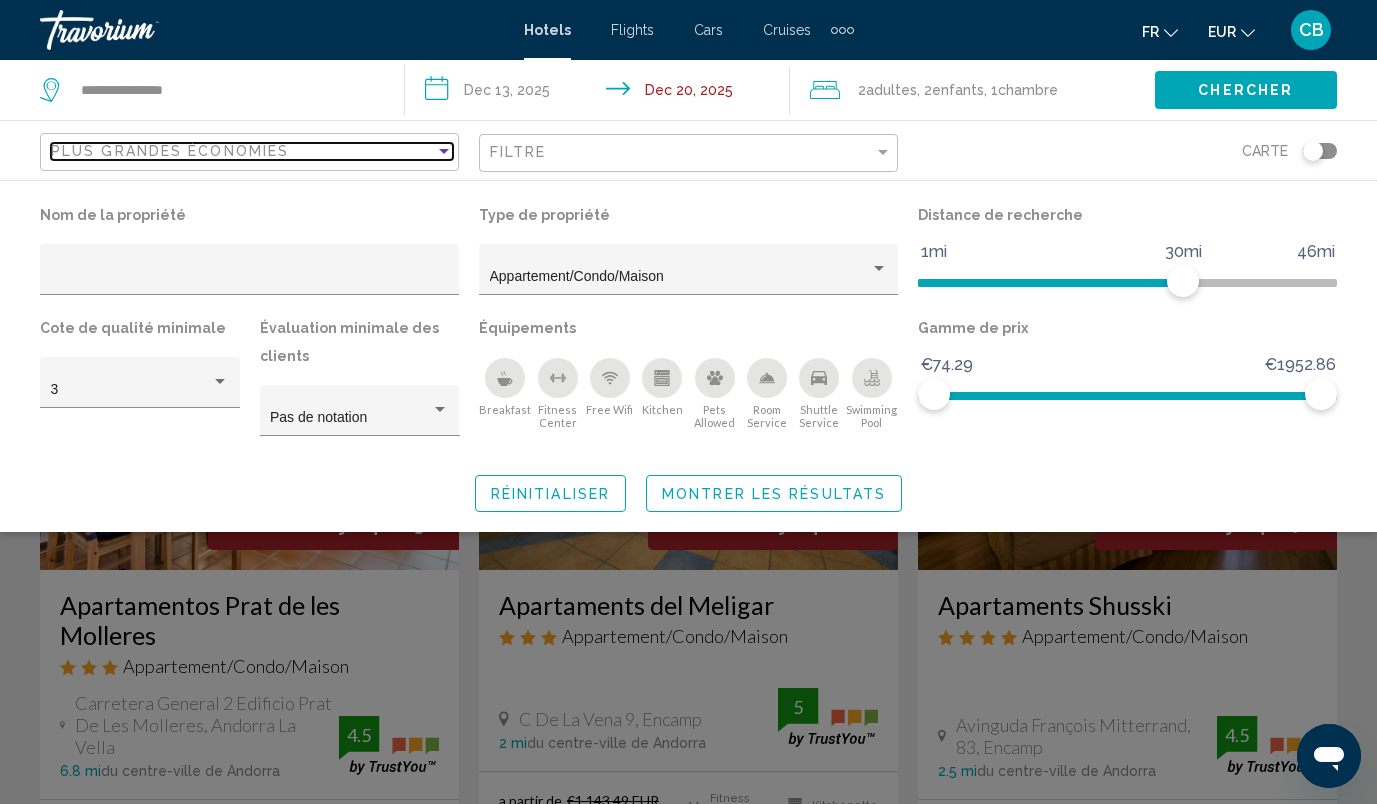 click on "Plus grandes économies" at bounding box center [243, 151] 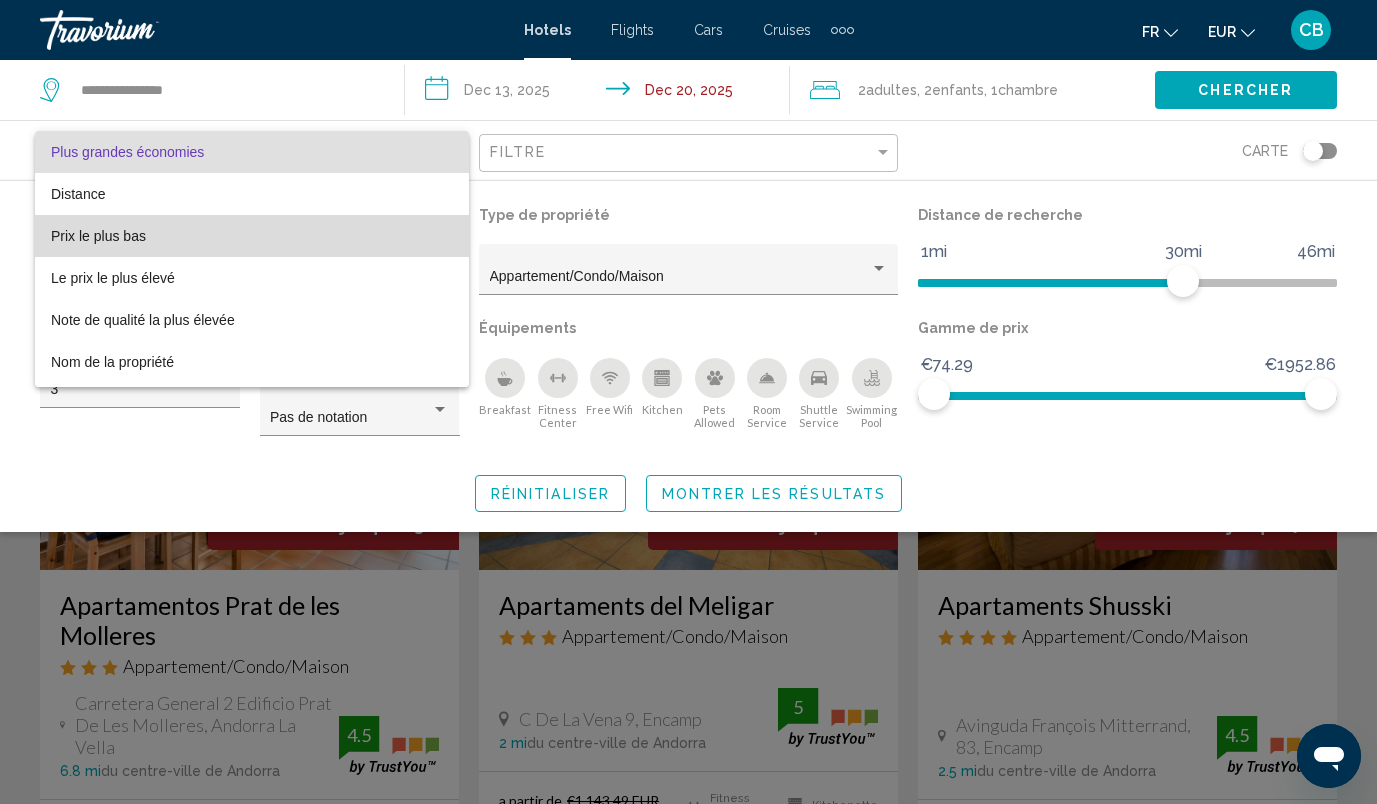 click on "Prix le plus bas" at bounding box center (252, 236) 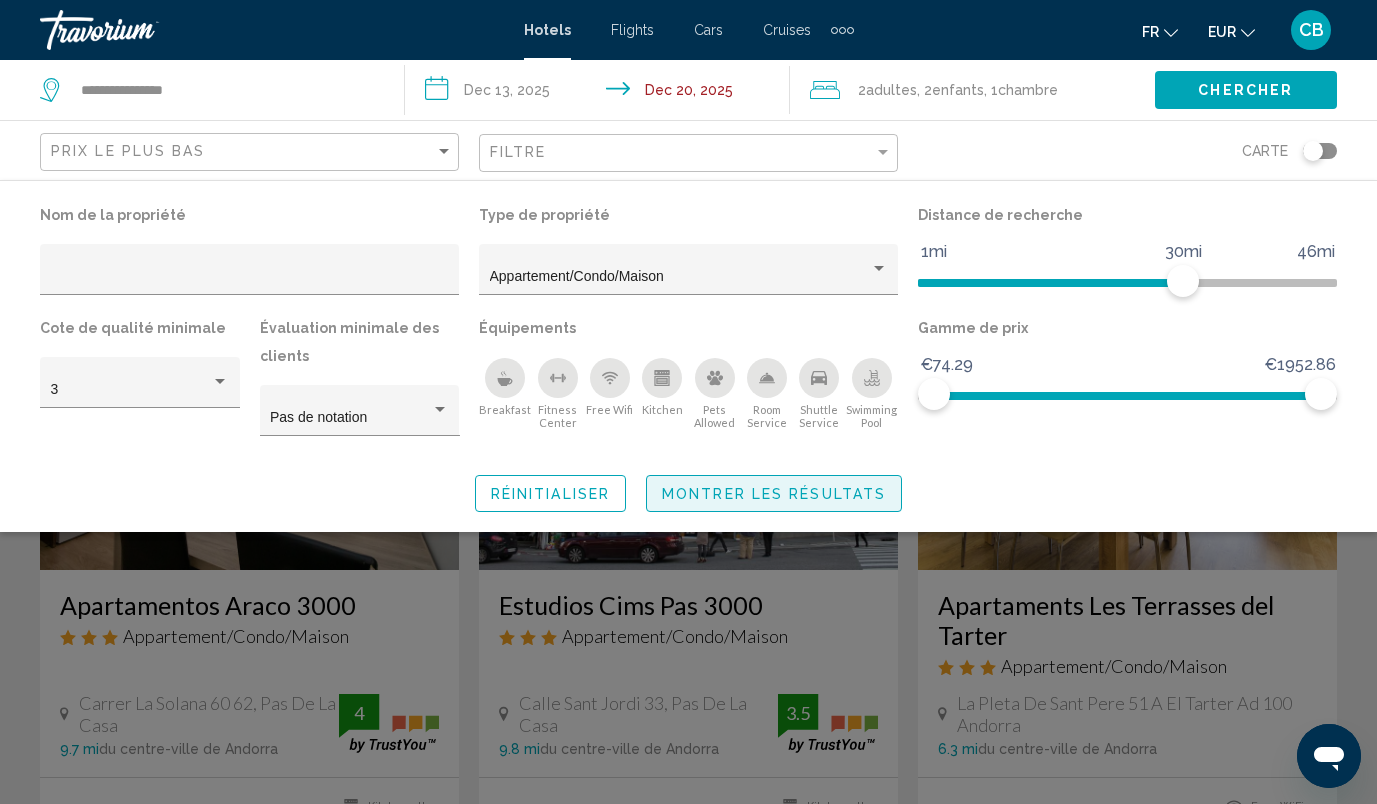 click on "Montrer les résultats" 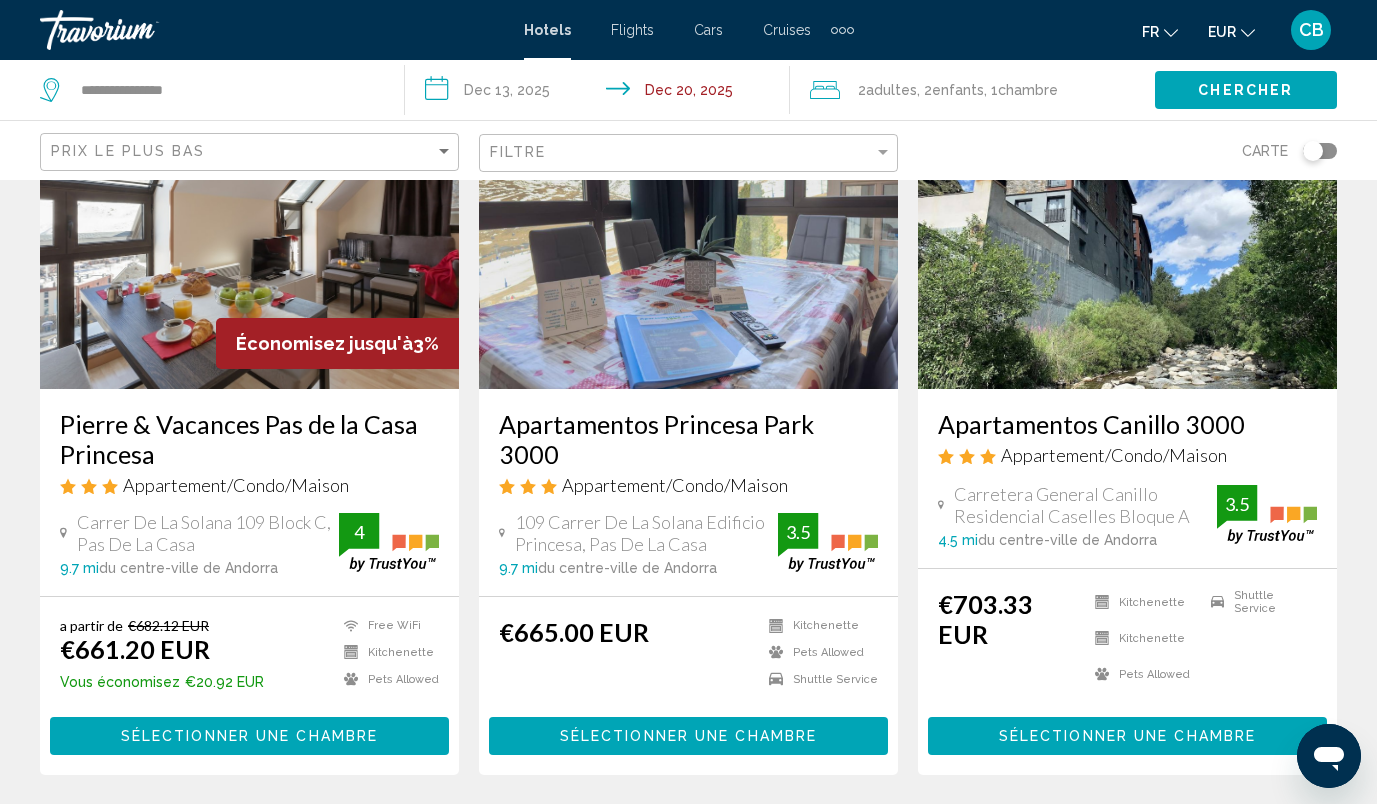 scroll, scrollTop: 927, scrollLeft: 0, axis: vertical 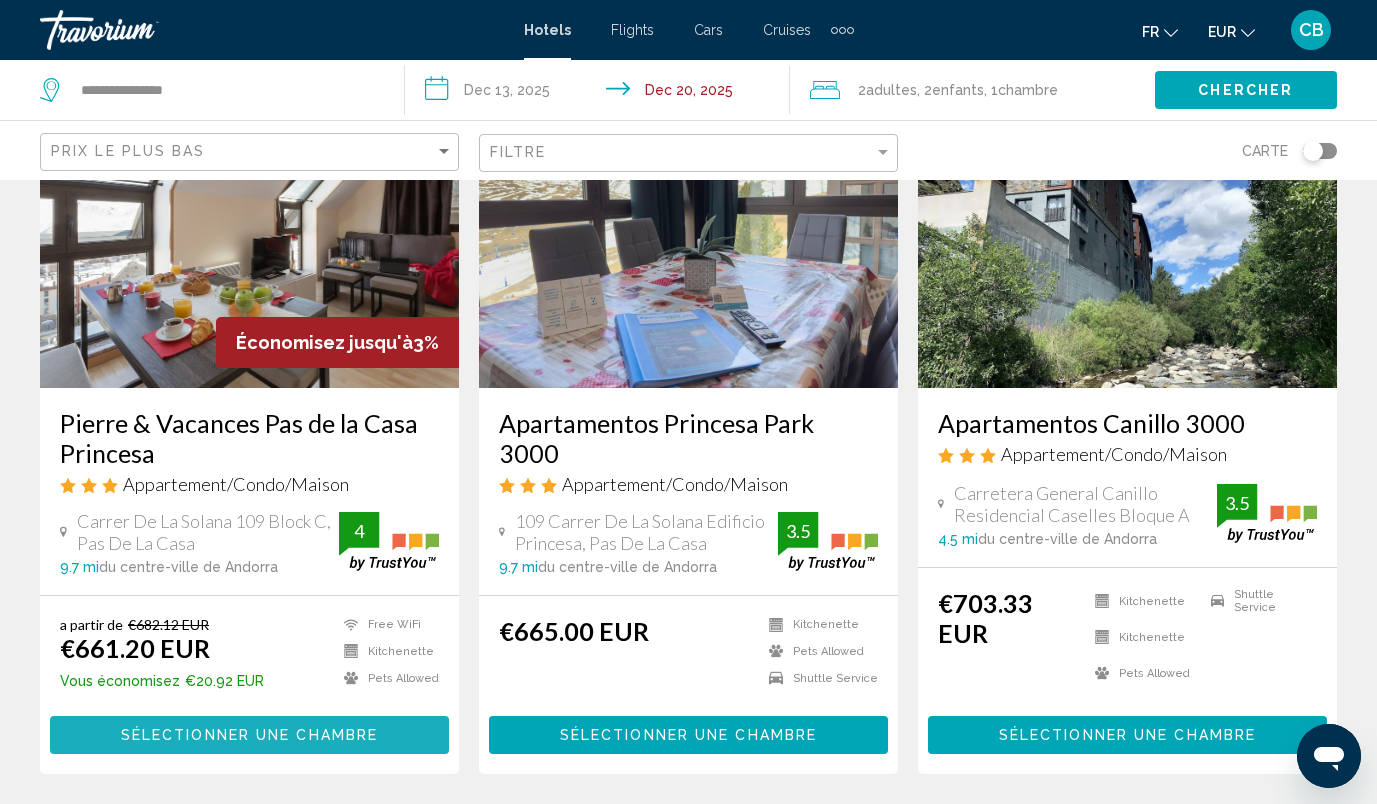 click on "Sélectionner une chambre" at bounding box center [249, 734] 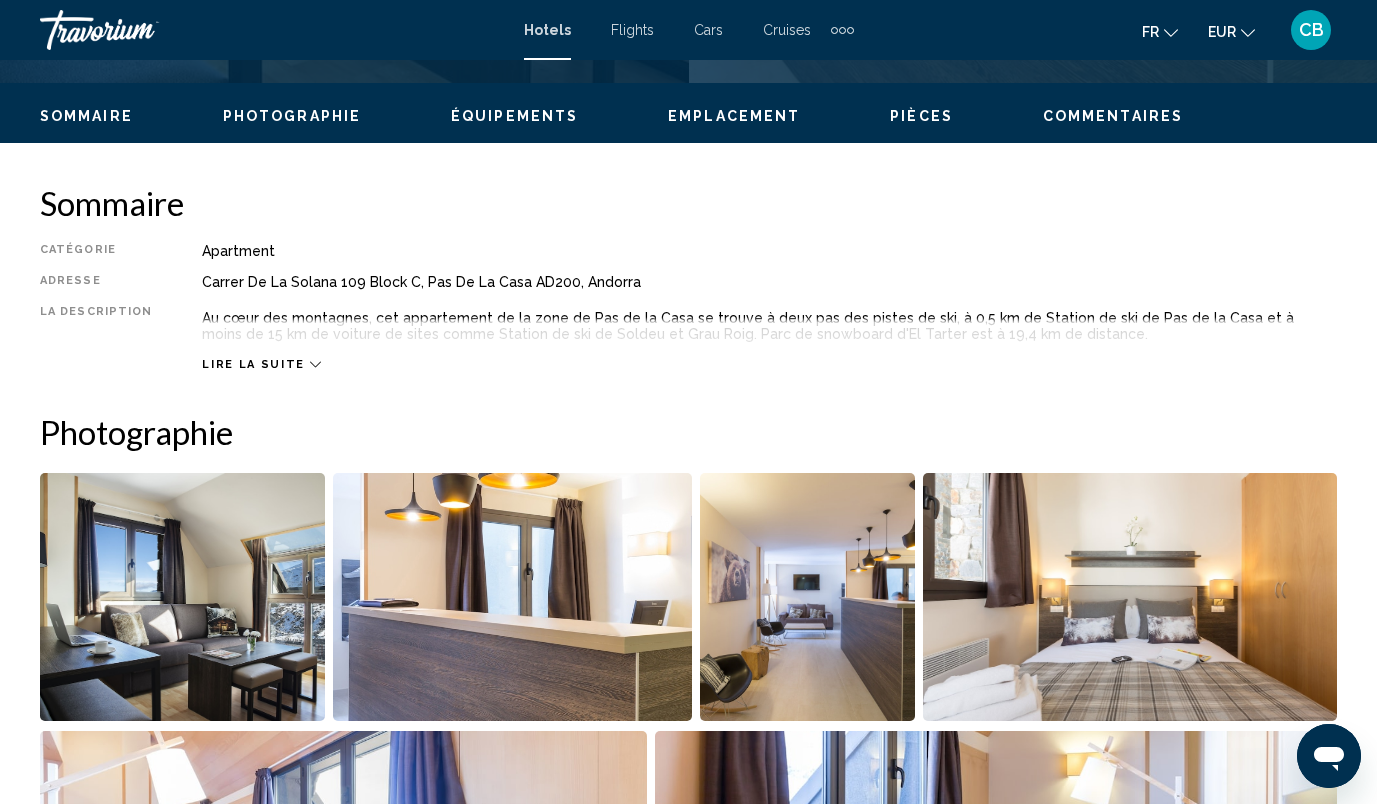 scroll, scrollTop: 133, scrollLeft: 0, axis: vertical 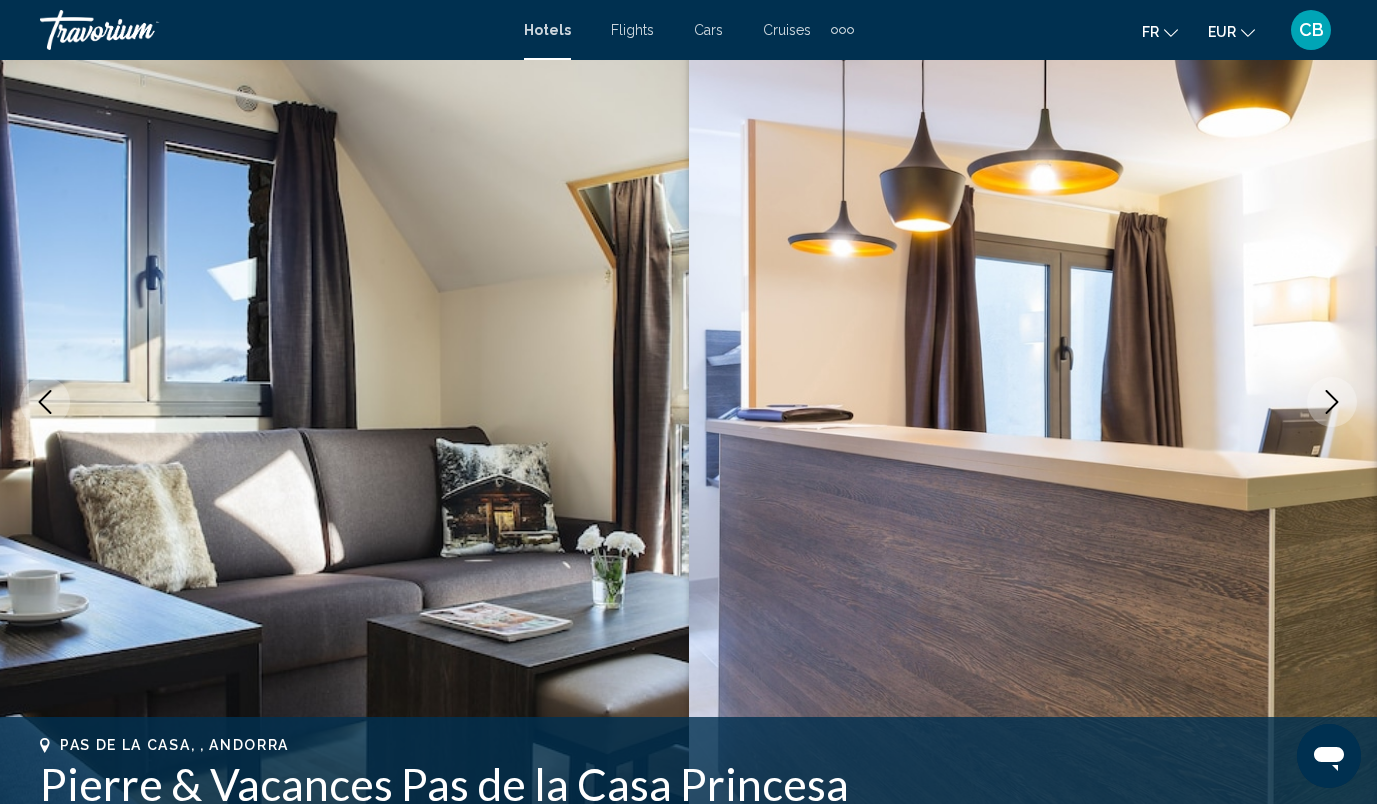 click 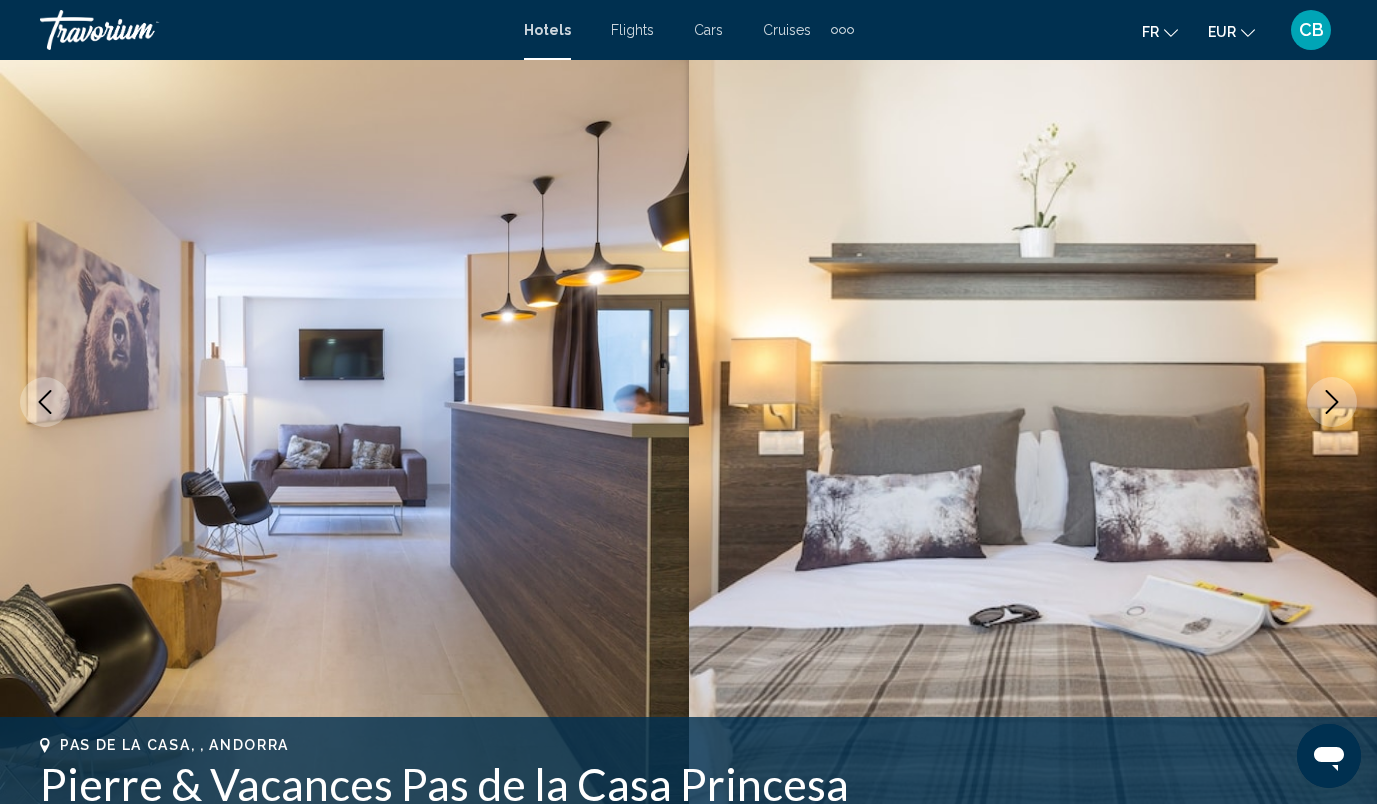 click 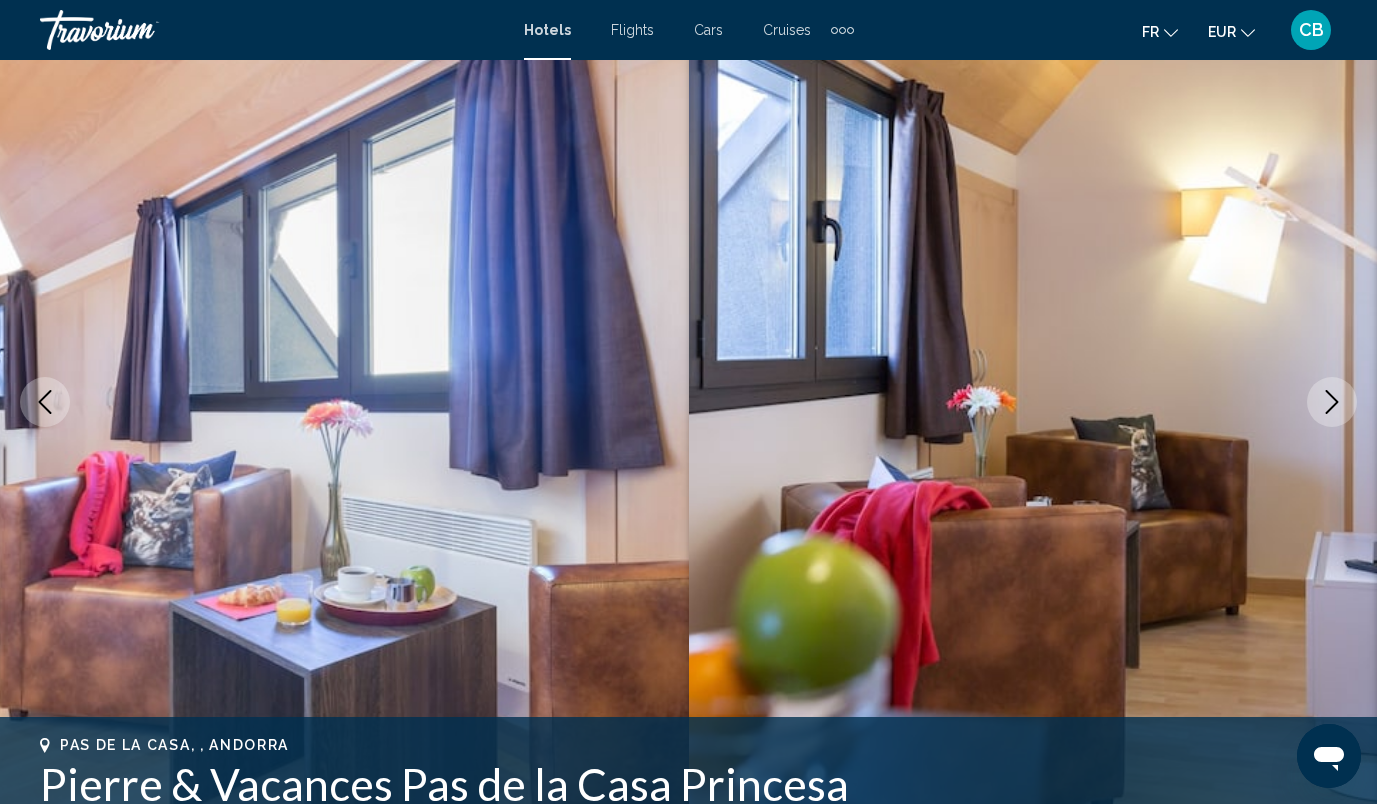click 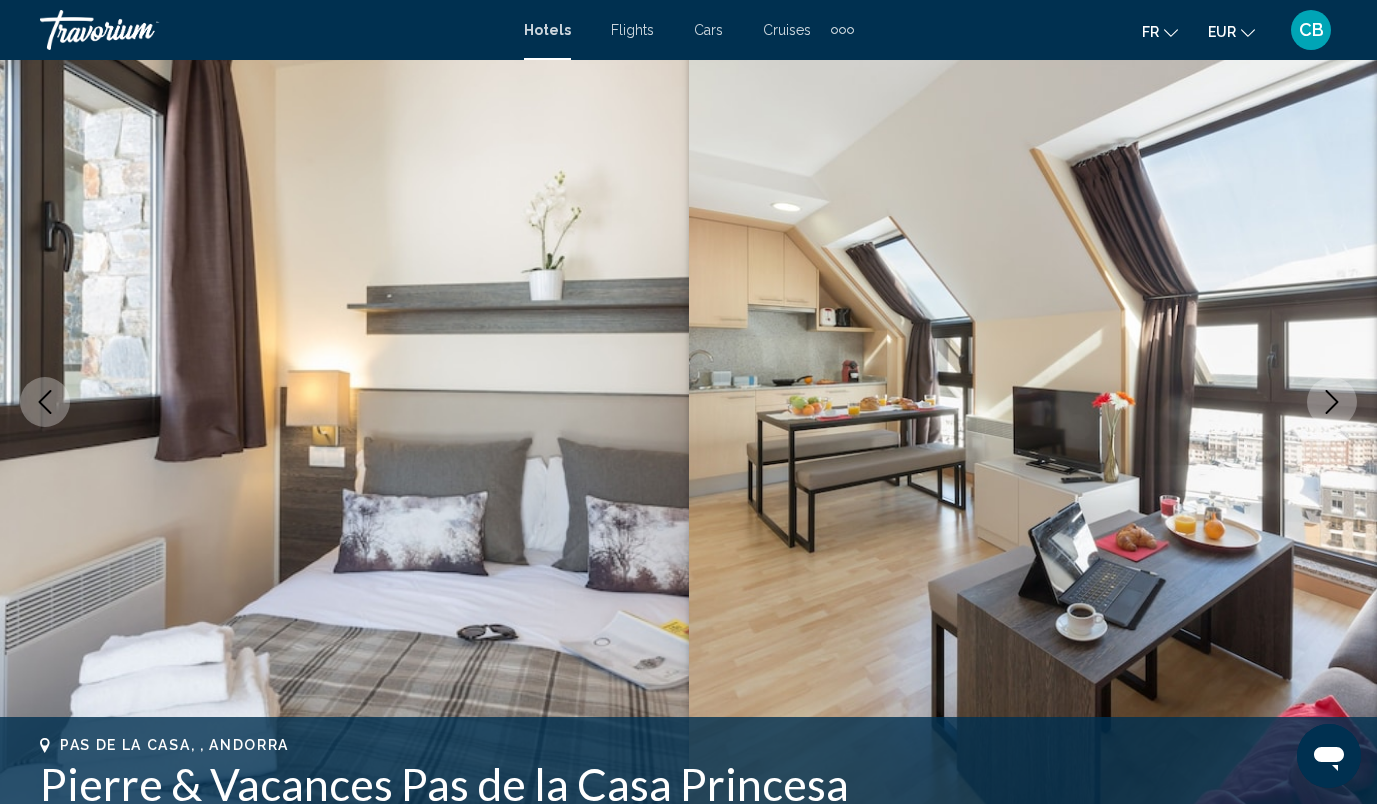click 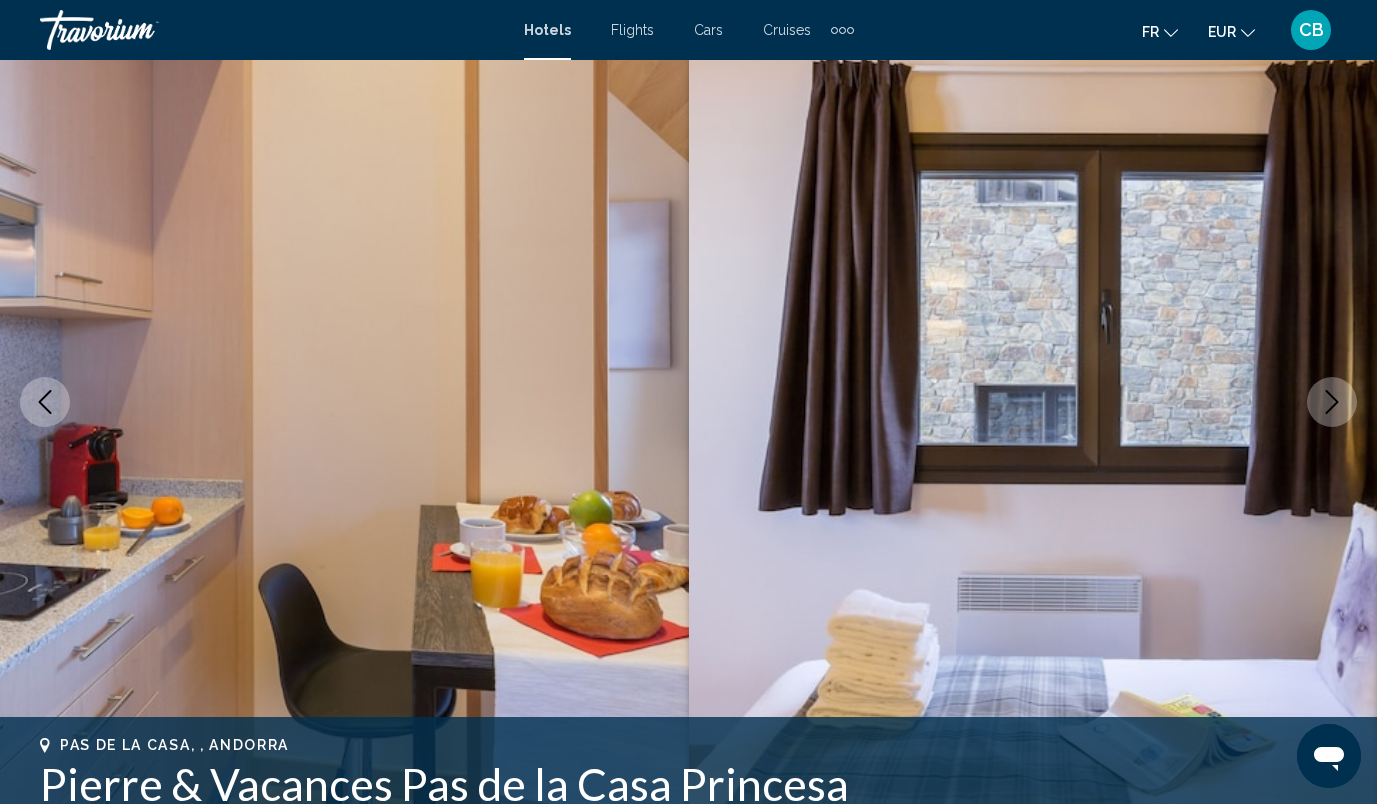 click 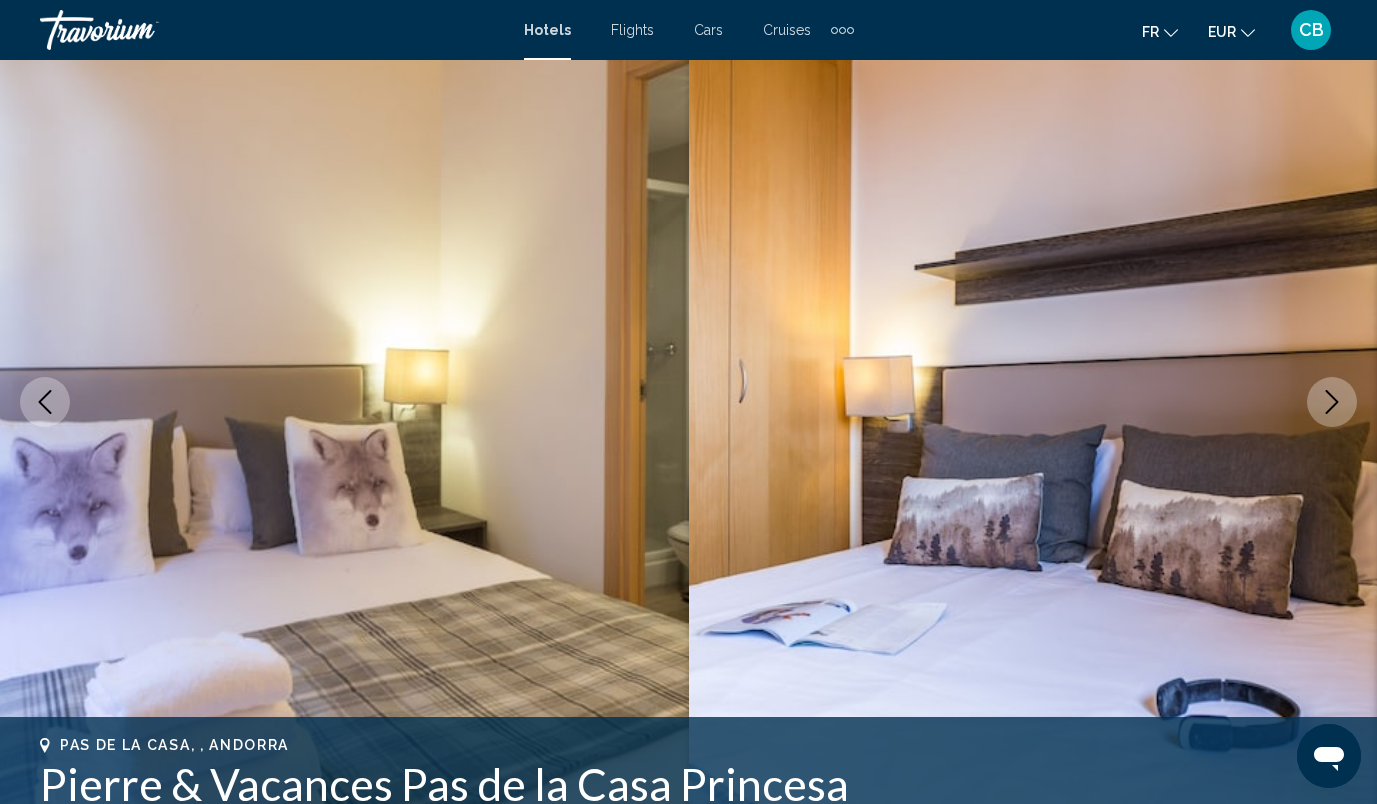click 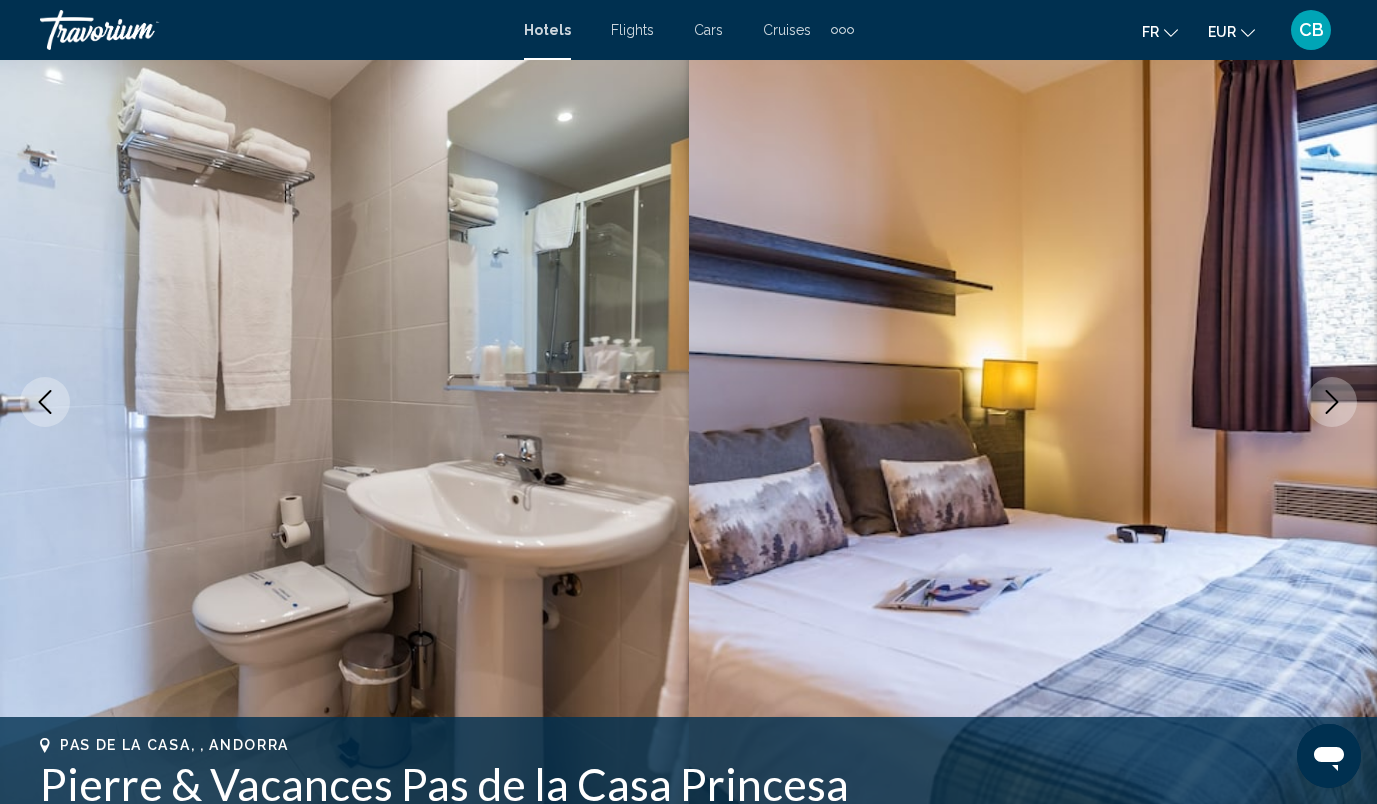 click 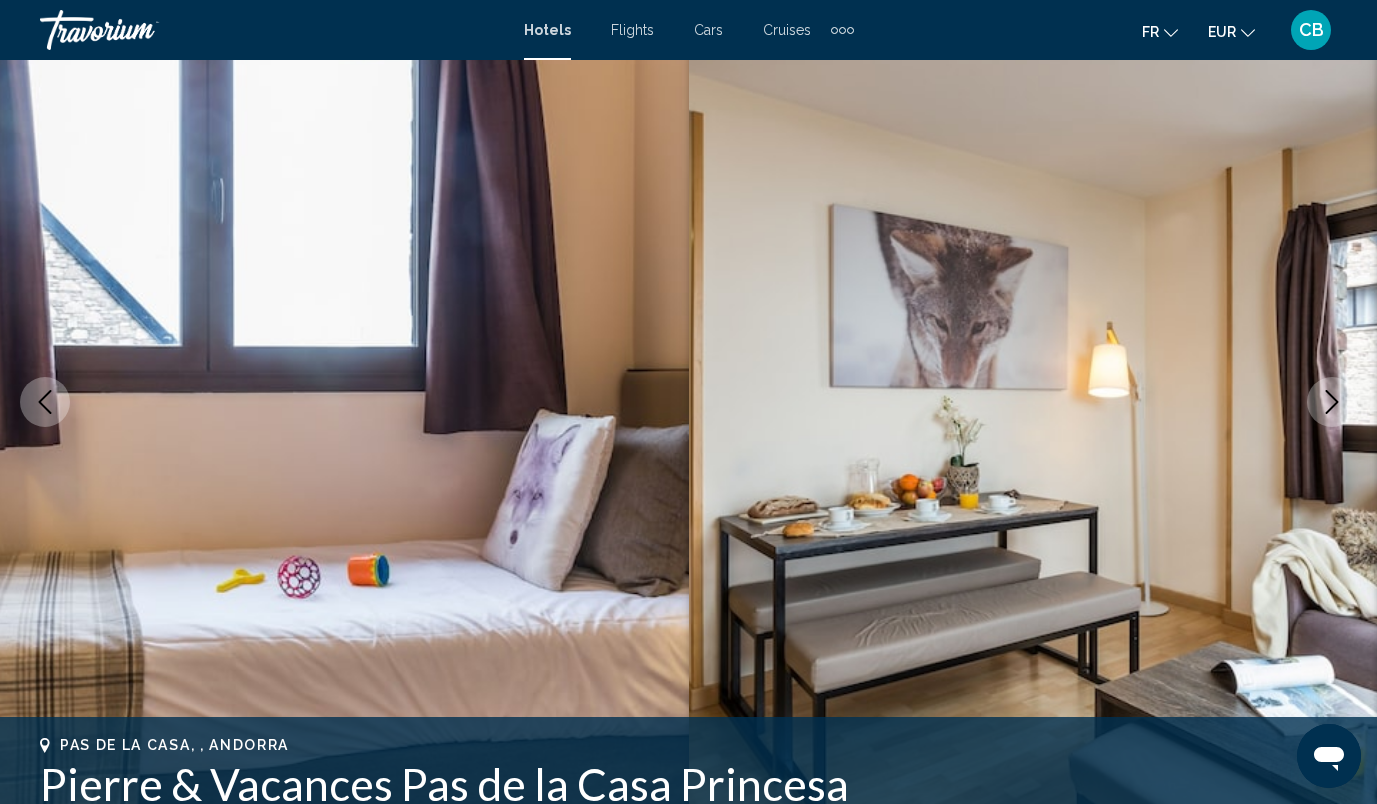 click 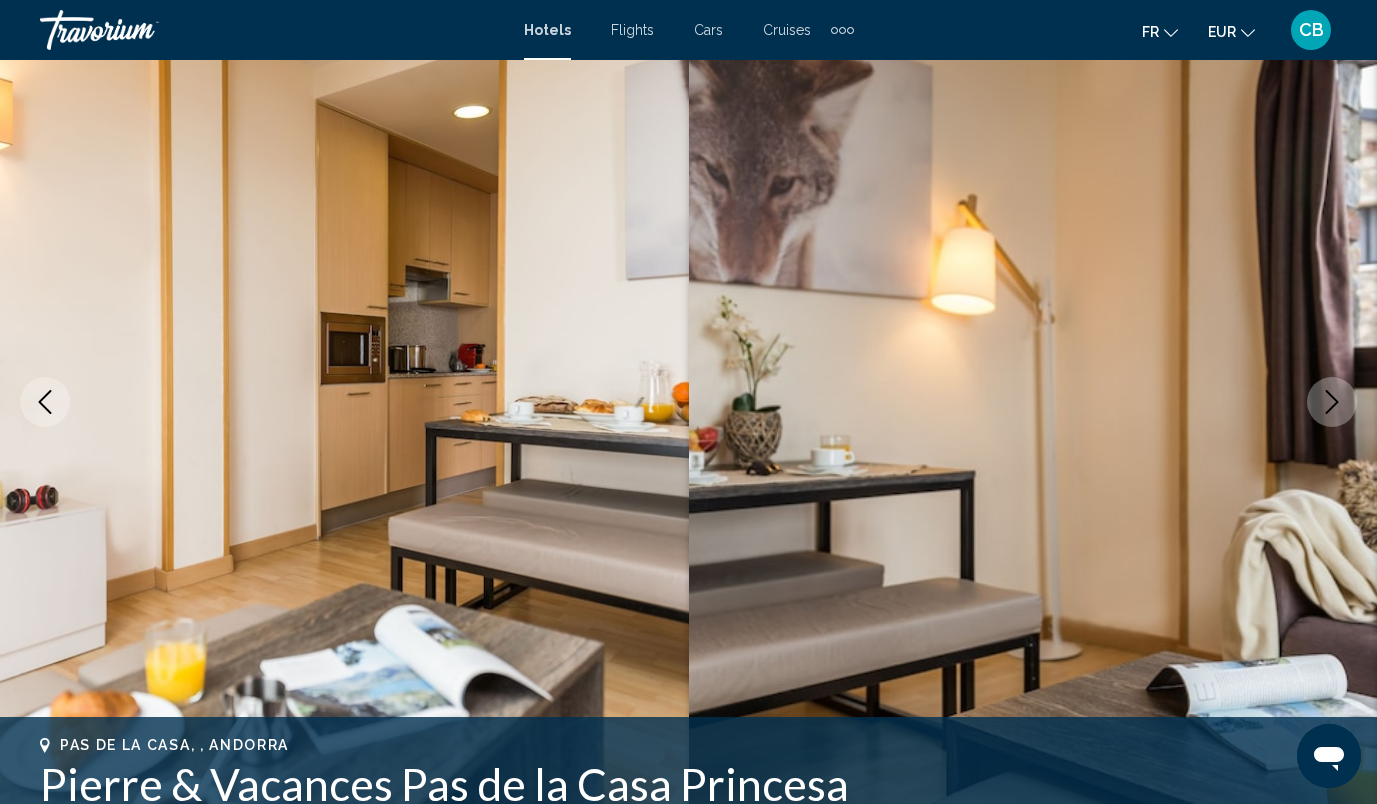 click 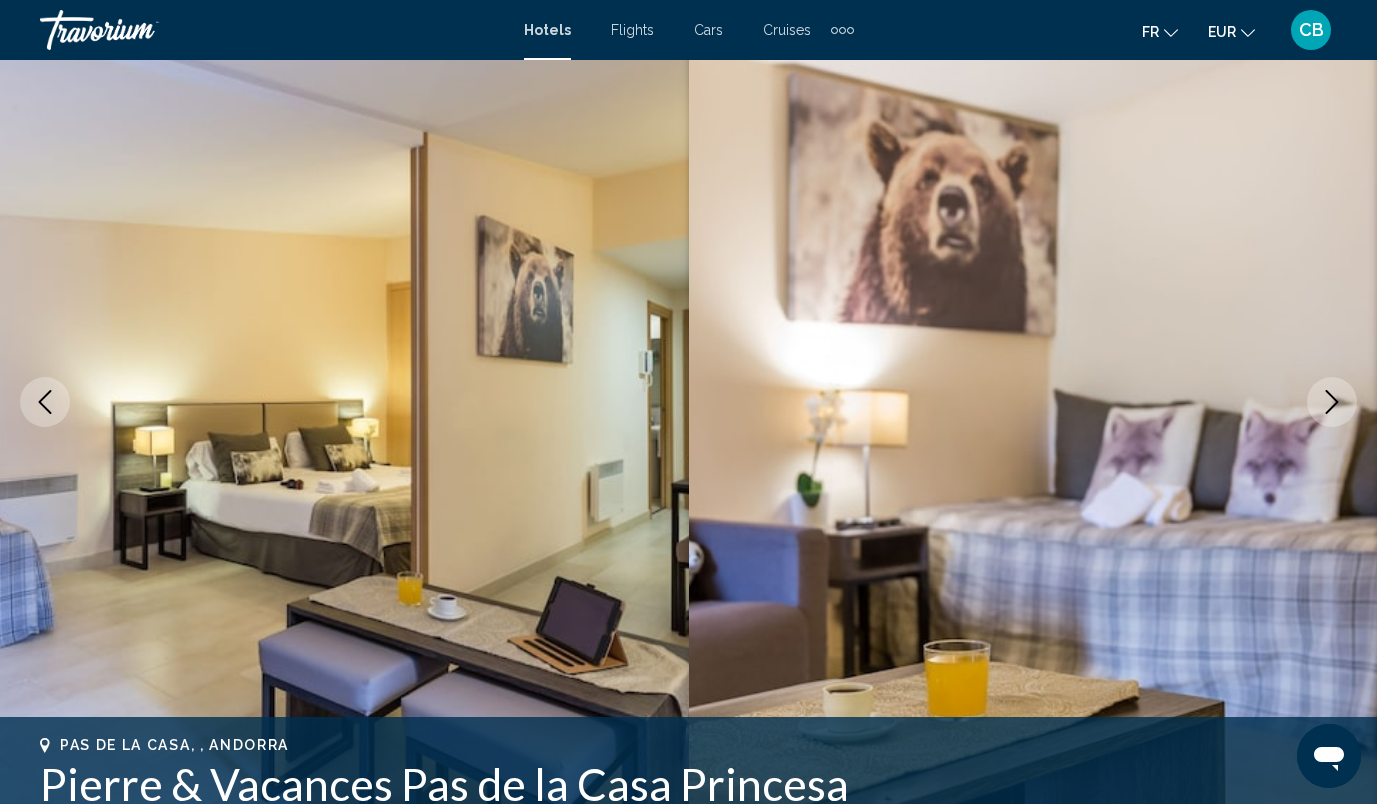 click 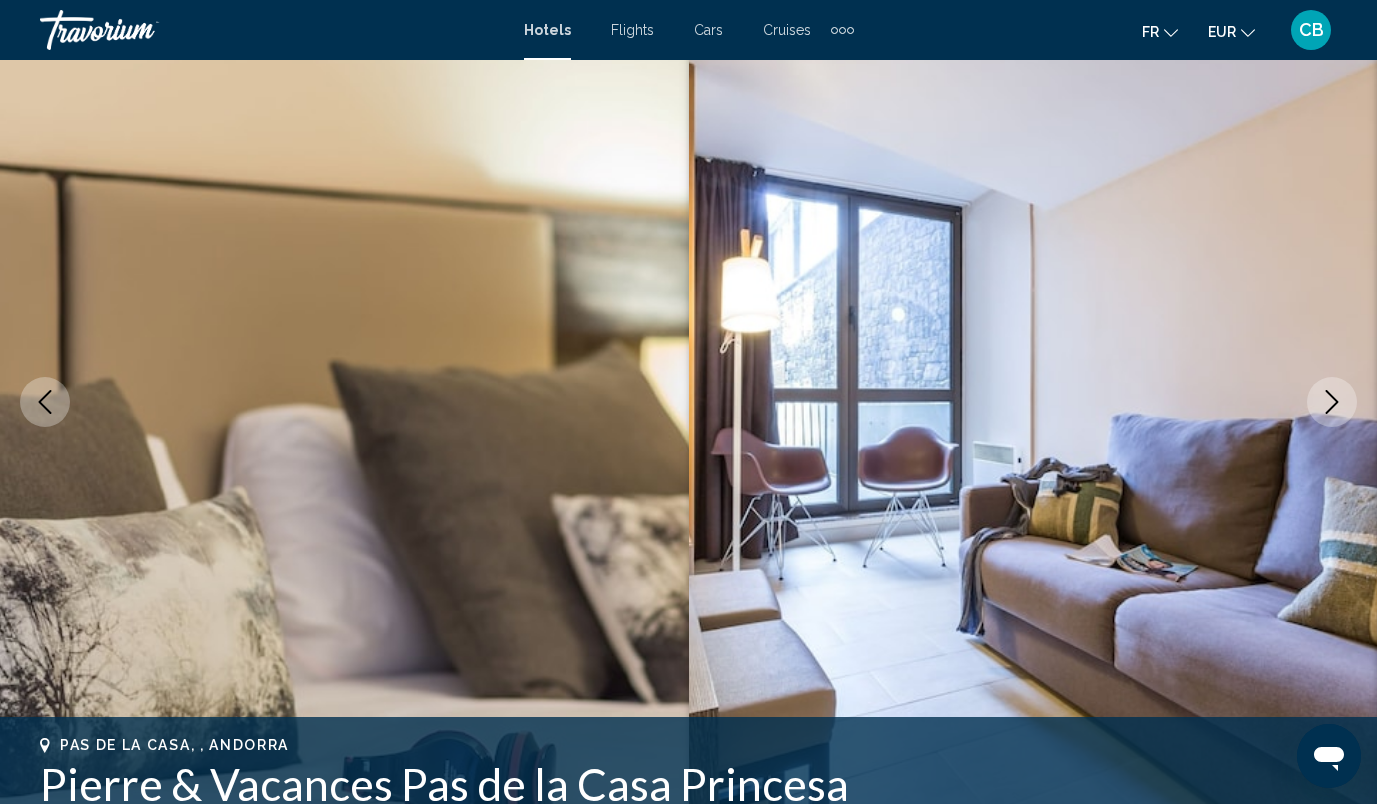 click 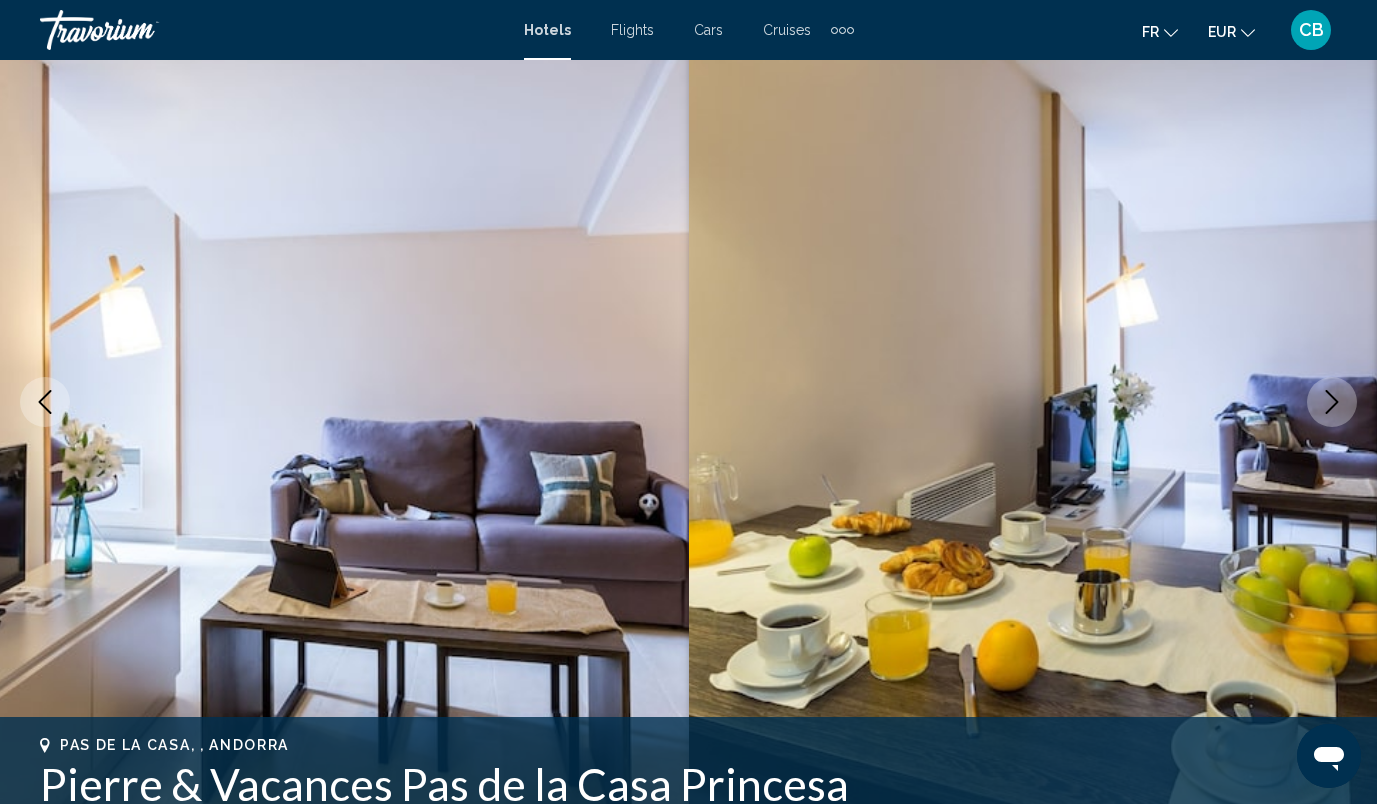 click 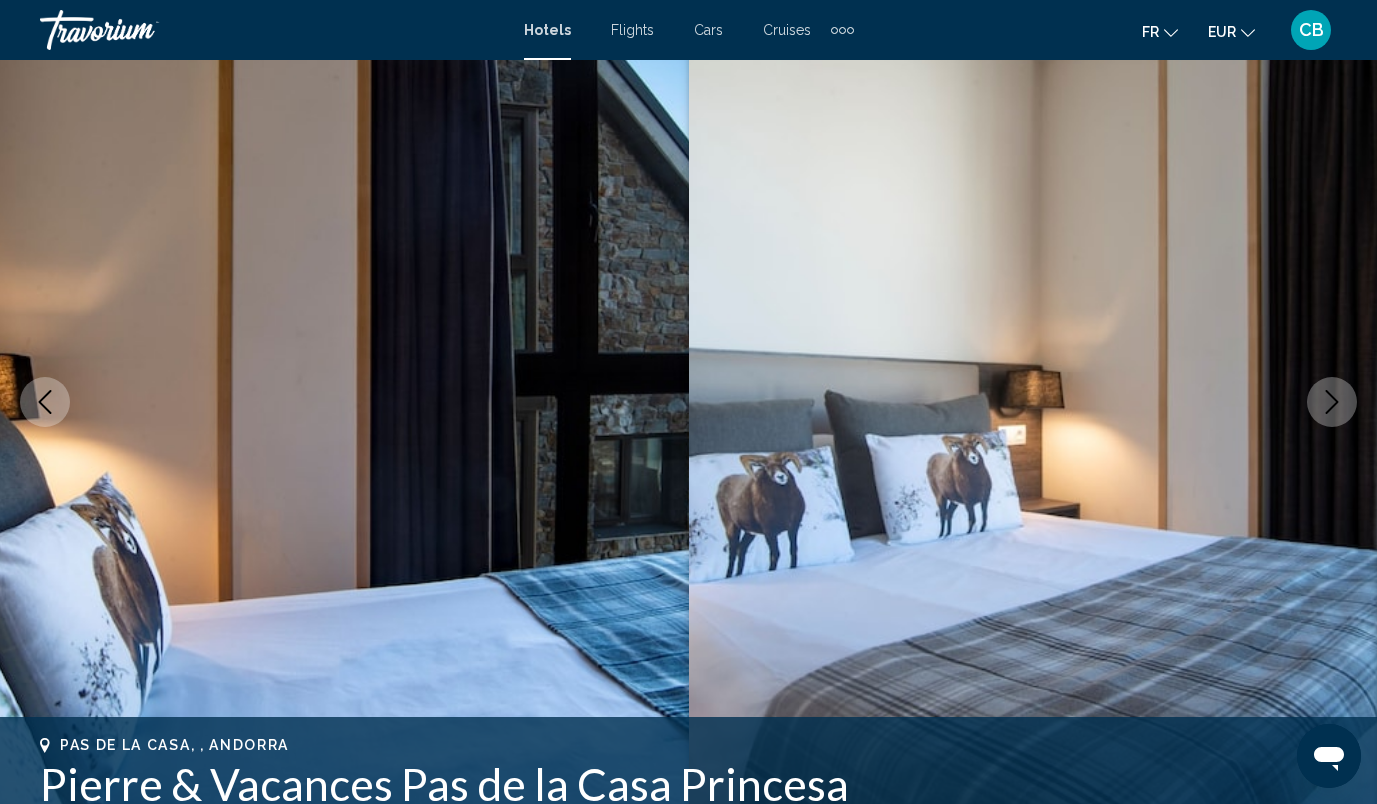 click 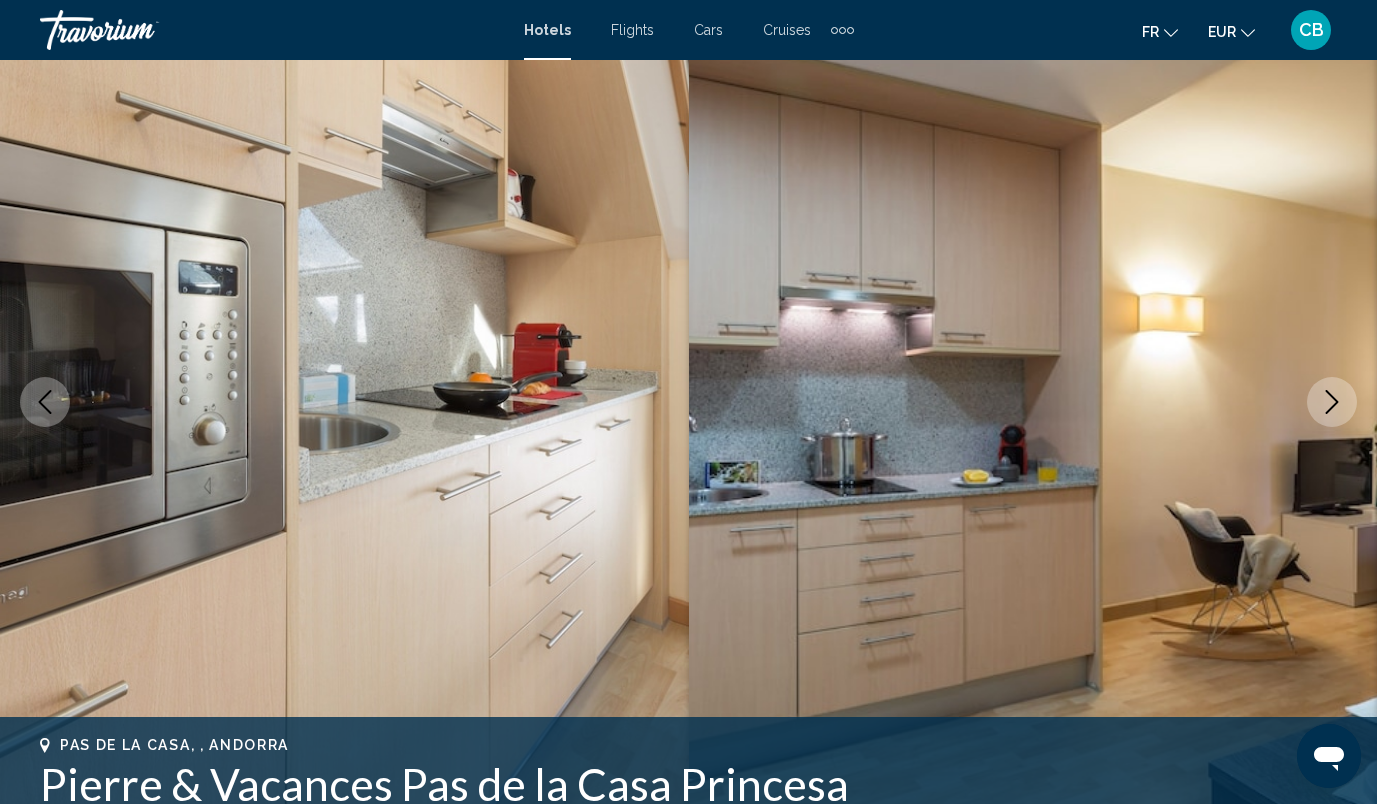 click 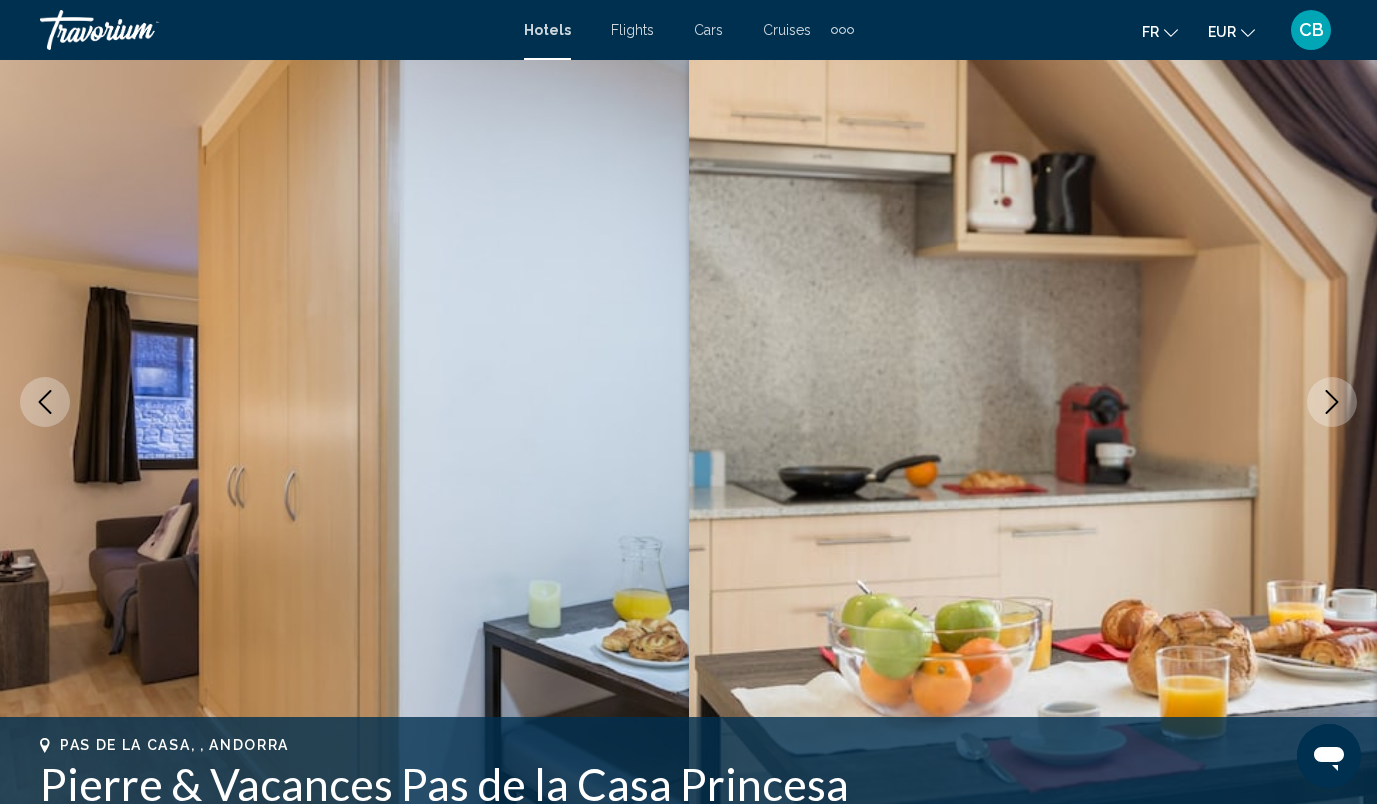 click 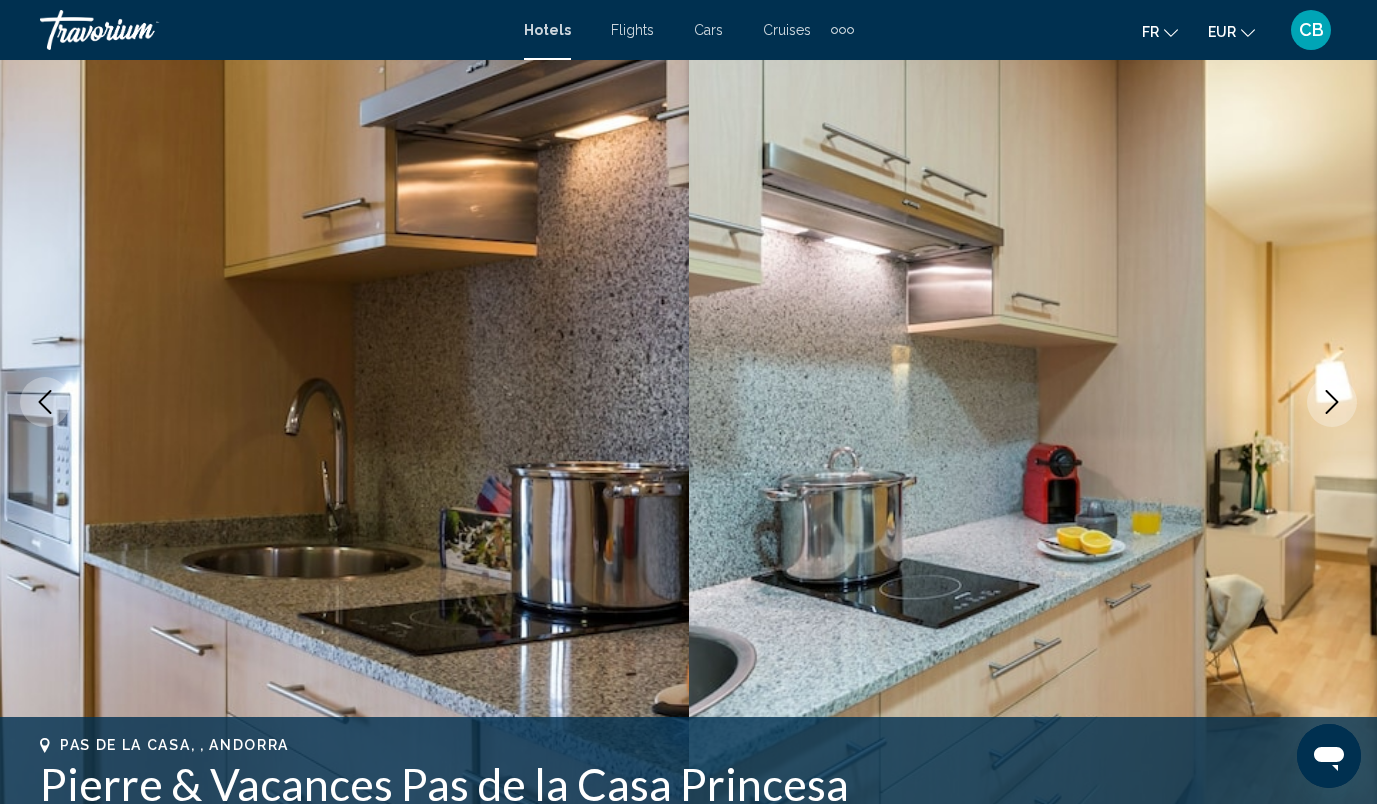 click 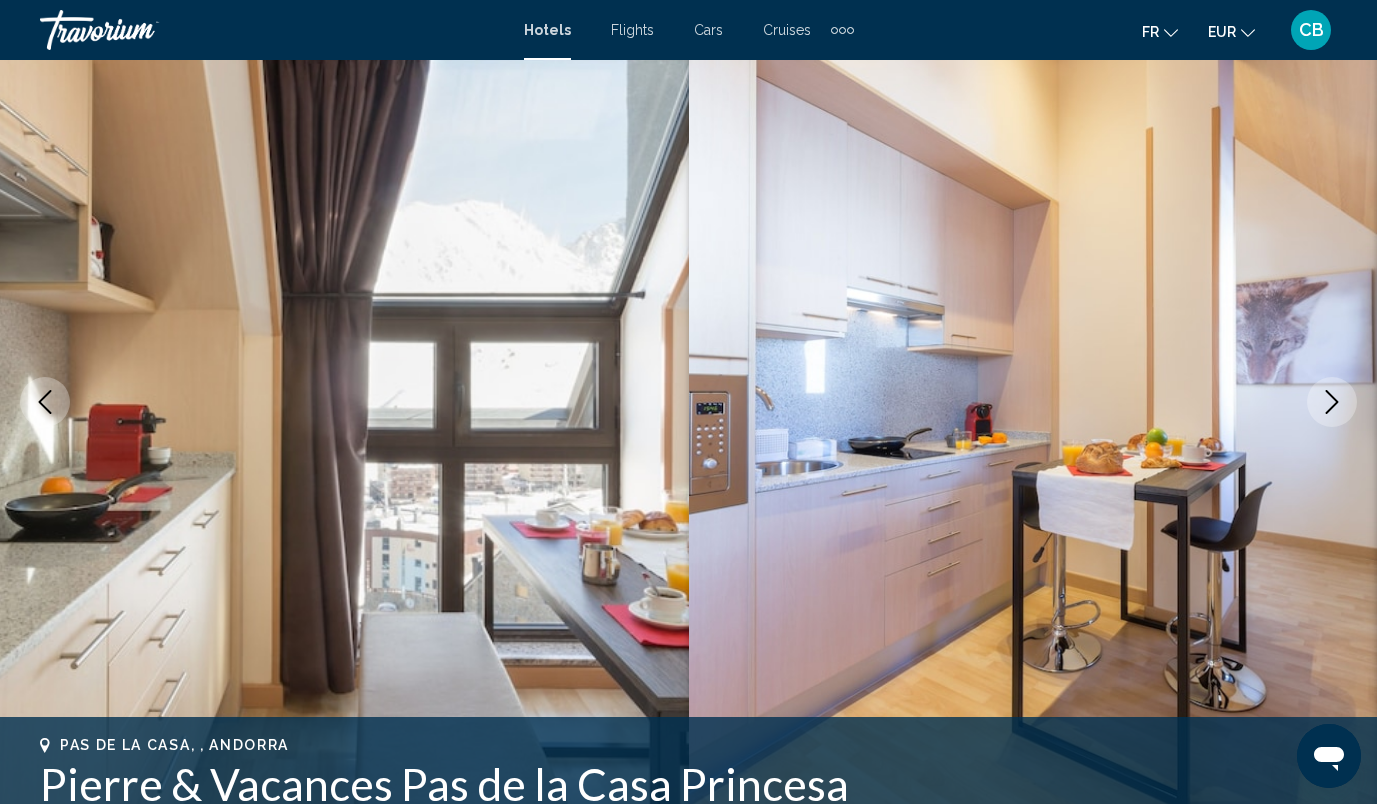 click 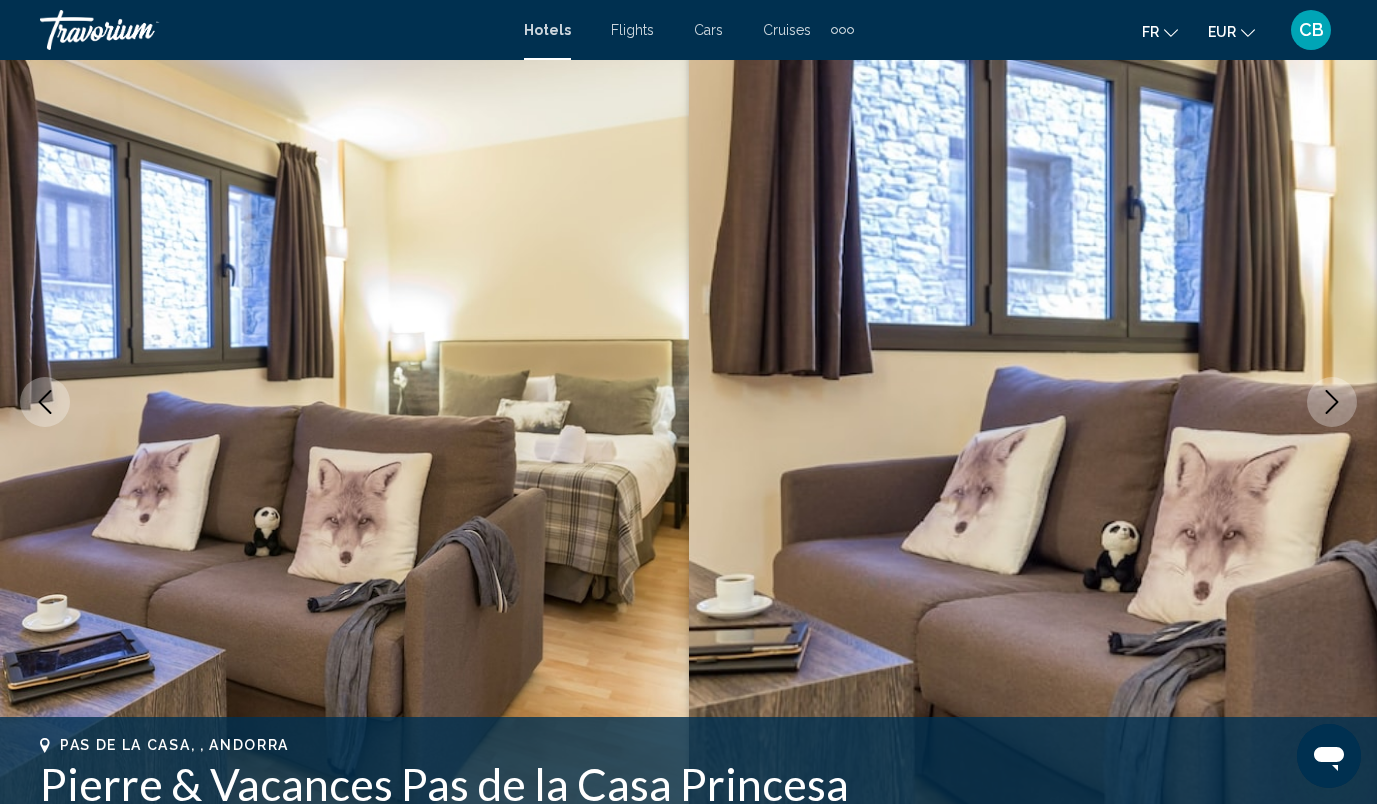 click 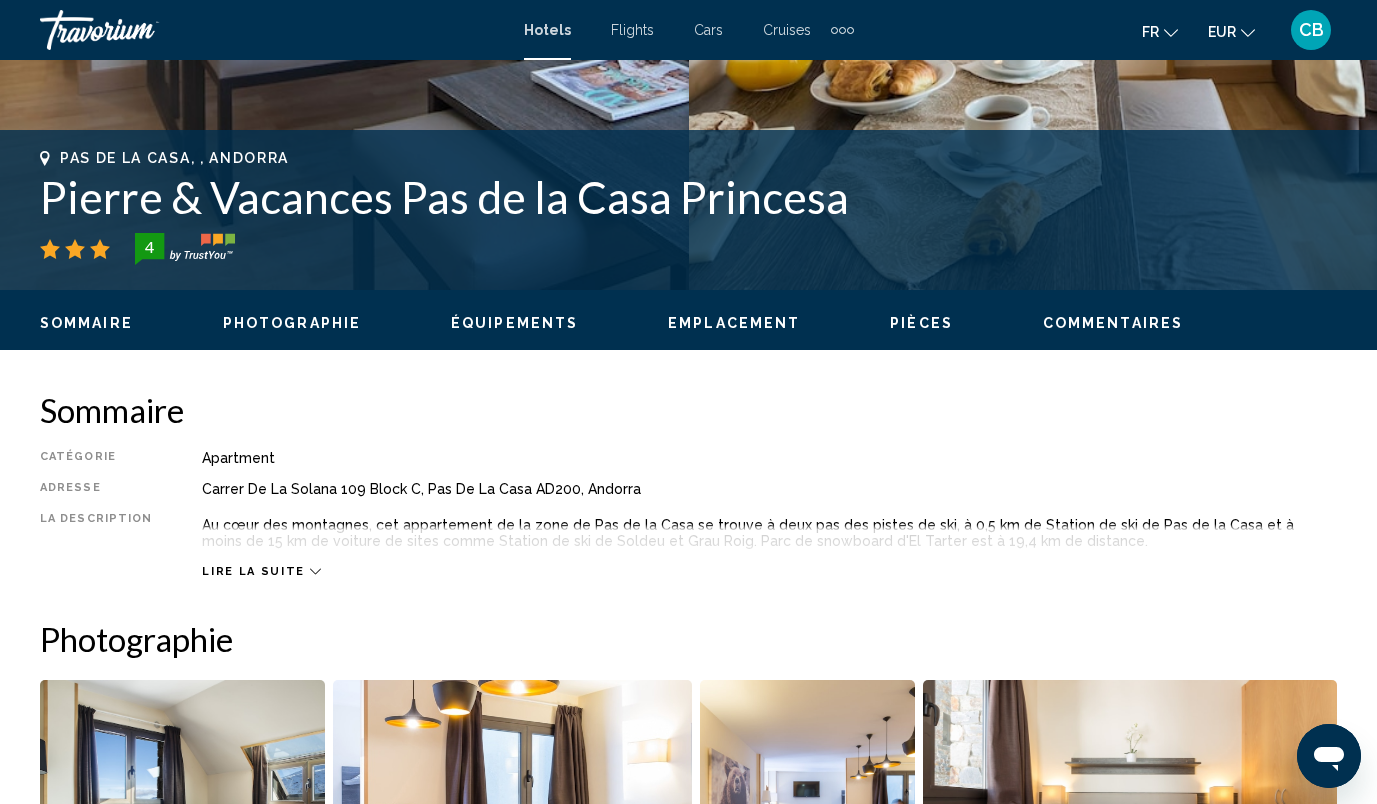 scroll, scrollTop: 726, scrollLeft: 0, axis: vertical 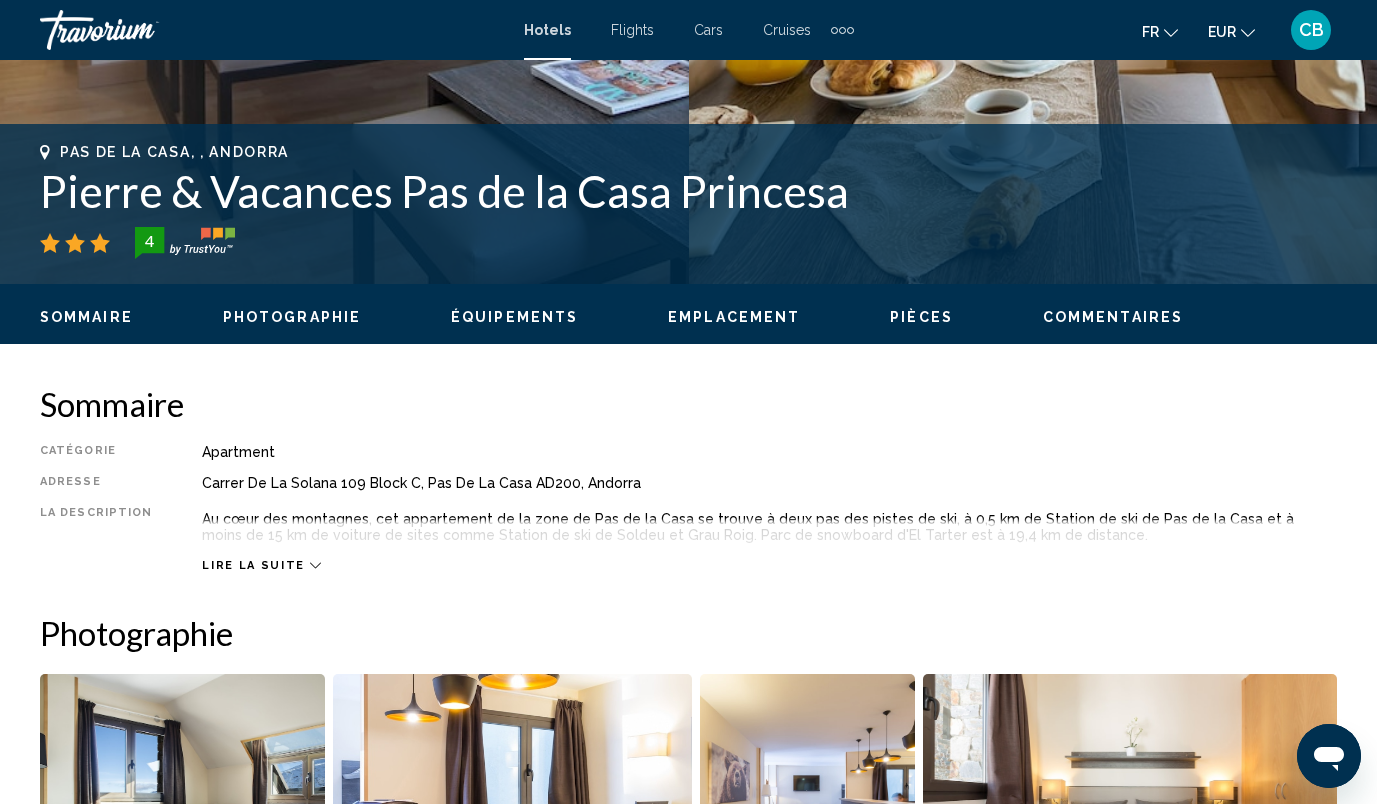 click on "Lire la suite" at bounding box center (253, 565) 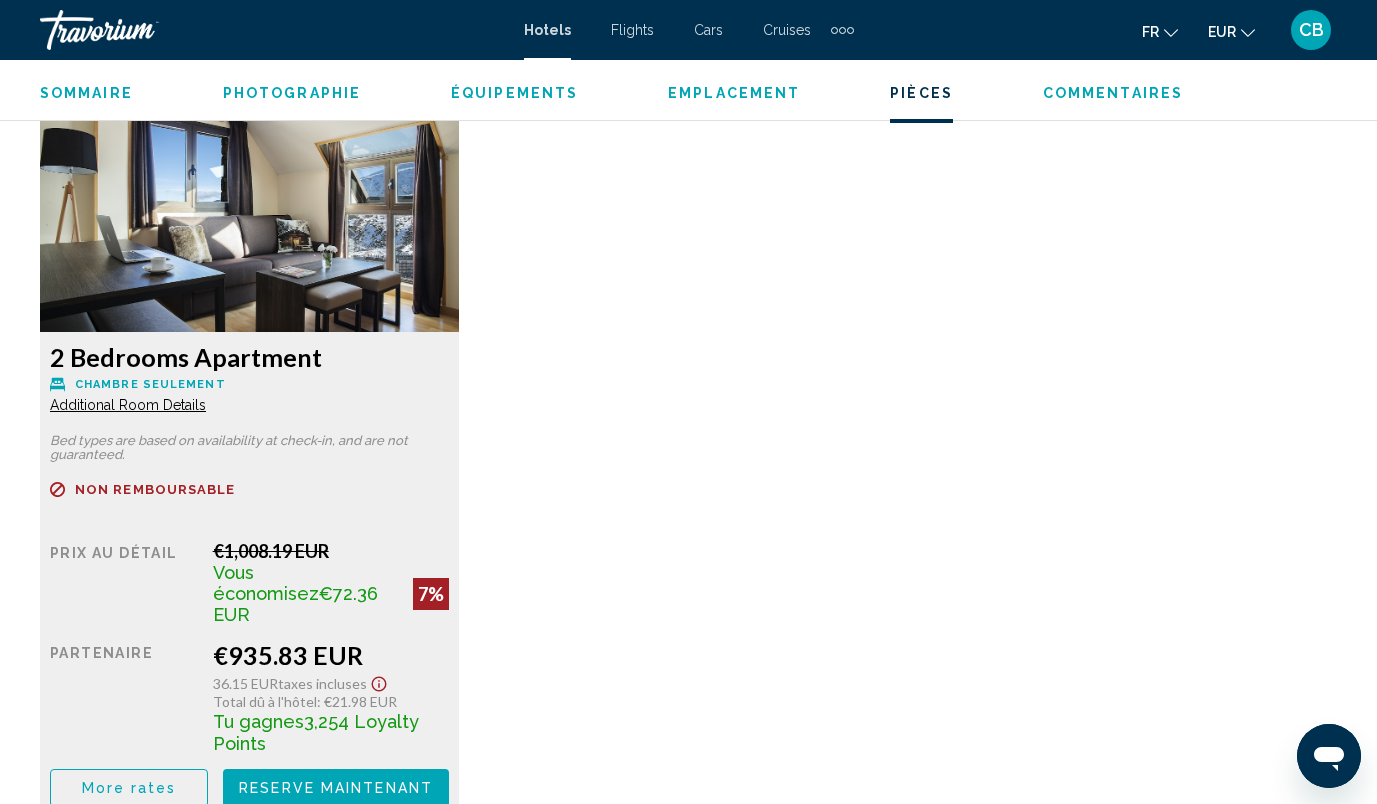 scroll, scrollTop: 3749, scrollLeft: 0, axis: vertical 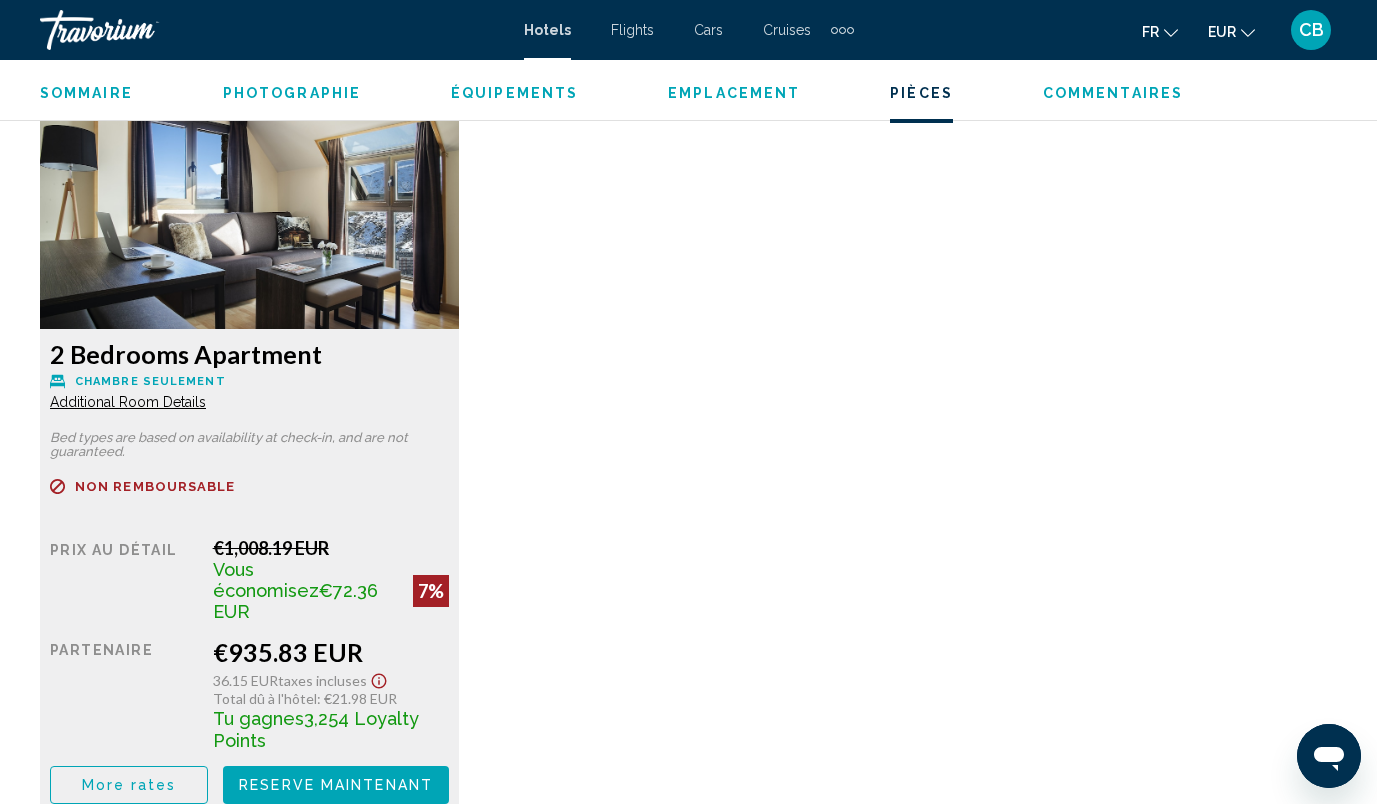 click on "Additional Room Details" at bounding box center [128, -352] 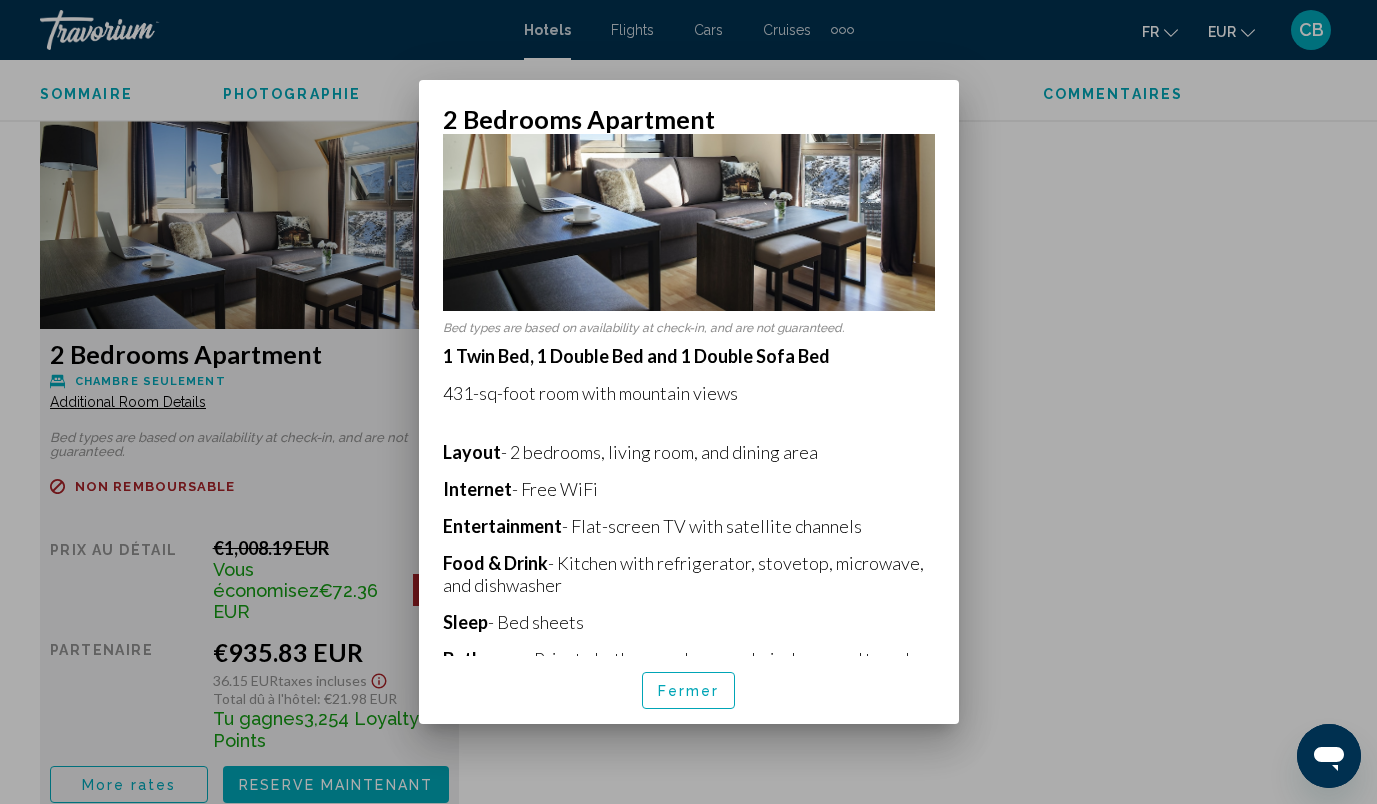 scroll, scrollTop: 0, scrollLeft: 0, axis: both 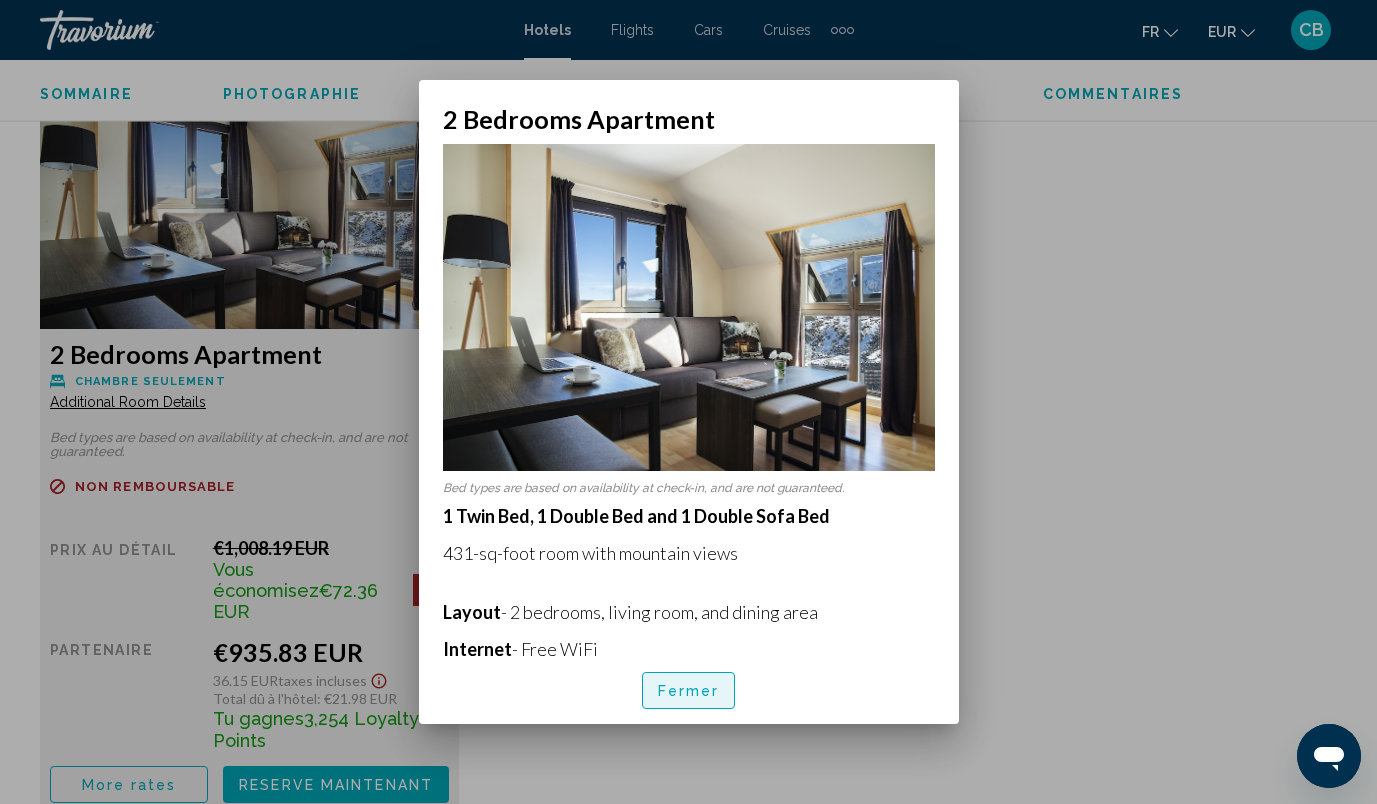 click on "Fermer" at bounding box center (689, 691) 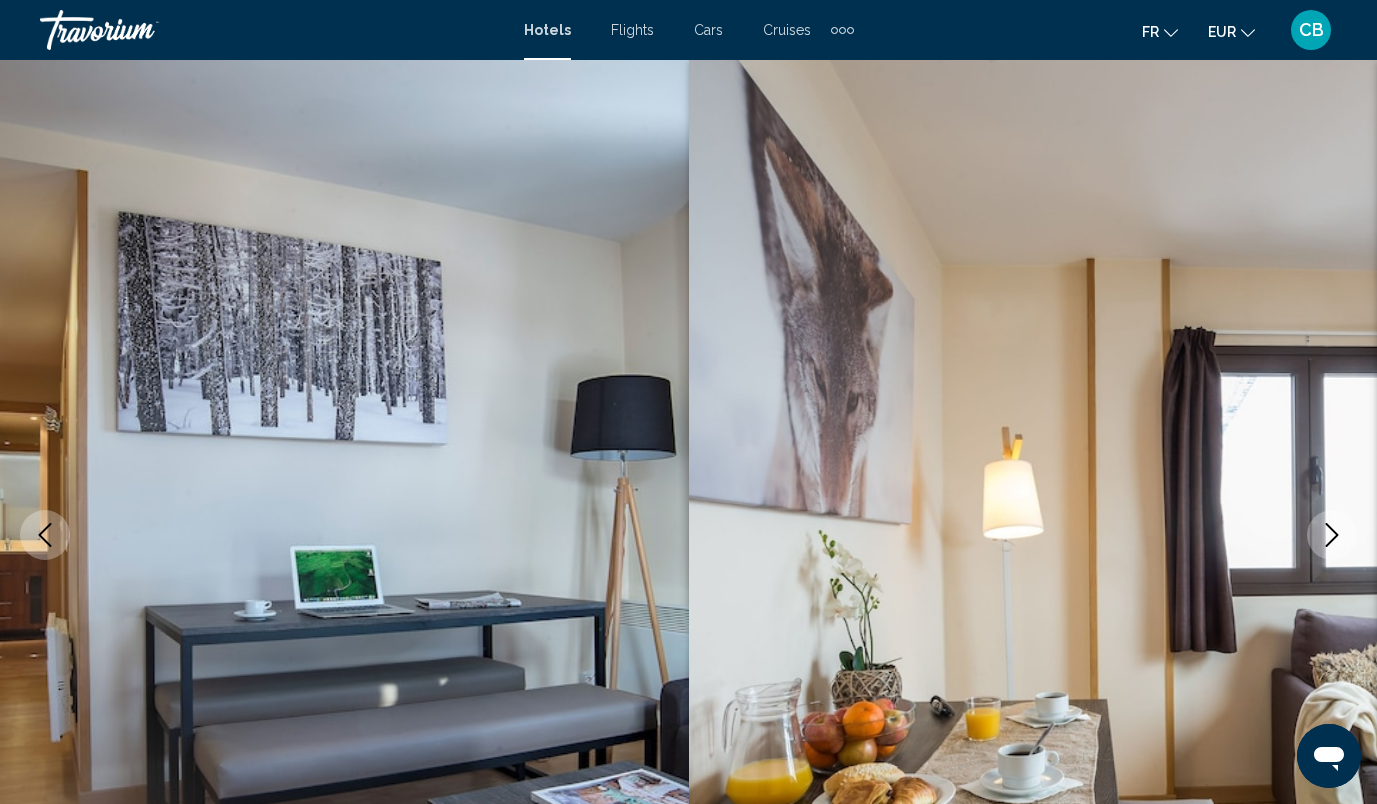 scroll, scrollTop: 3749, scrollLeft: 0, axis: vertical 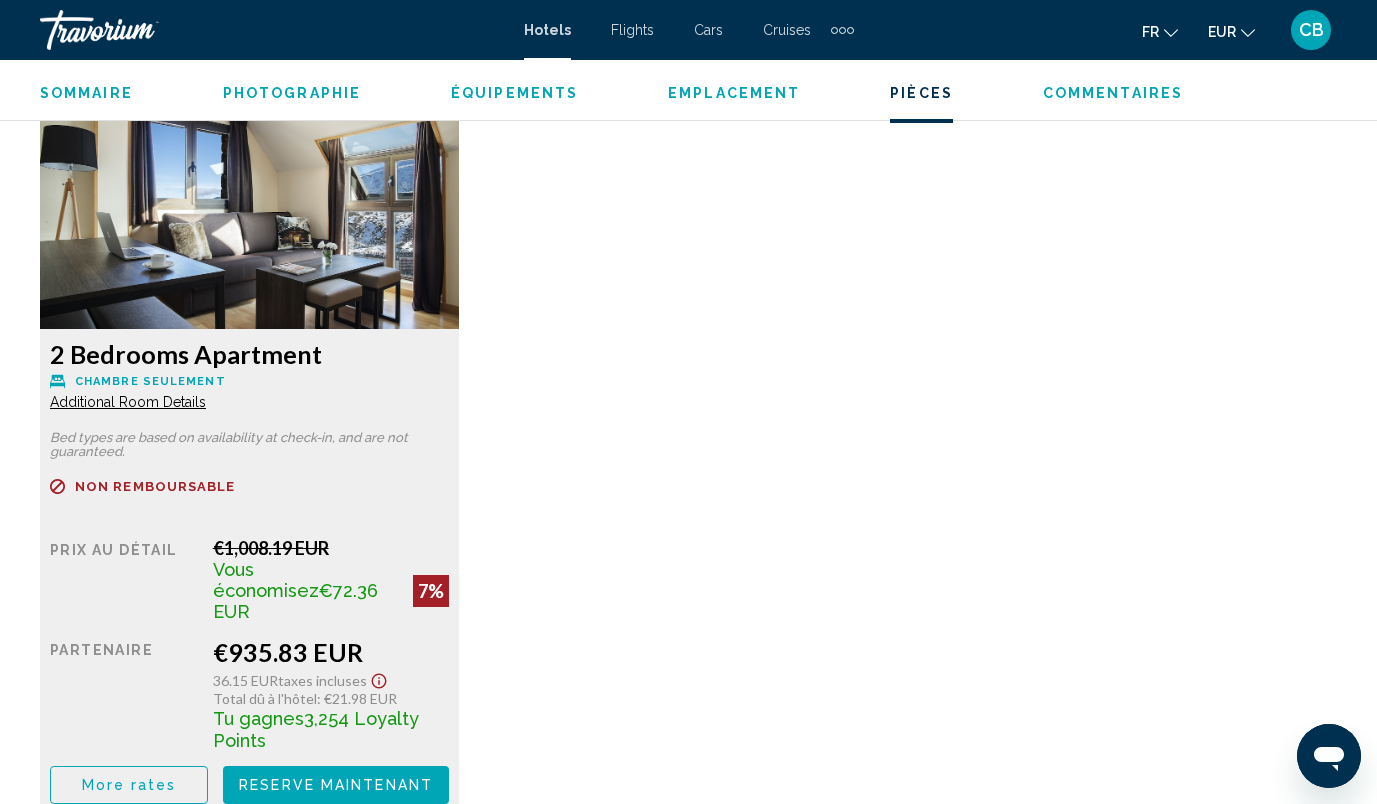 click on "Additional Room Details" at bounding box center (128, -352) 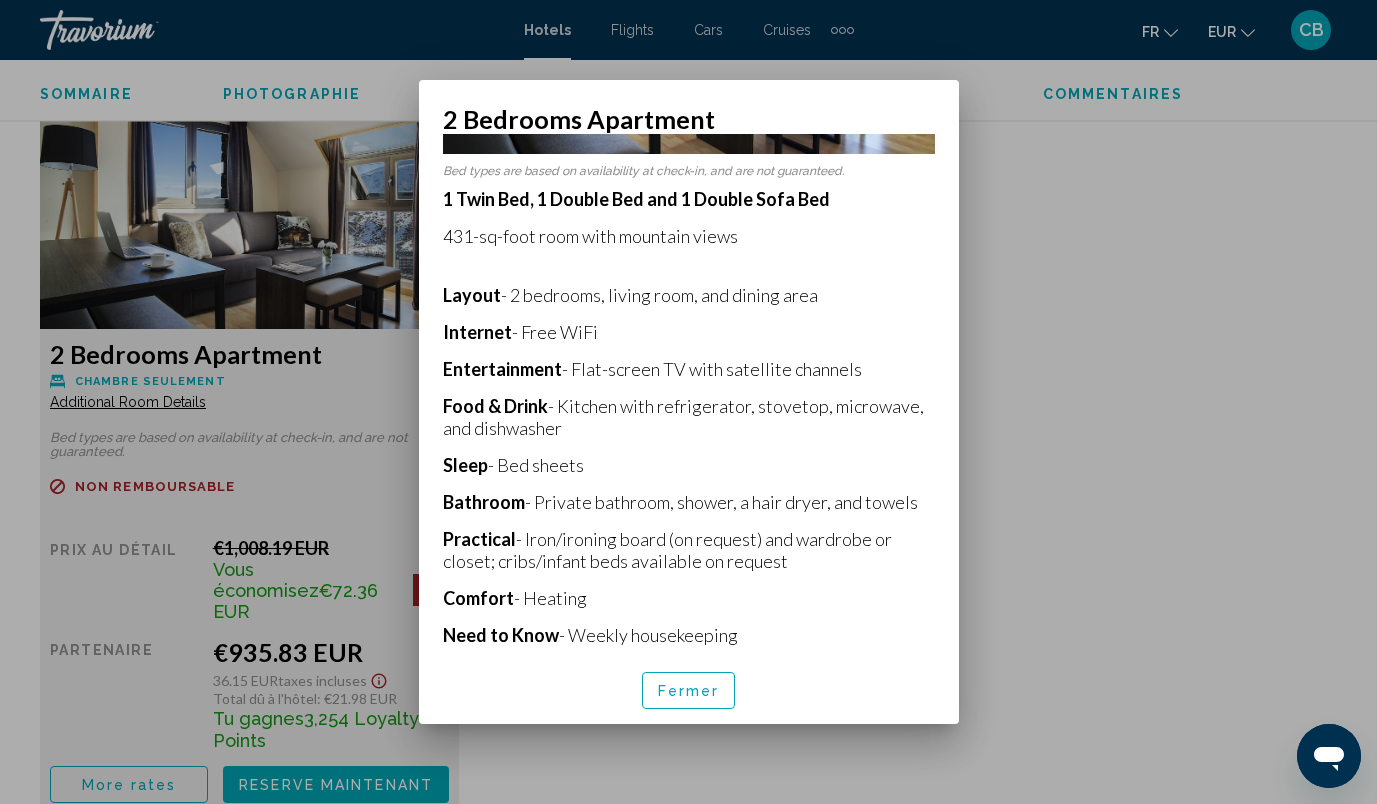 scroll, scrollTop: 348, scrollLeft: 0, axis: vertical 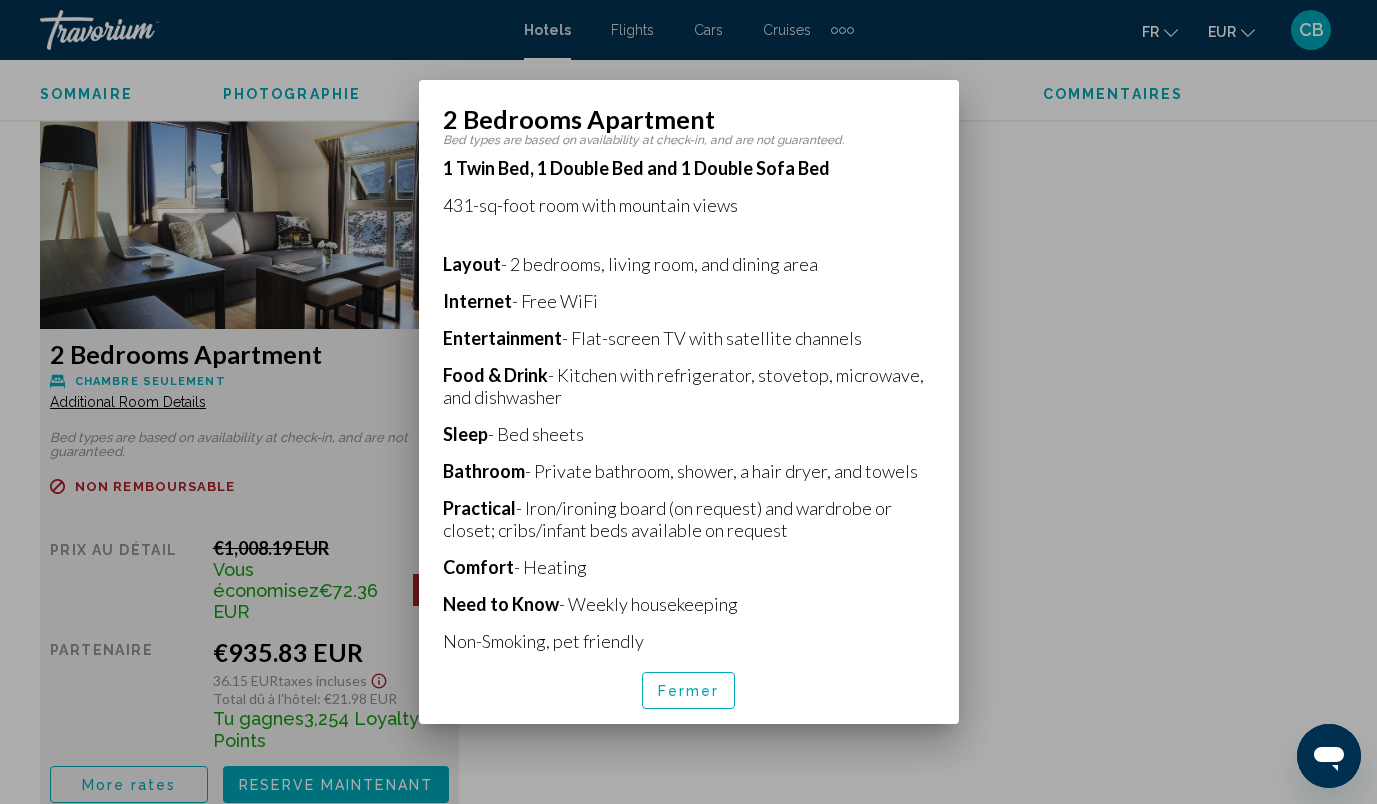 click at bounding box center (688, 402) 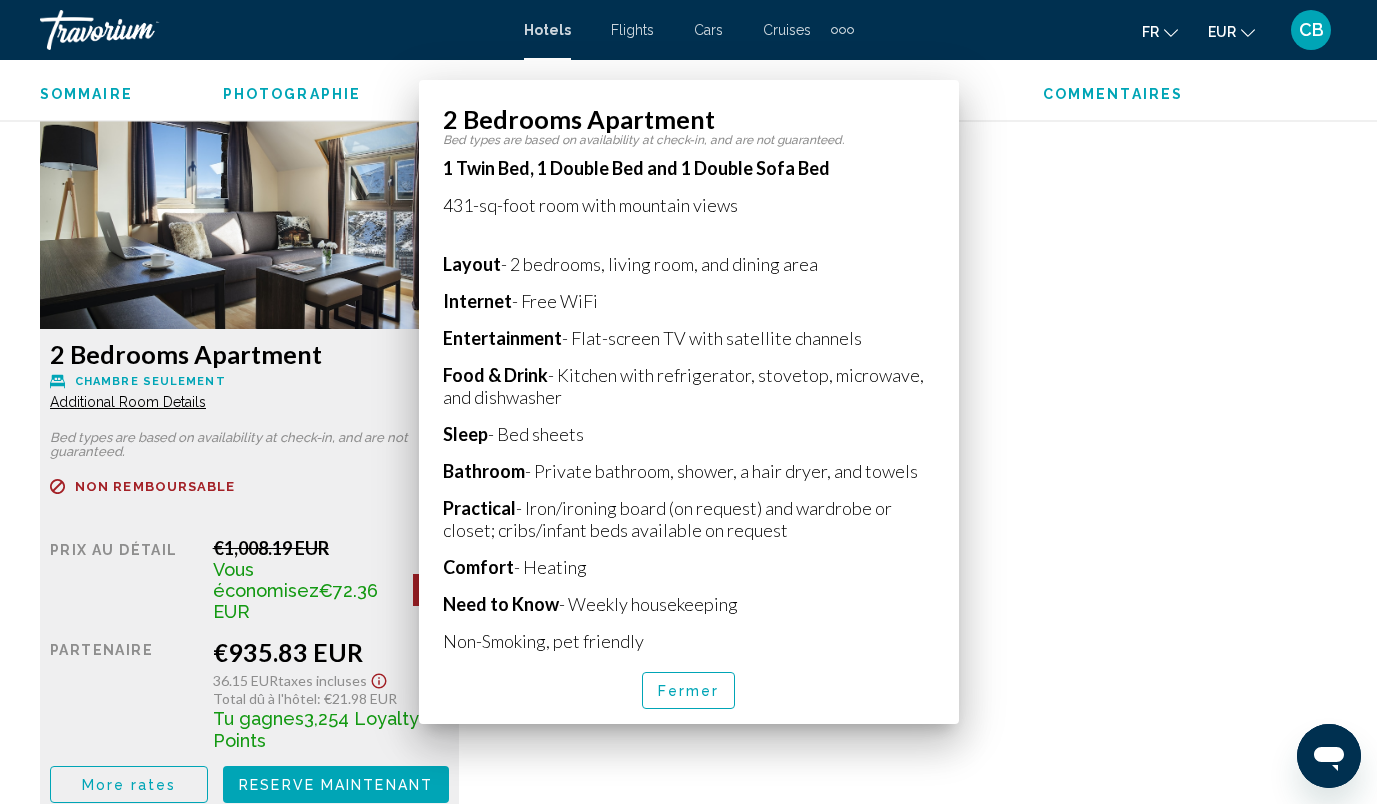 scroll, scrollTop: 3749, scrollLeft: 0, axis: vertical 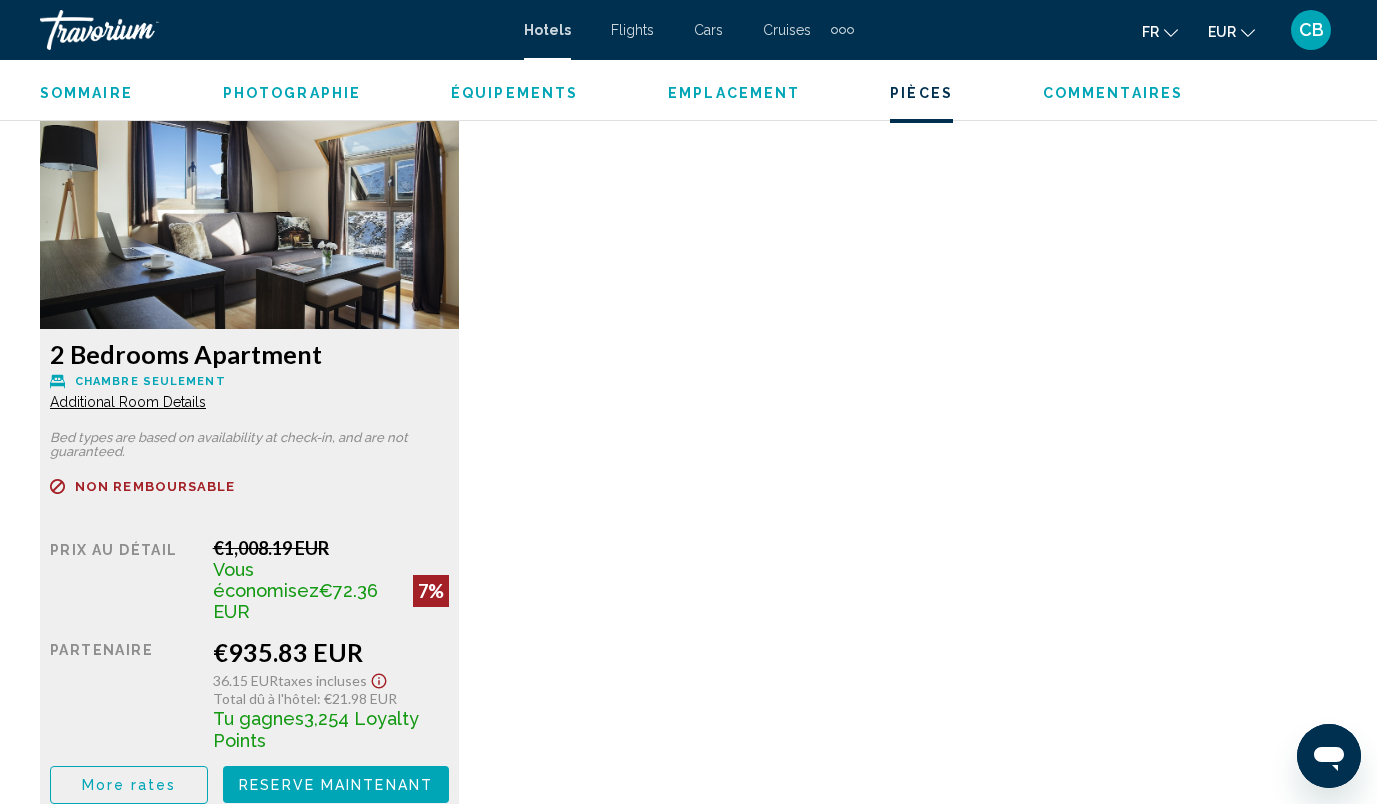 click at bounding box center (249, -550) 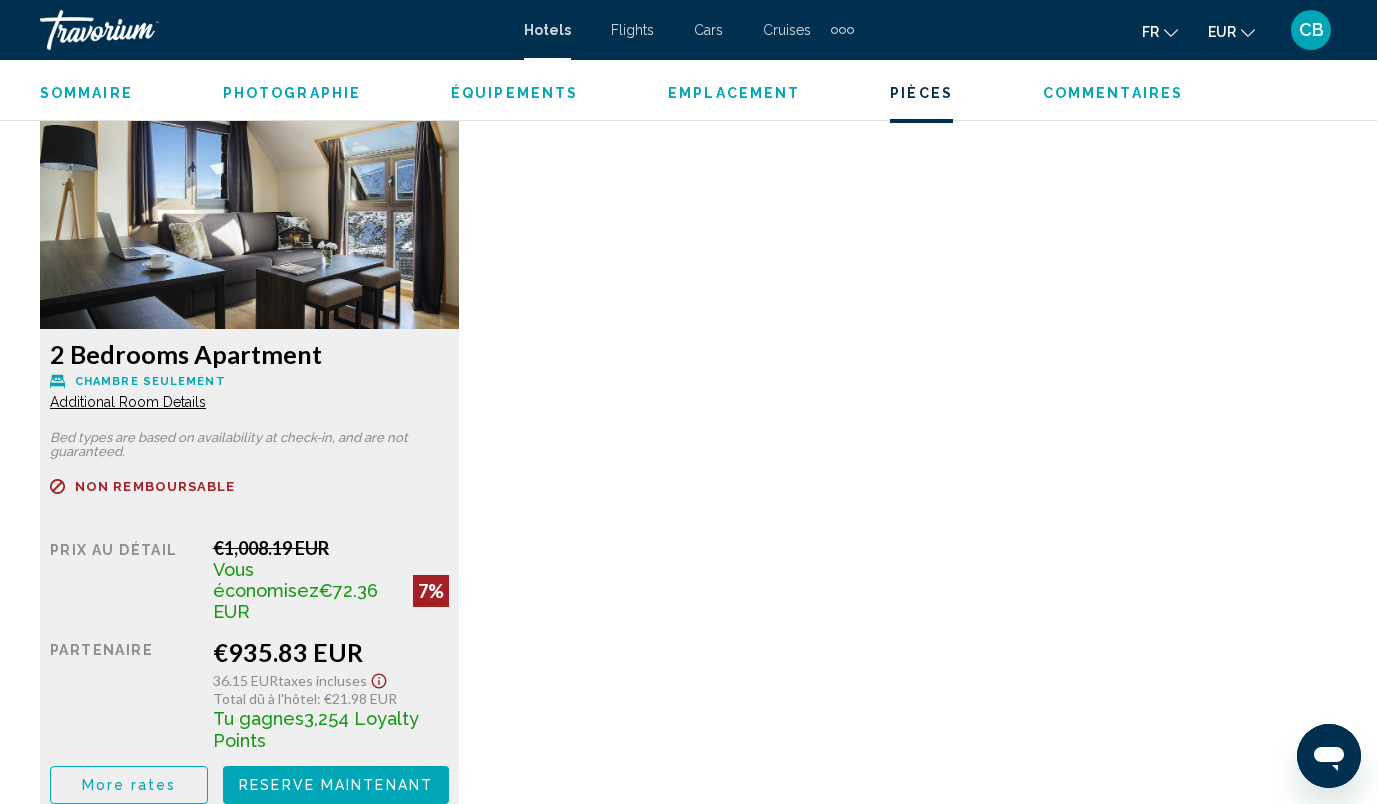 click at bounding box center [249, -550] 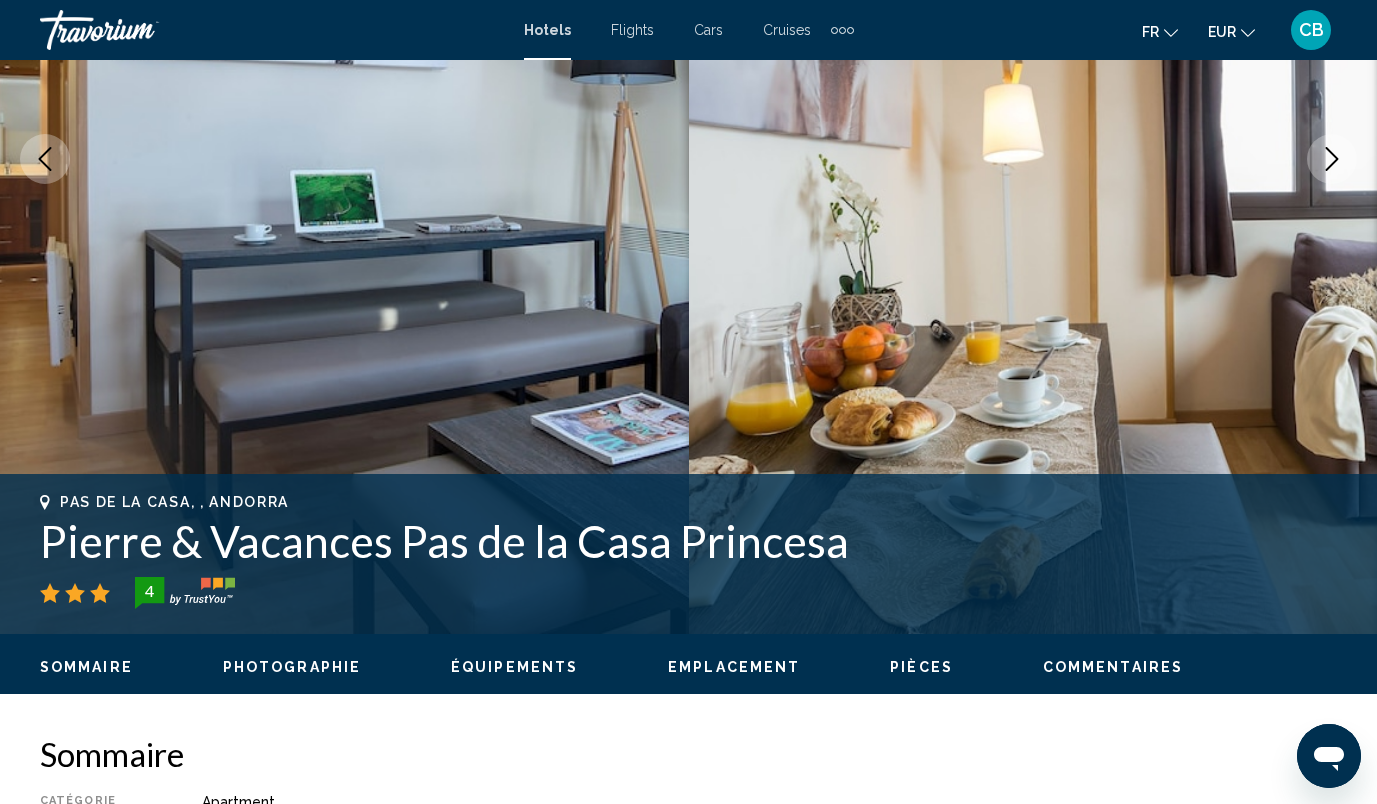 scroll, scrollTop: 352, scrollLeft: 0, axis: vertical 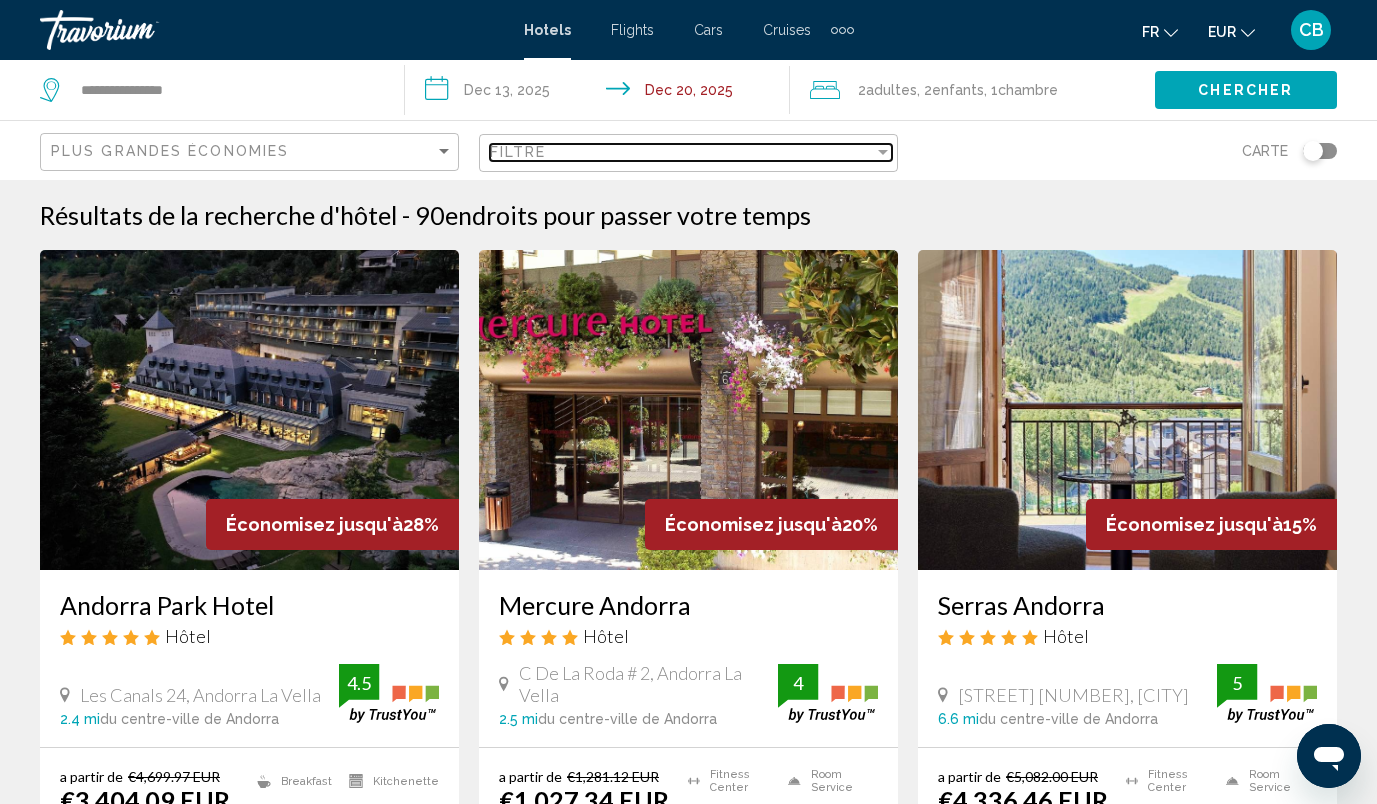 click on "Filtre" at bounding box center (518, 152) 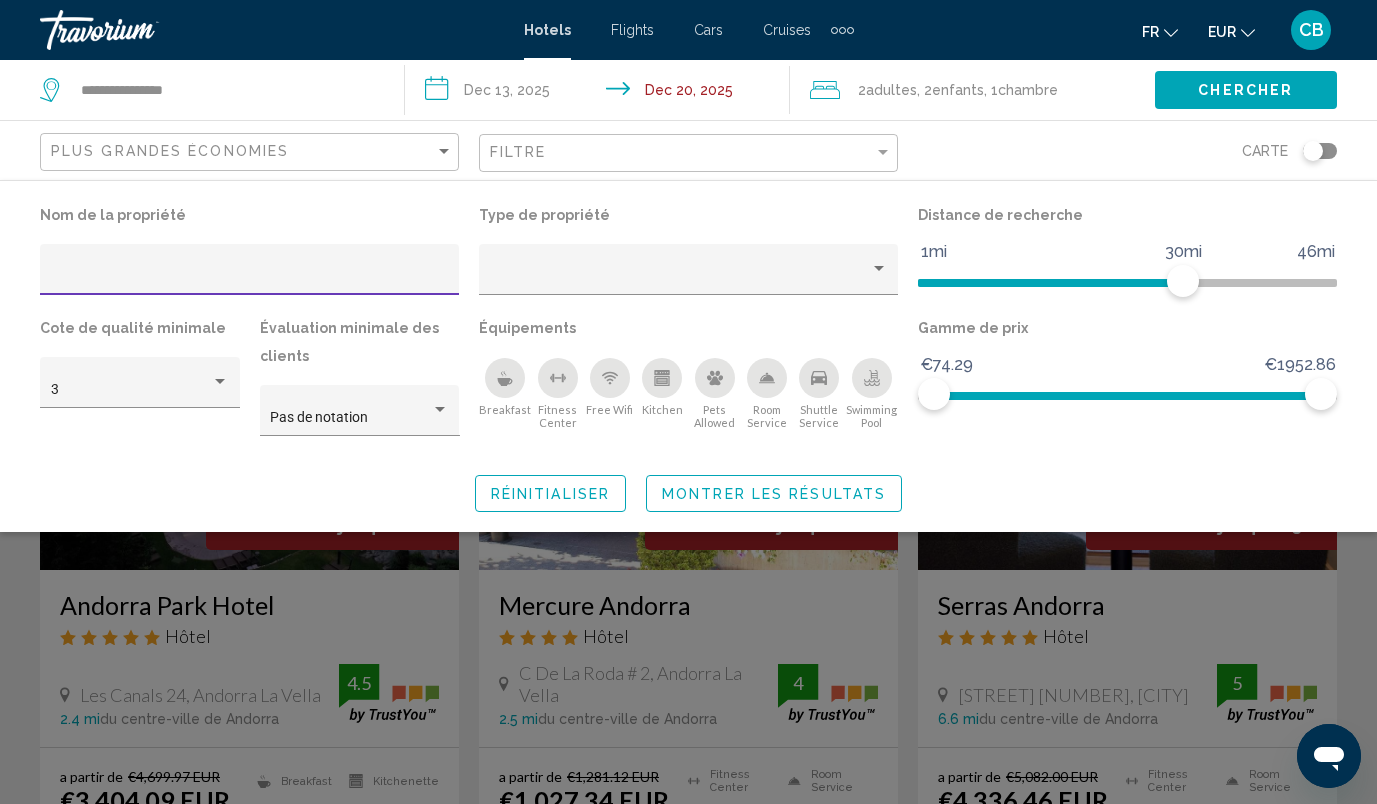 click on "Plus grandes économies" 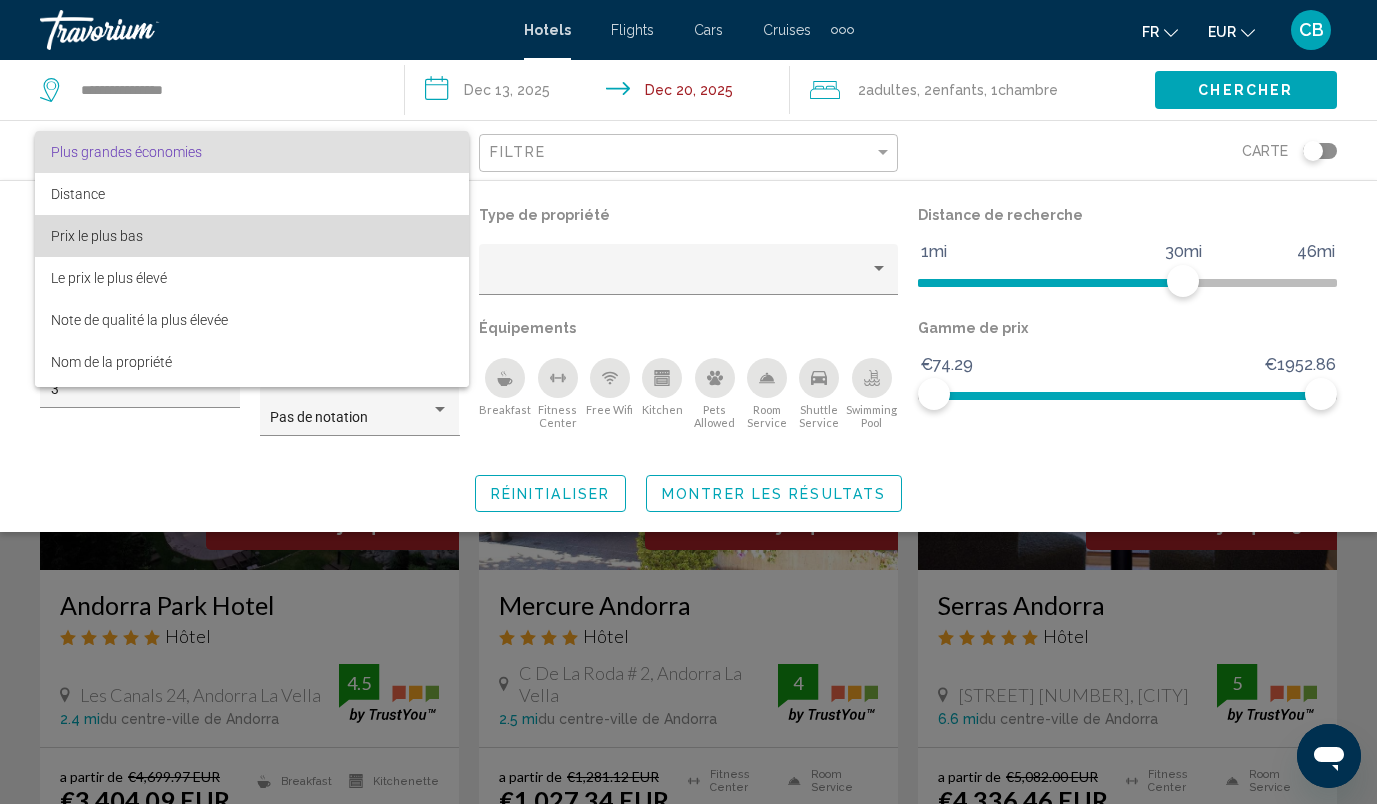 click on "Prix le plus bas" at bounding box center [252, 236] 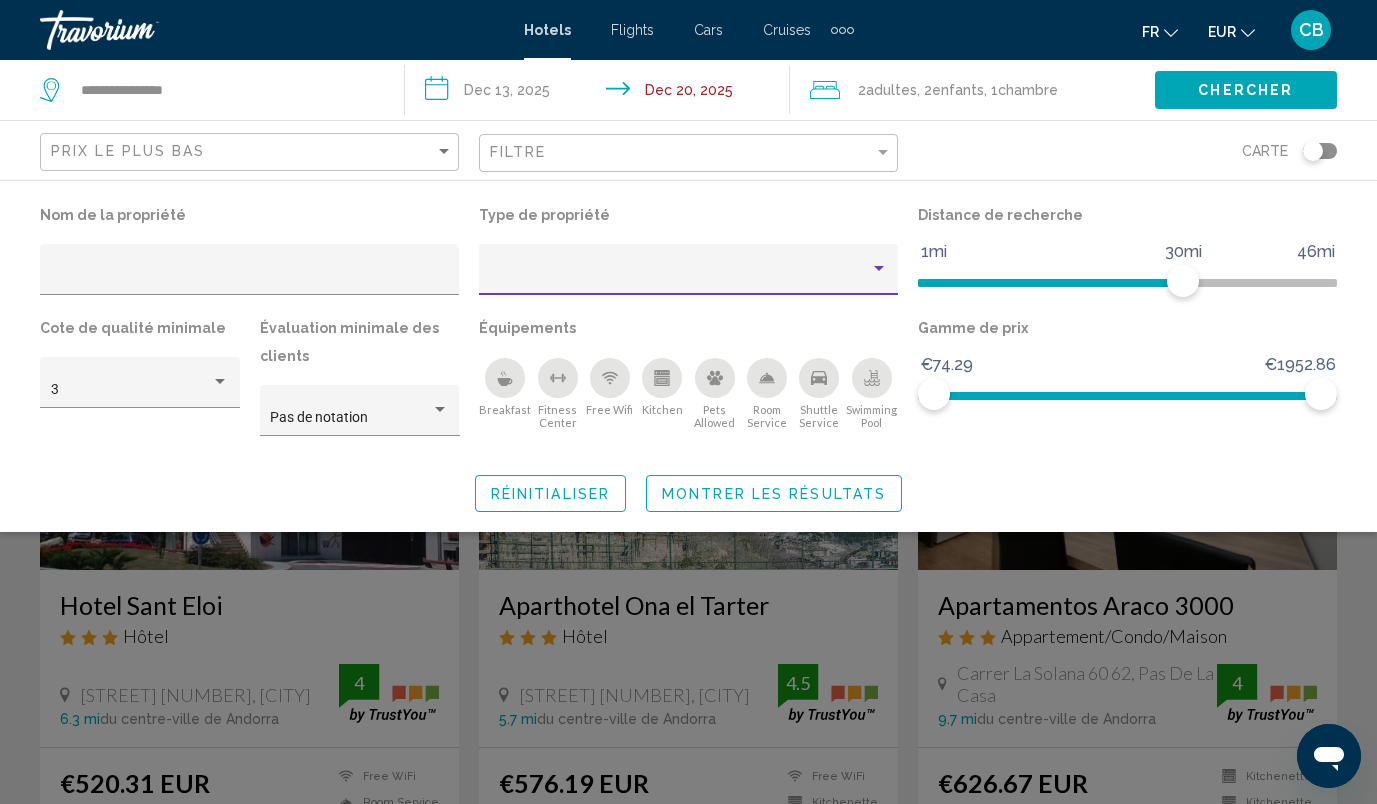 click at bounding box center [680, 277] 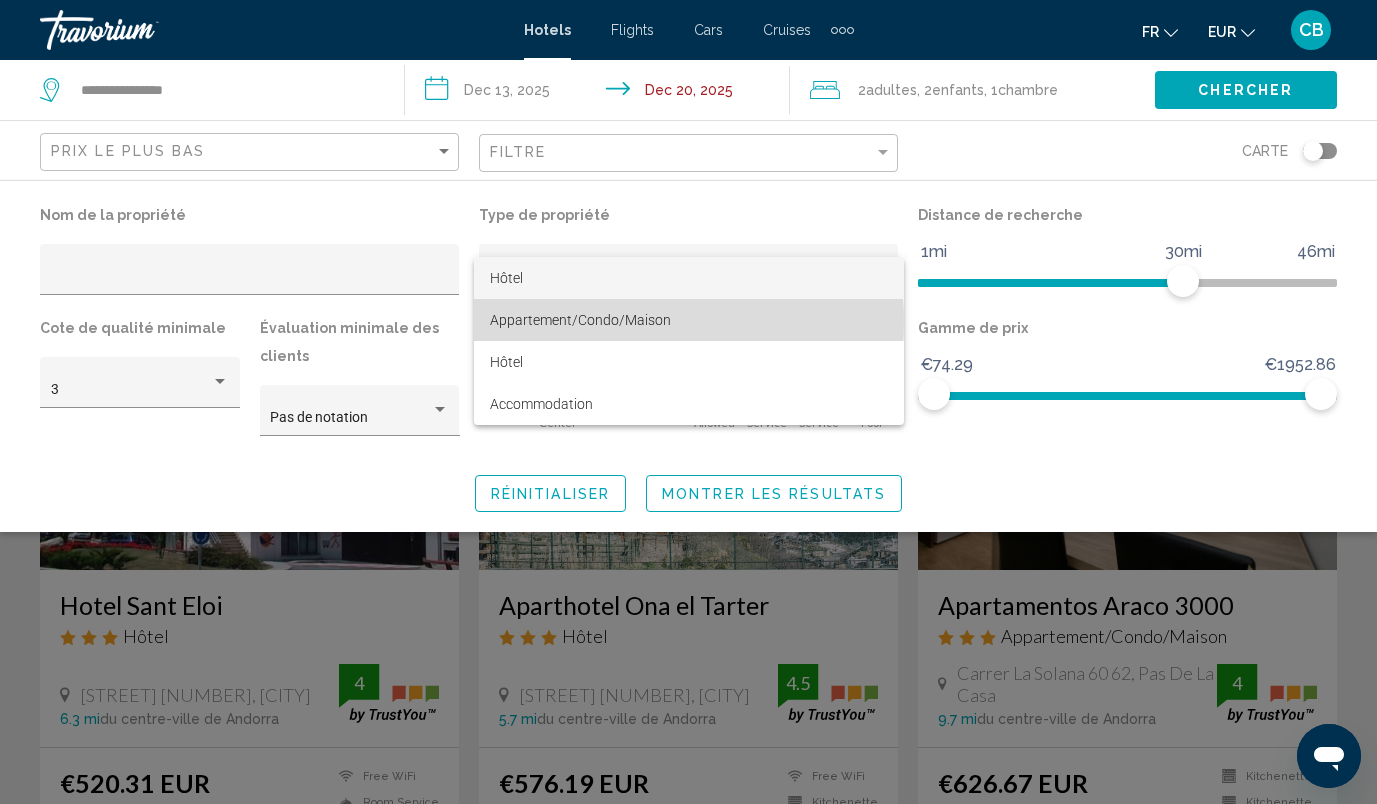click on "Appartement/Condo/Maison" at bounding box center (580, 320) 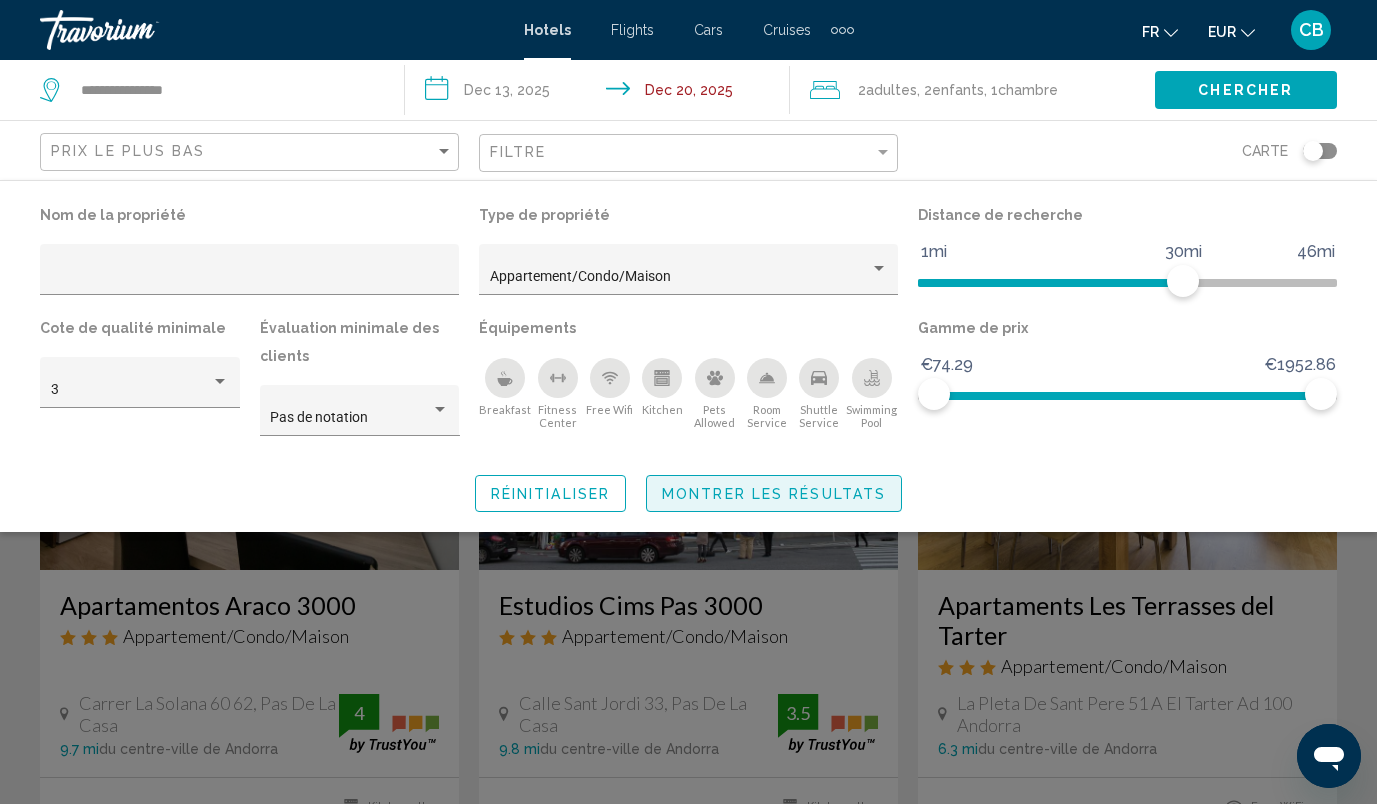 click on "Montrer les résultats" 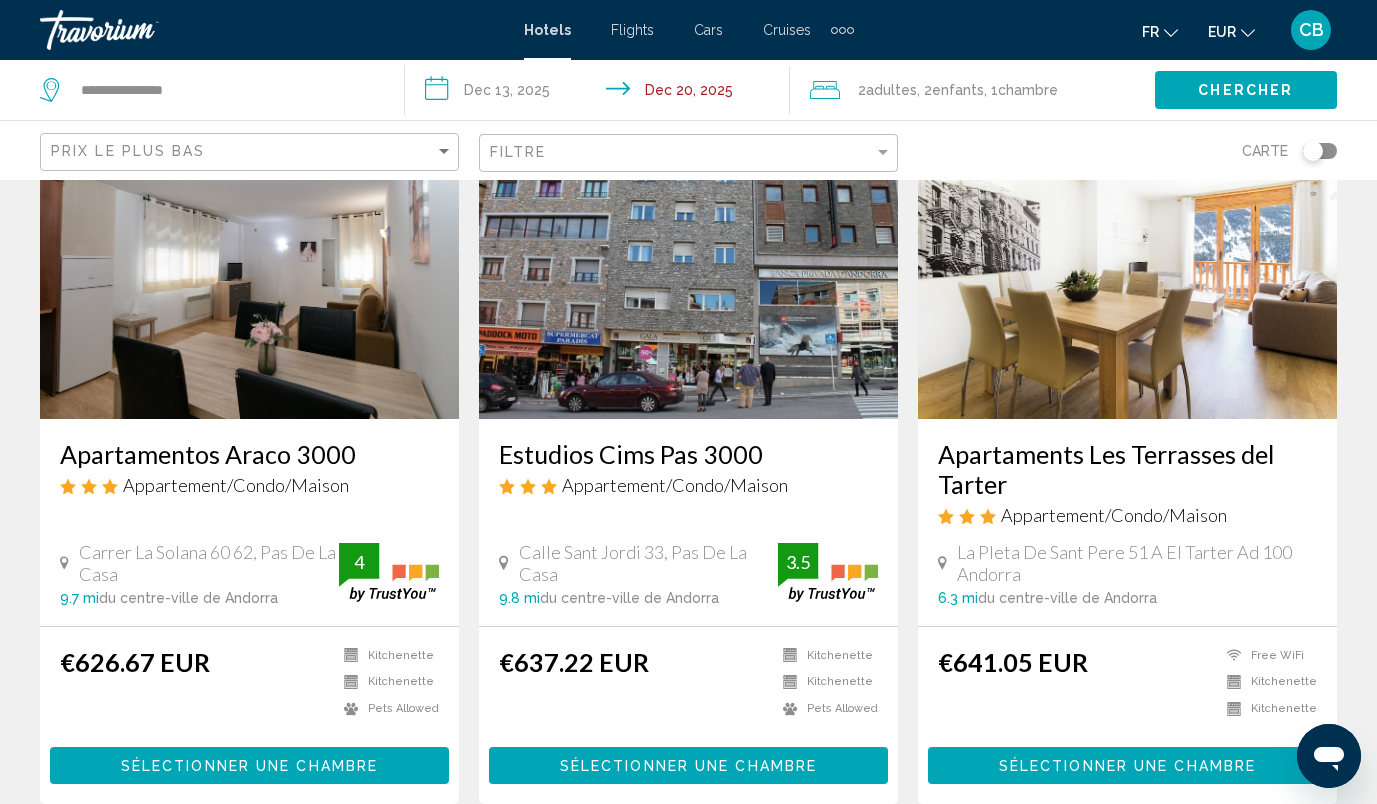 scroll, scrollTop: 153, scrollLeft: 0, axis: vertical 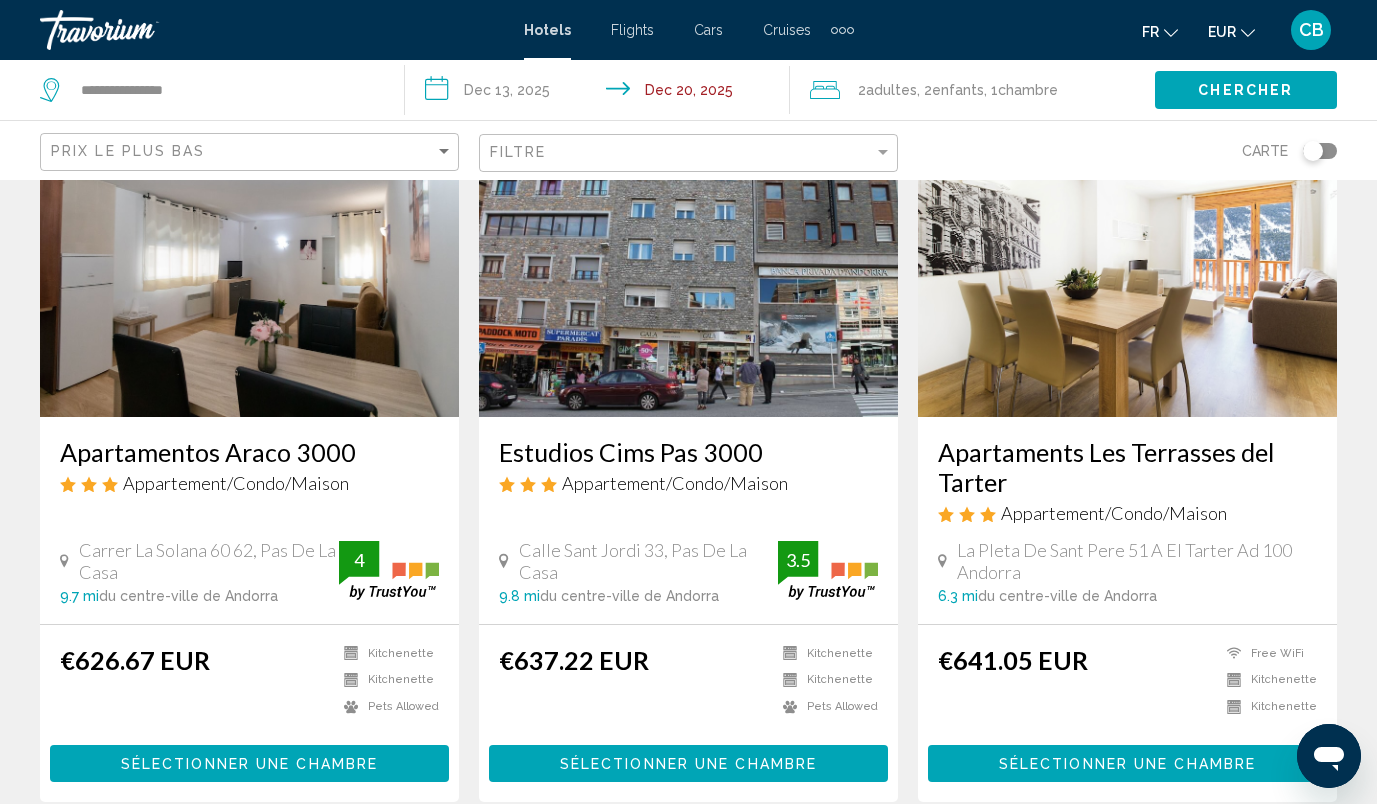 click on "Apartaments Les Terrasses del Tarter
Appartement/Condo/Maison
La Pleta De Sant Pere 51 A El Tarter Ad 100 Andorra 6.3 mi  du centre-ville de Andorra de l'hôtel" at bounding box center (1127, 520) 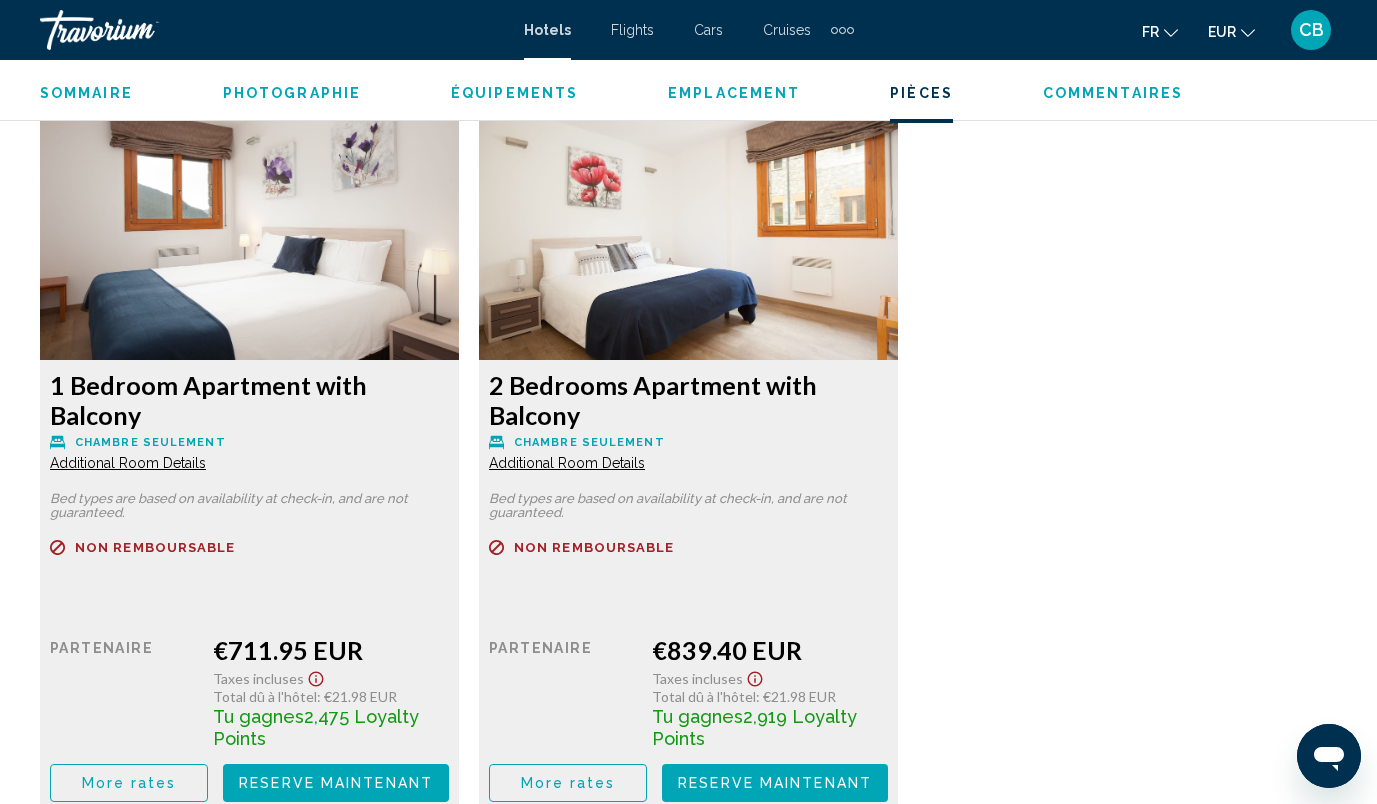 scroll, scrollTop: 3765, scrollLeft: 0, axis: vertical 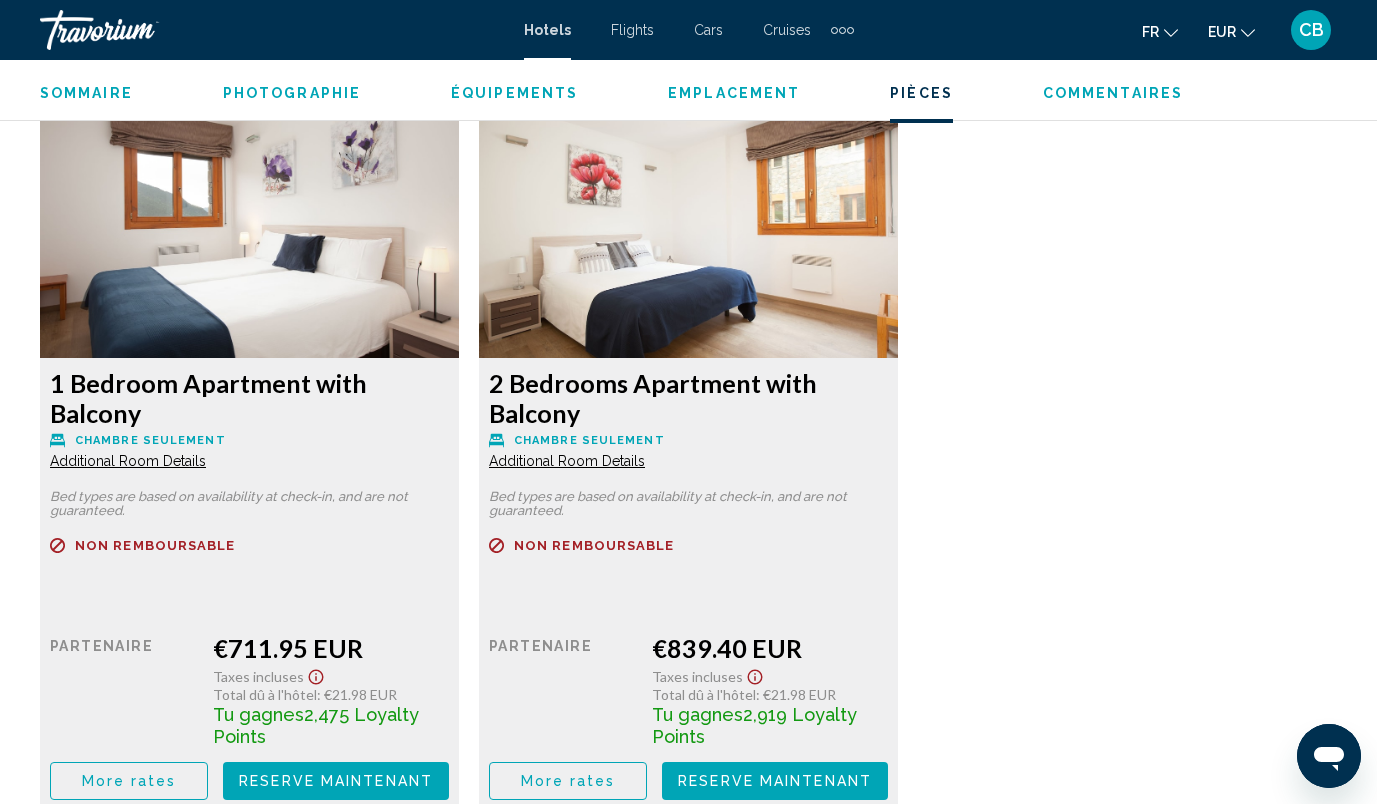 click on "2 Bedrooms Apartment with Balcony
Chambre seulement Additional Room Details" at bounding box center [249, -287] 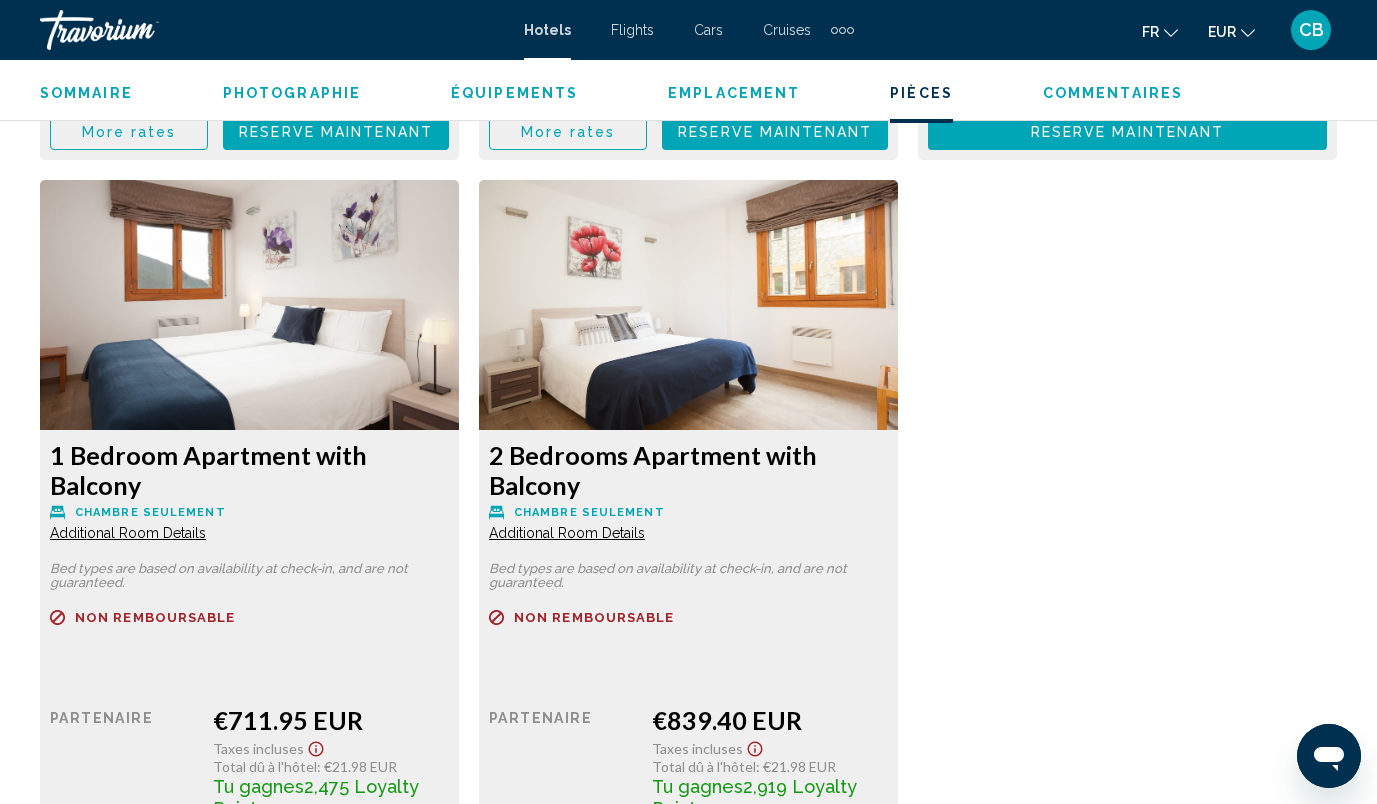 scroll, scrollTop: 3697, scrollLeft: 0, axis: vertical 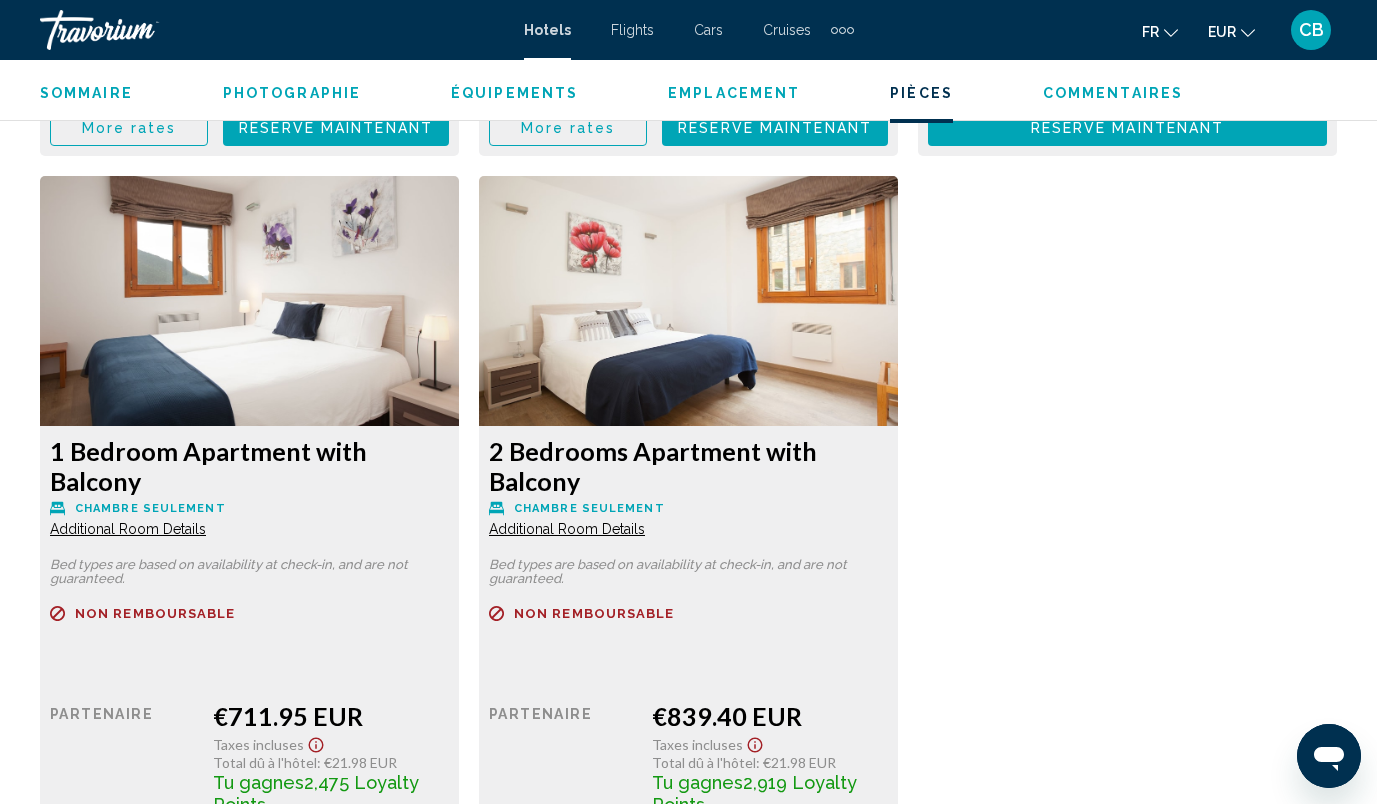 click on "Additional Room Details" at bounding box center [128, -192] 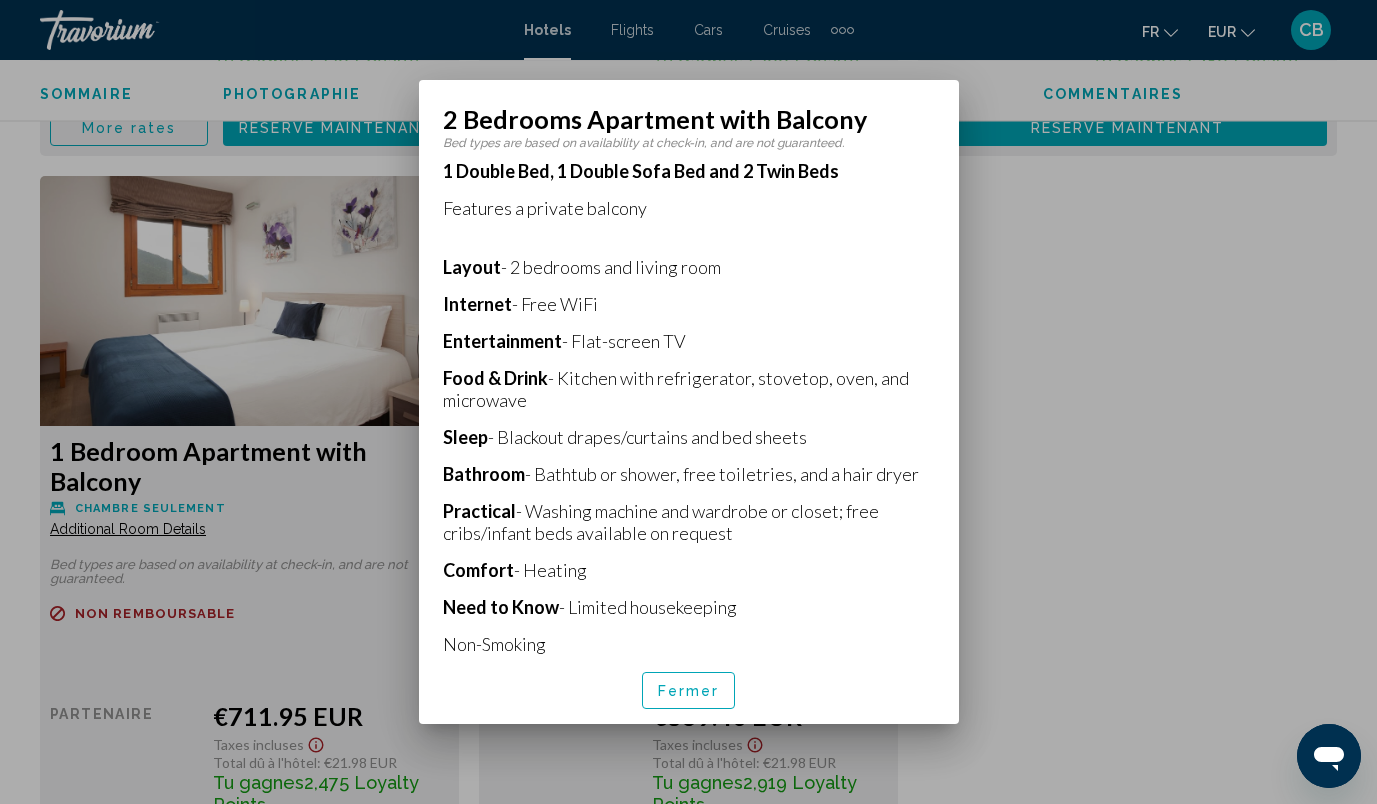 scroll, scrollTop: 349, scrollLeft: 0, axis: vertical 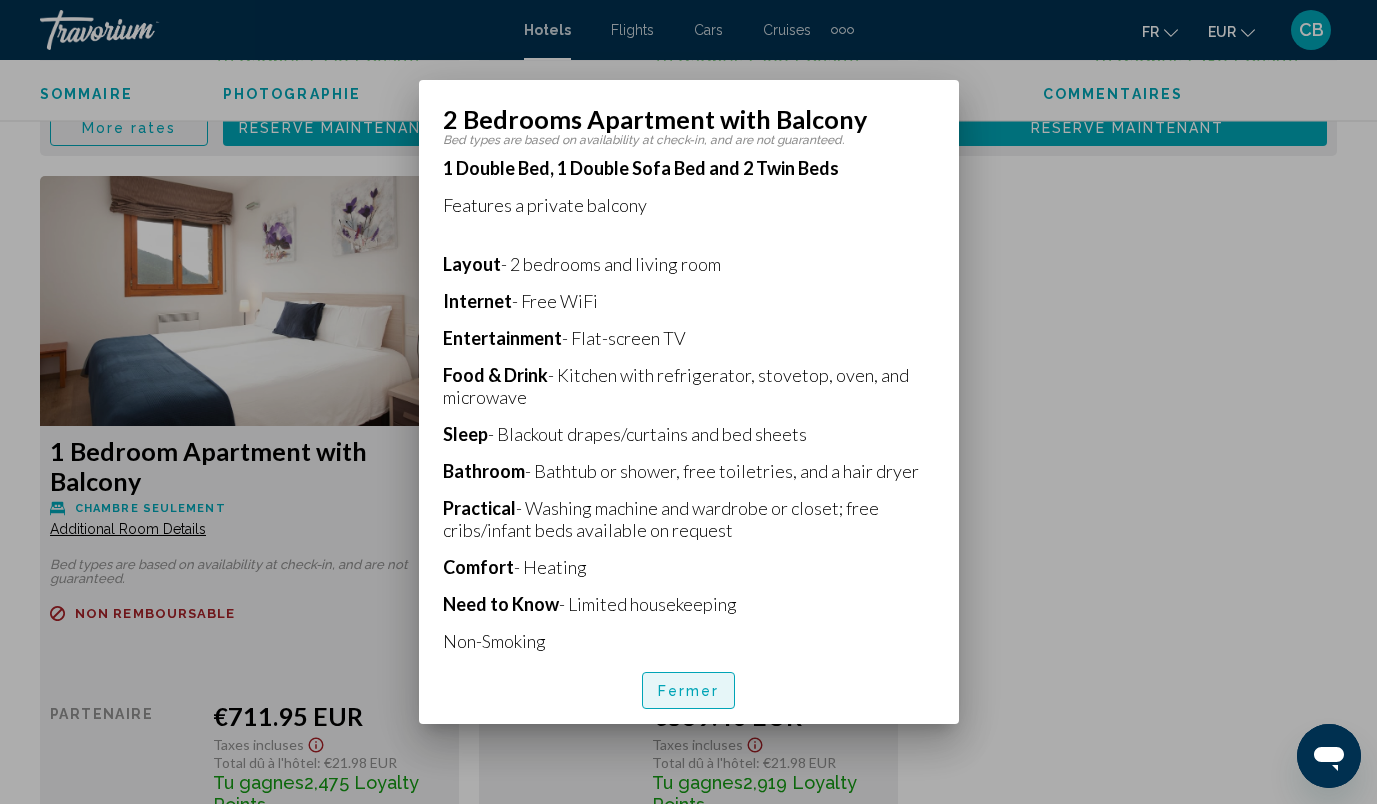 click on "Fermer" at bounding box center (689, 691) 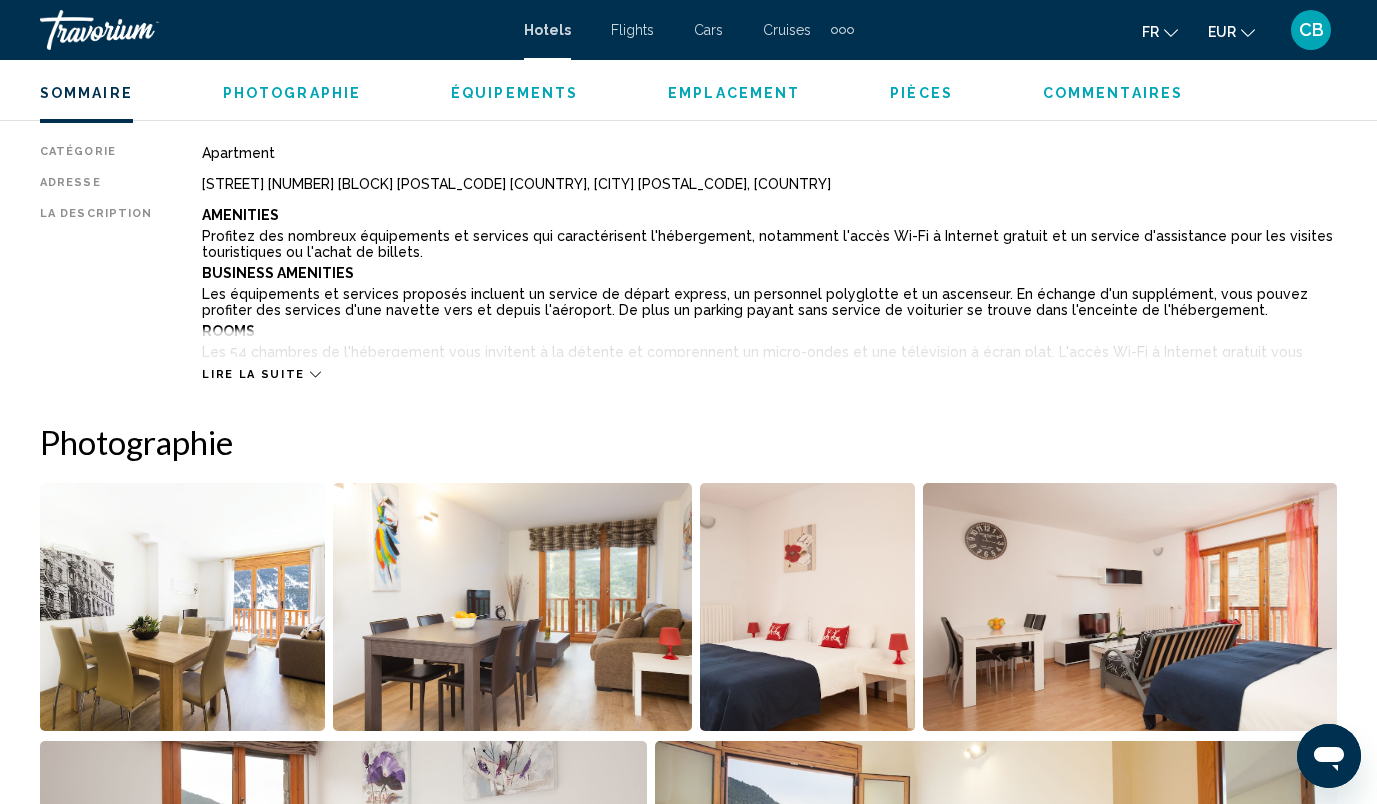 scroll, scrollTop: 1023, scrollLeft: 0, axis: vertical 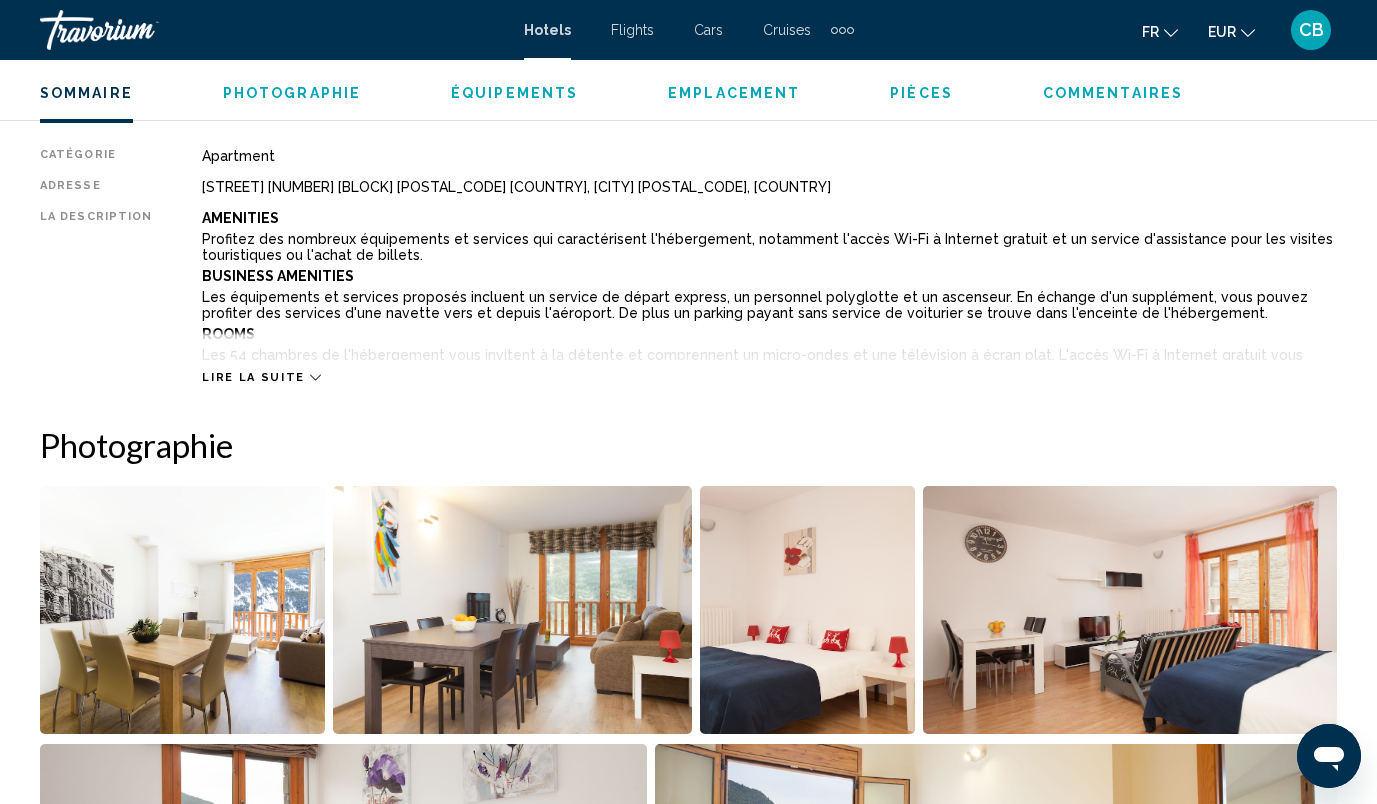 click on "Lire la suite" at bounding box center [253, 377] 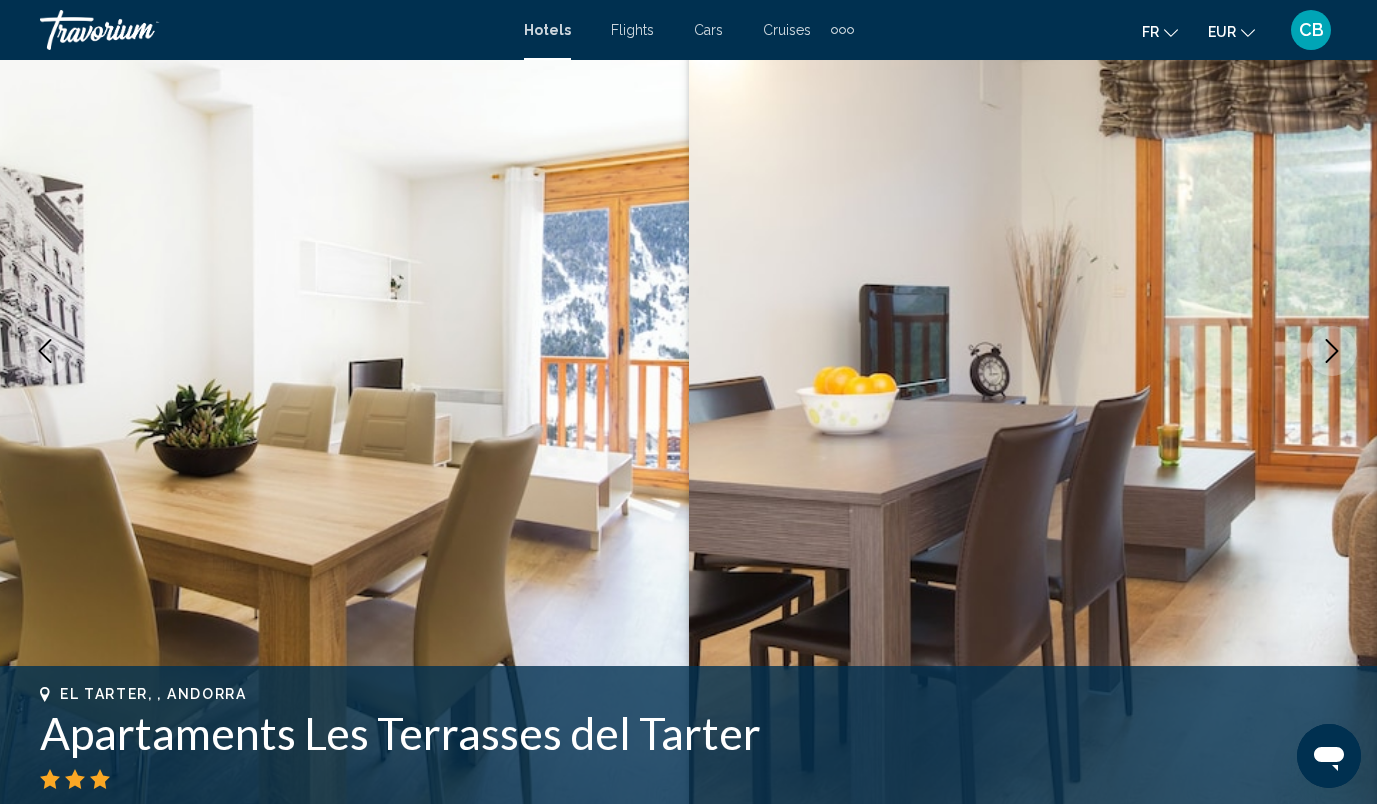 scroll, scrollTop: 0, scrollLeft: 0, axis: both 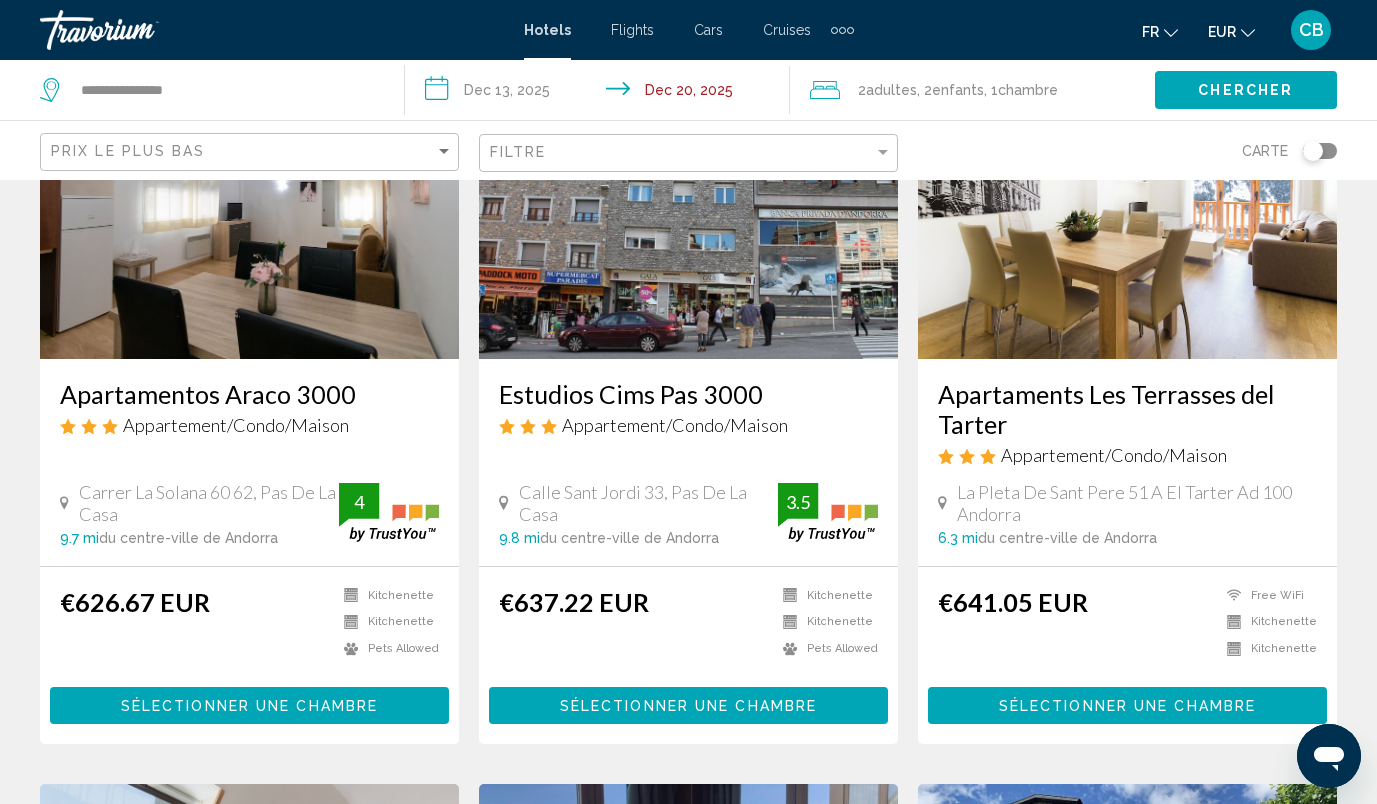 click at bounding box center (249, 199) 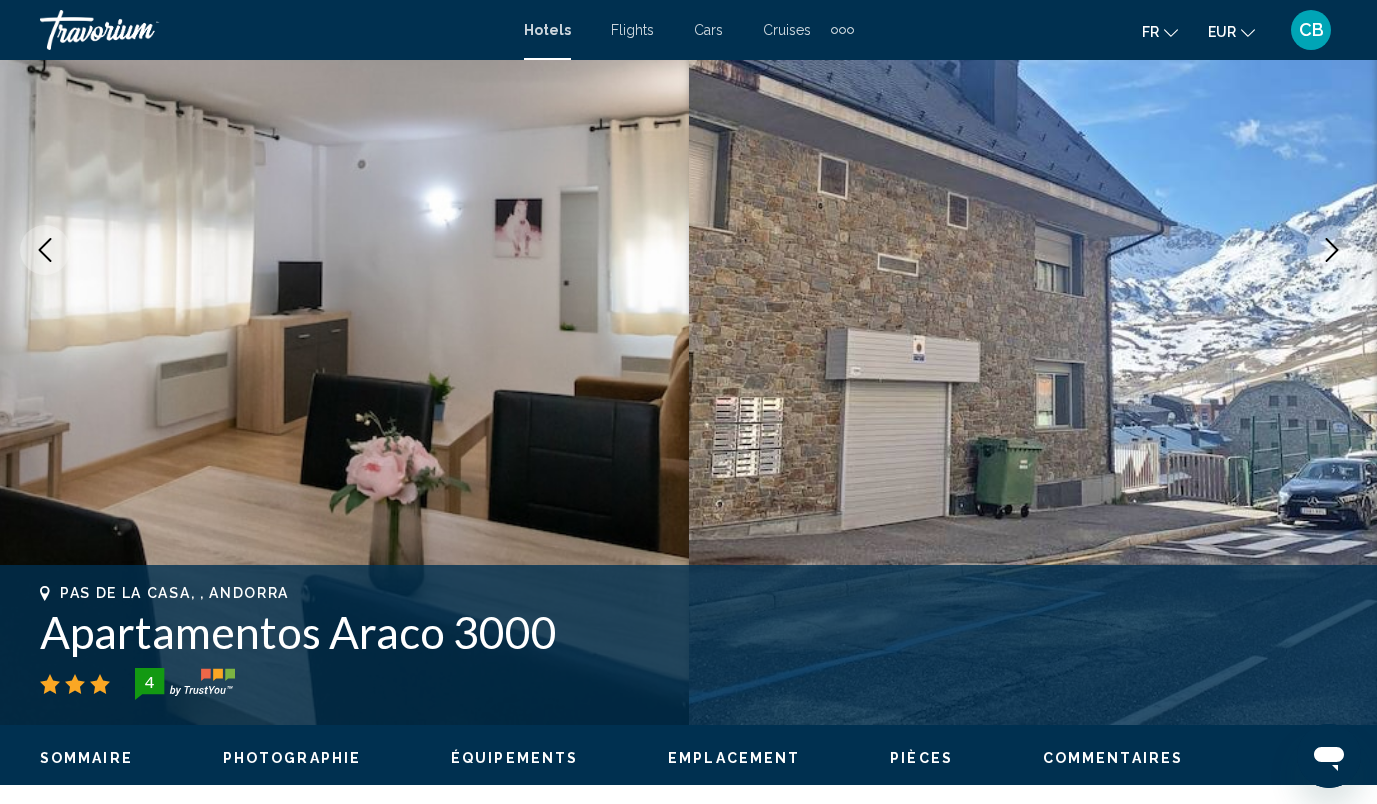 scroll, scrollTop: 282, scrollLeft: 0, axis: vertical 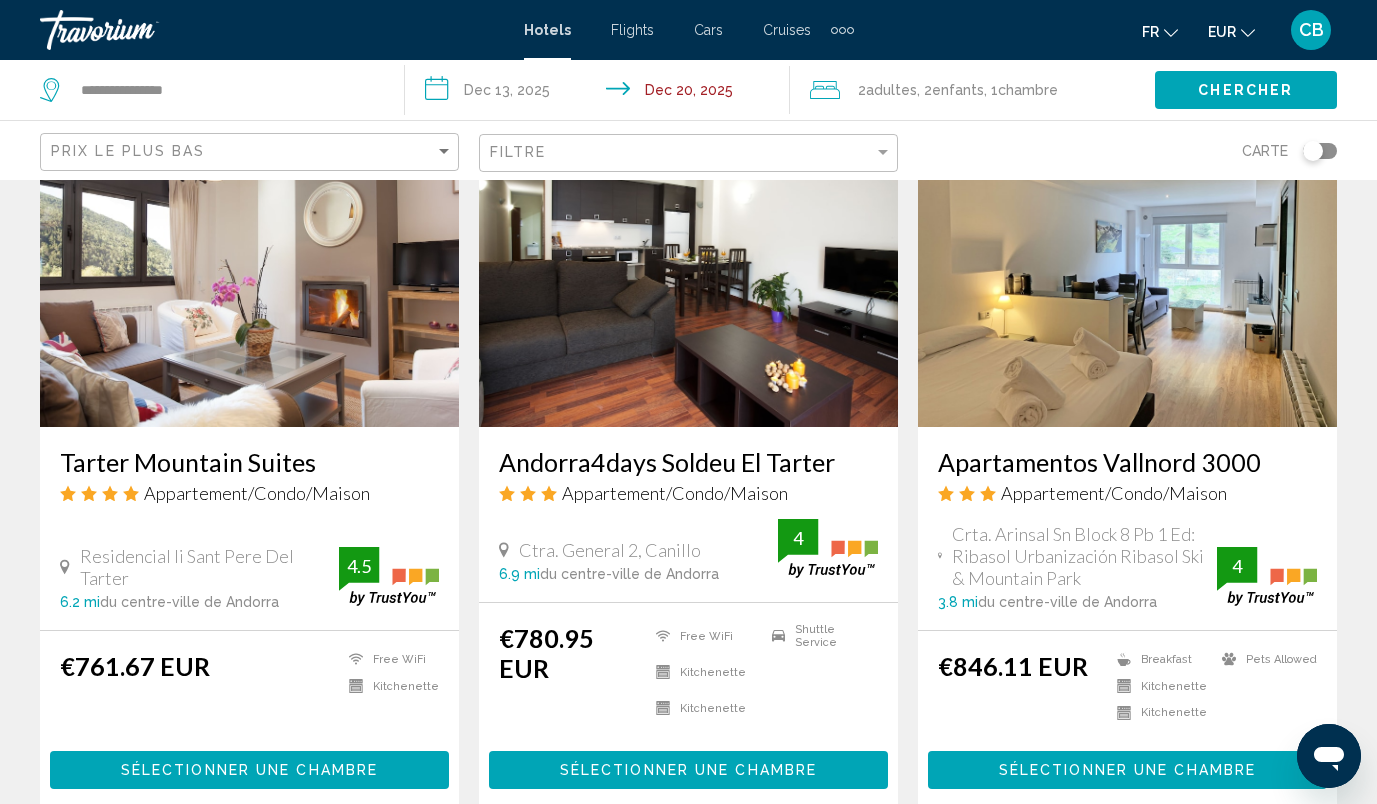 click at bounding box center [249, 267] 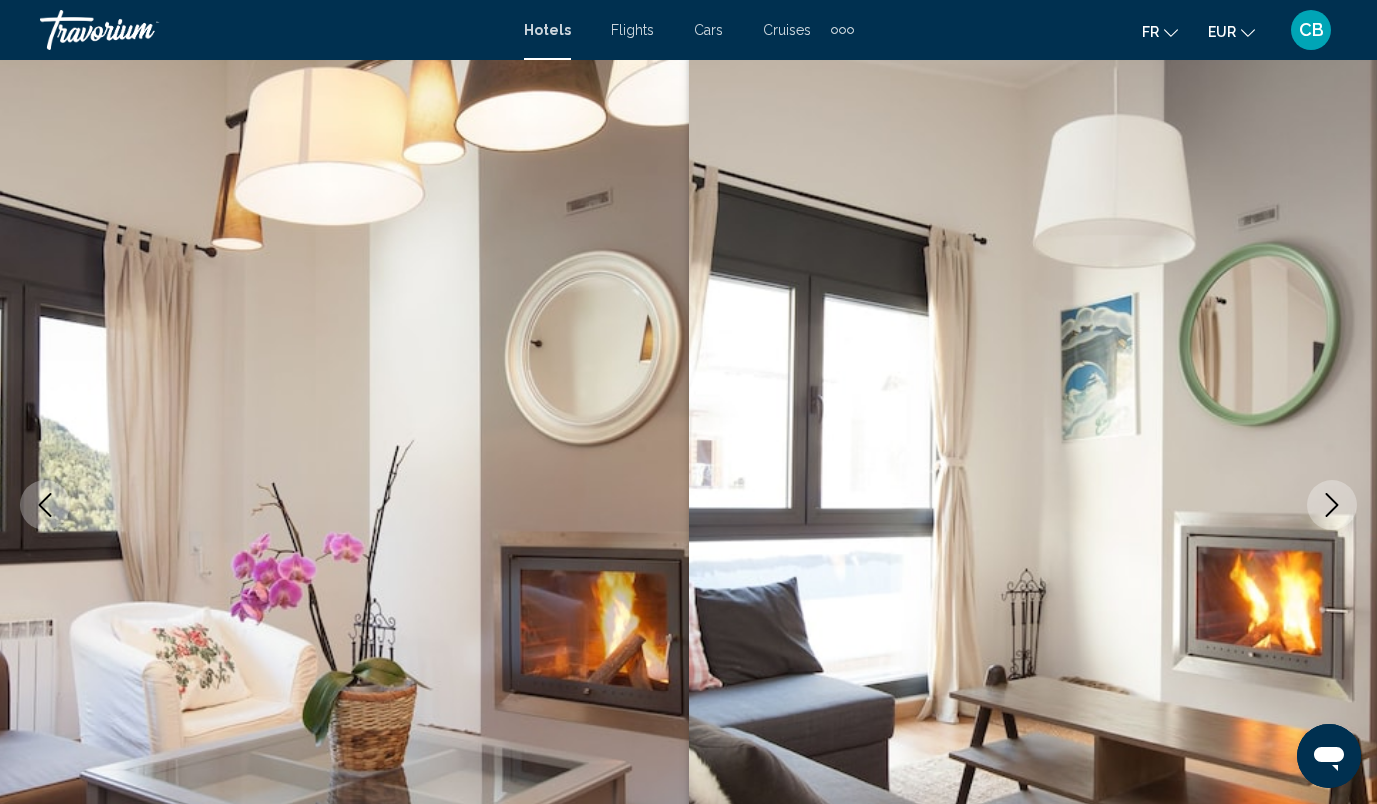scroll, scrollTop: 0, scrollLeft: 0, axis: both 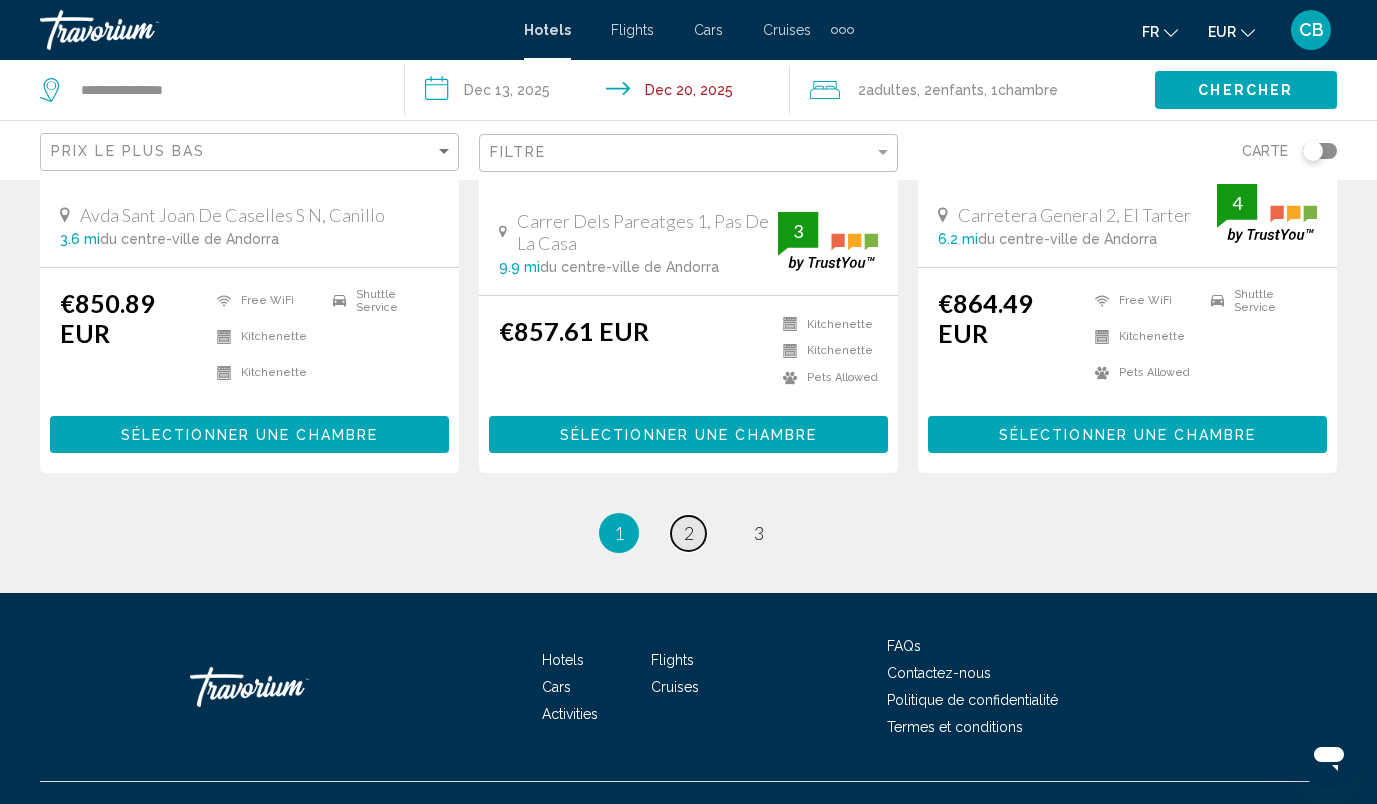 click on "2" at bounding box center [689, 533] 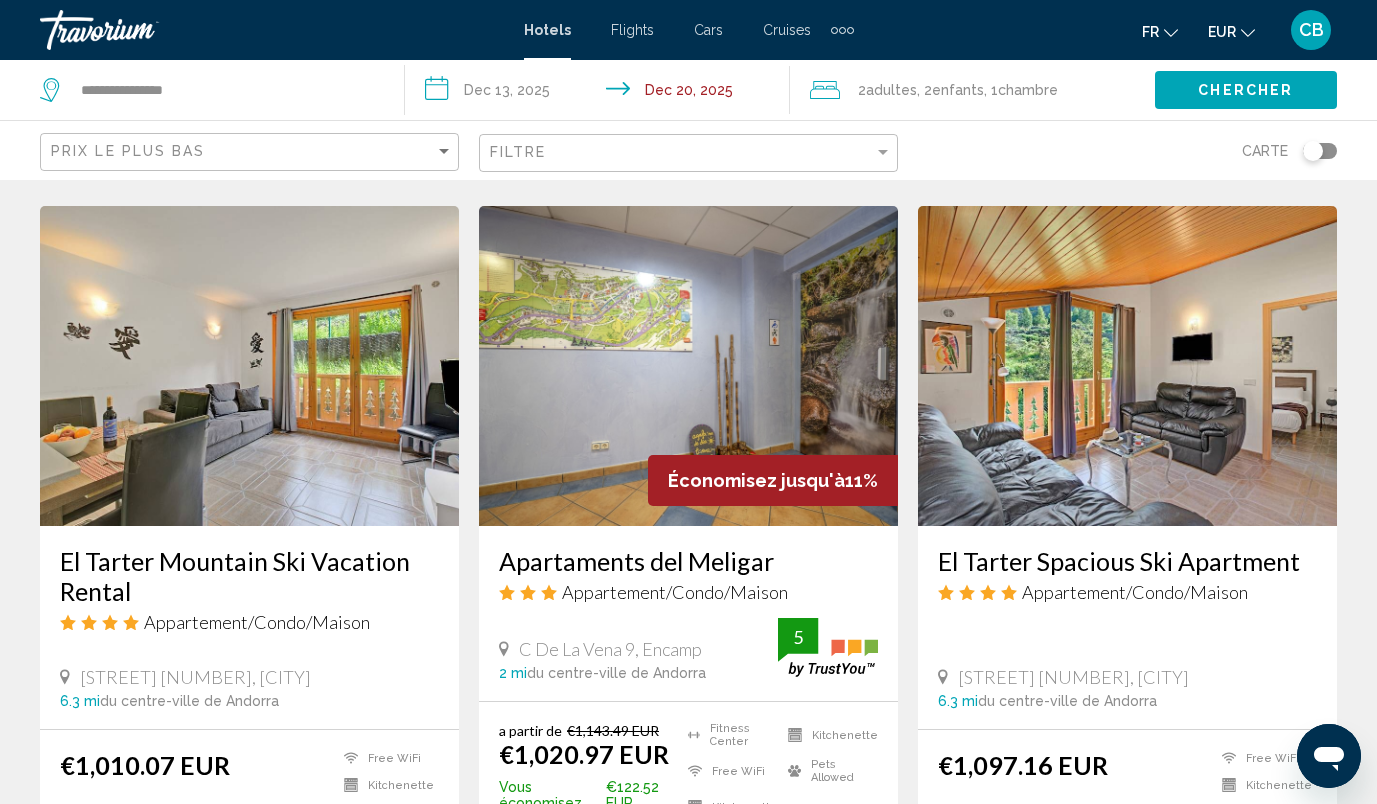 scroll, scrollTop: 1553, scrollLeft: 0, axis: vertical 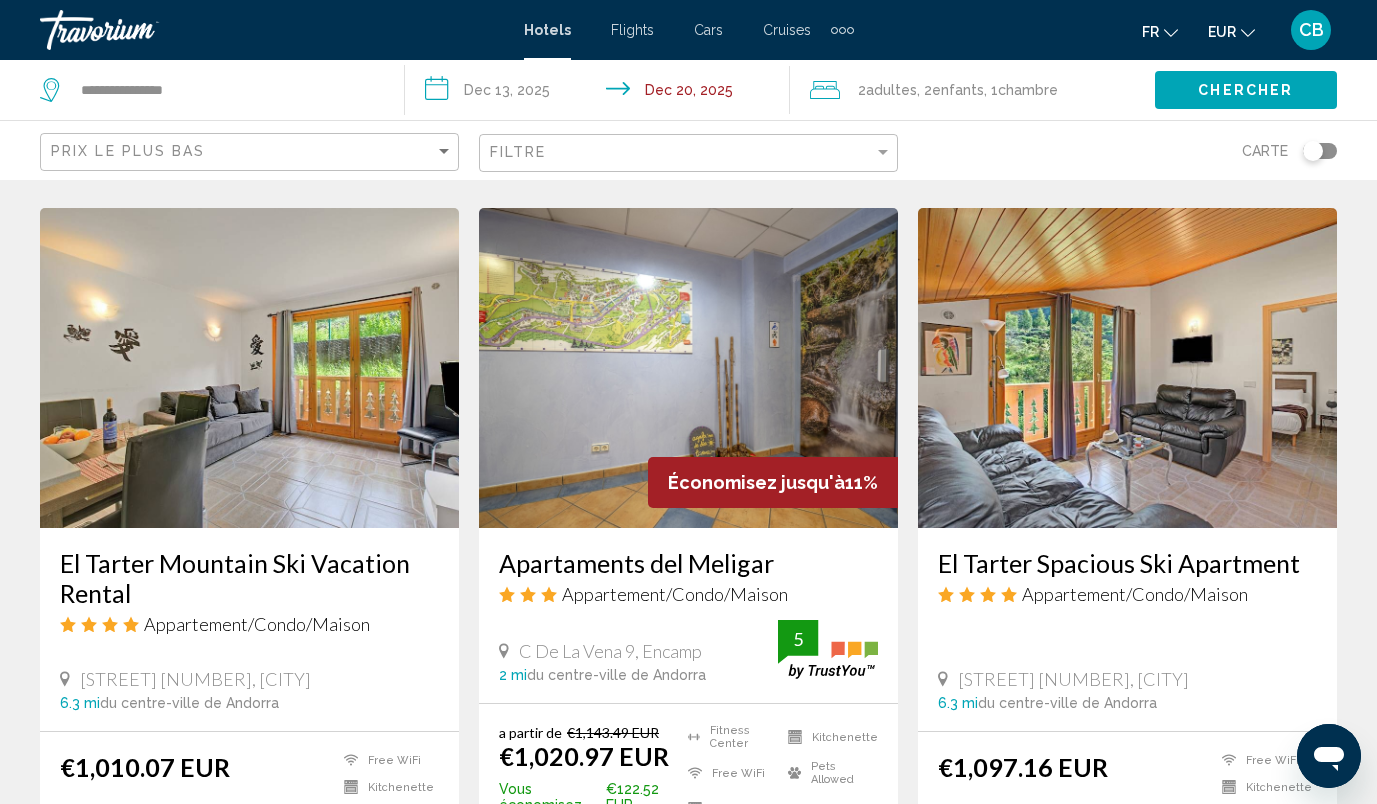 click at bounding box center (249, 368) 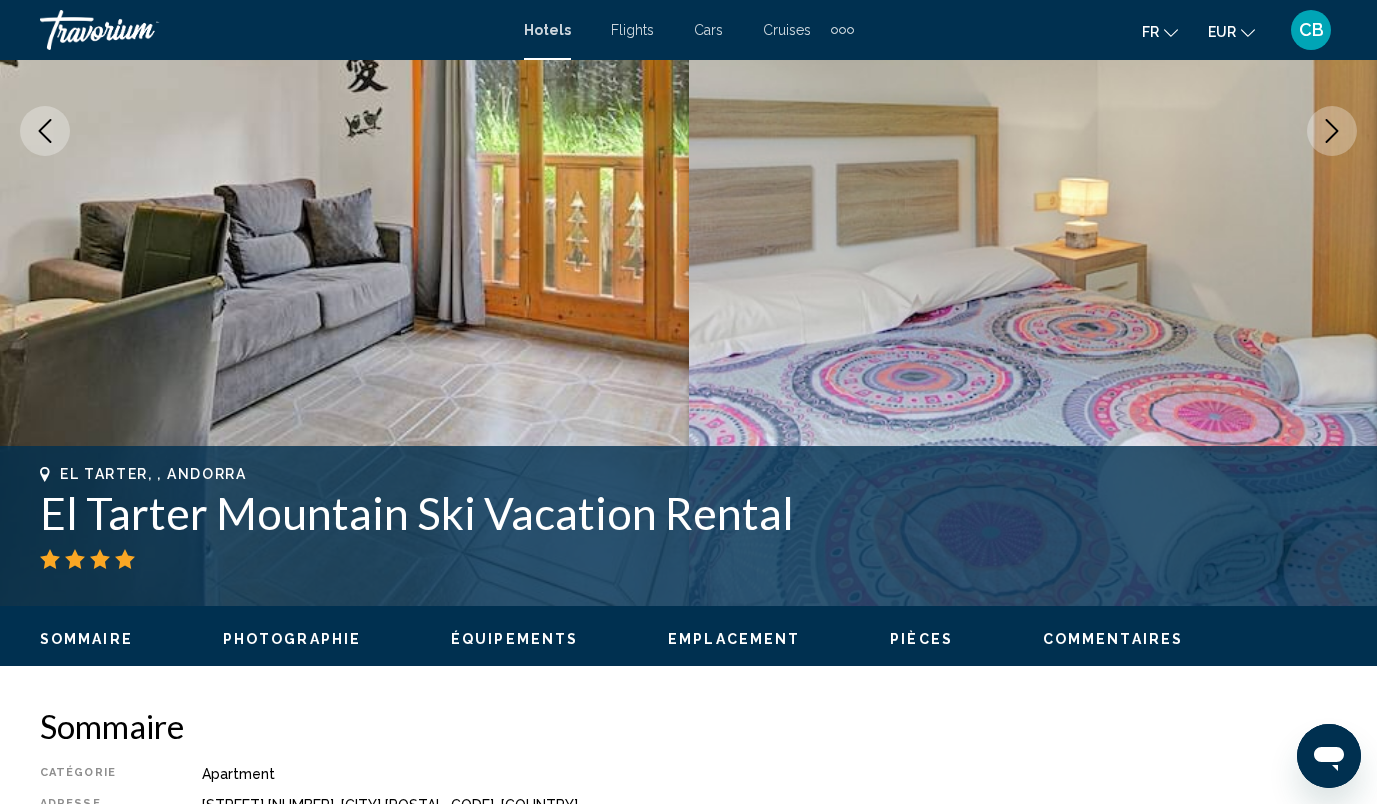 scroll, scrollTop: 0, scrollLeft: 0, axis: both 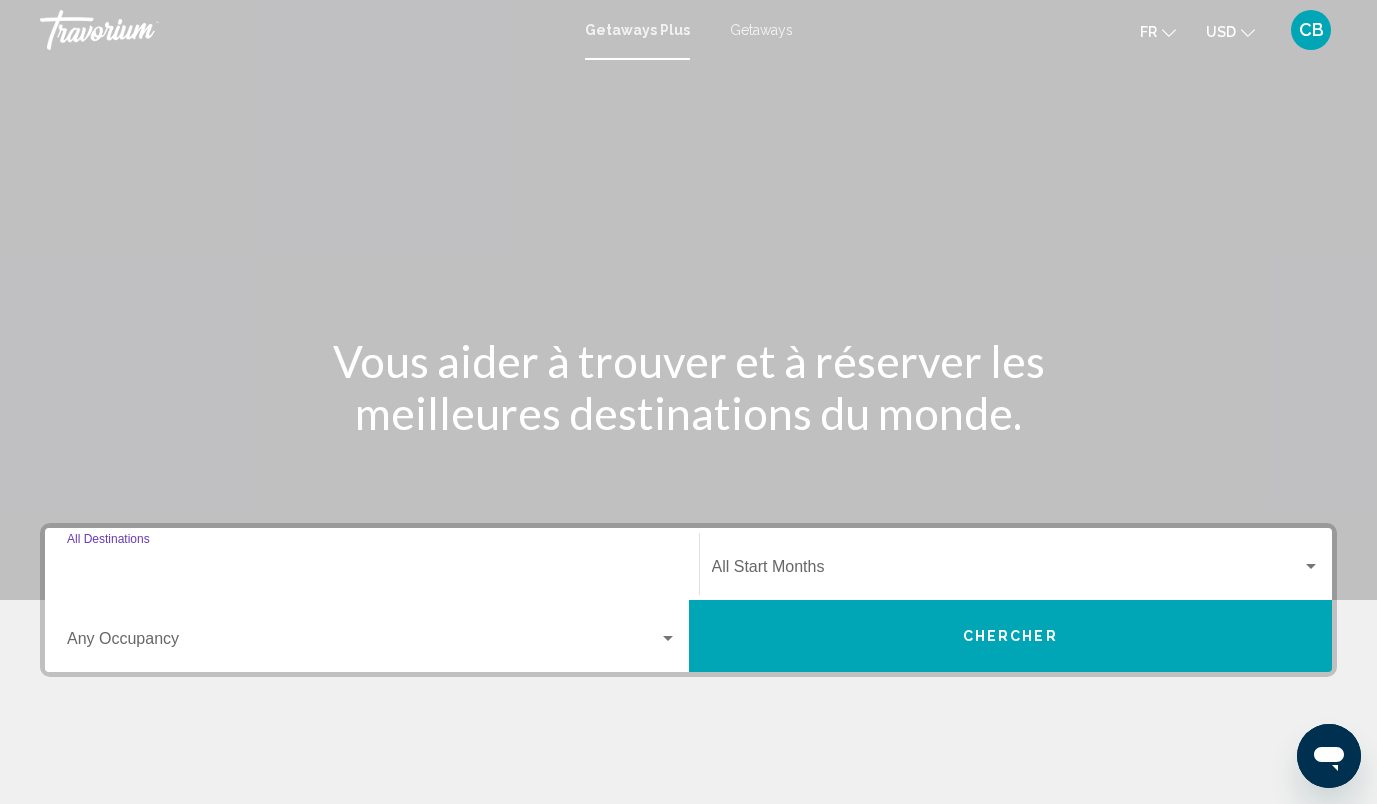 click on "Destination All Destinations" at bounding box center (372, 571) 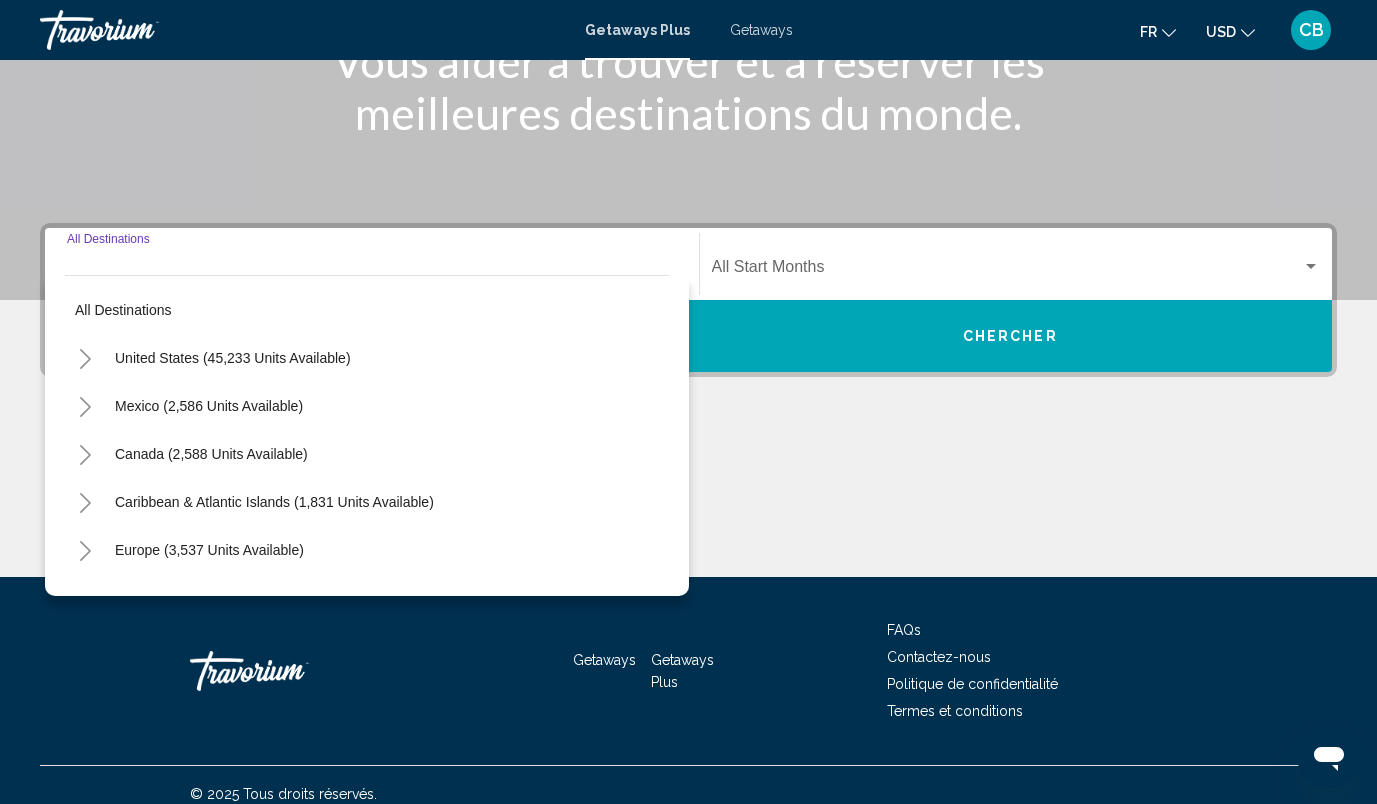 scroll, scrollTop: 318, scrollLeft: 0, axis: vertical 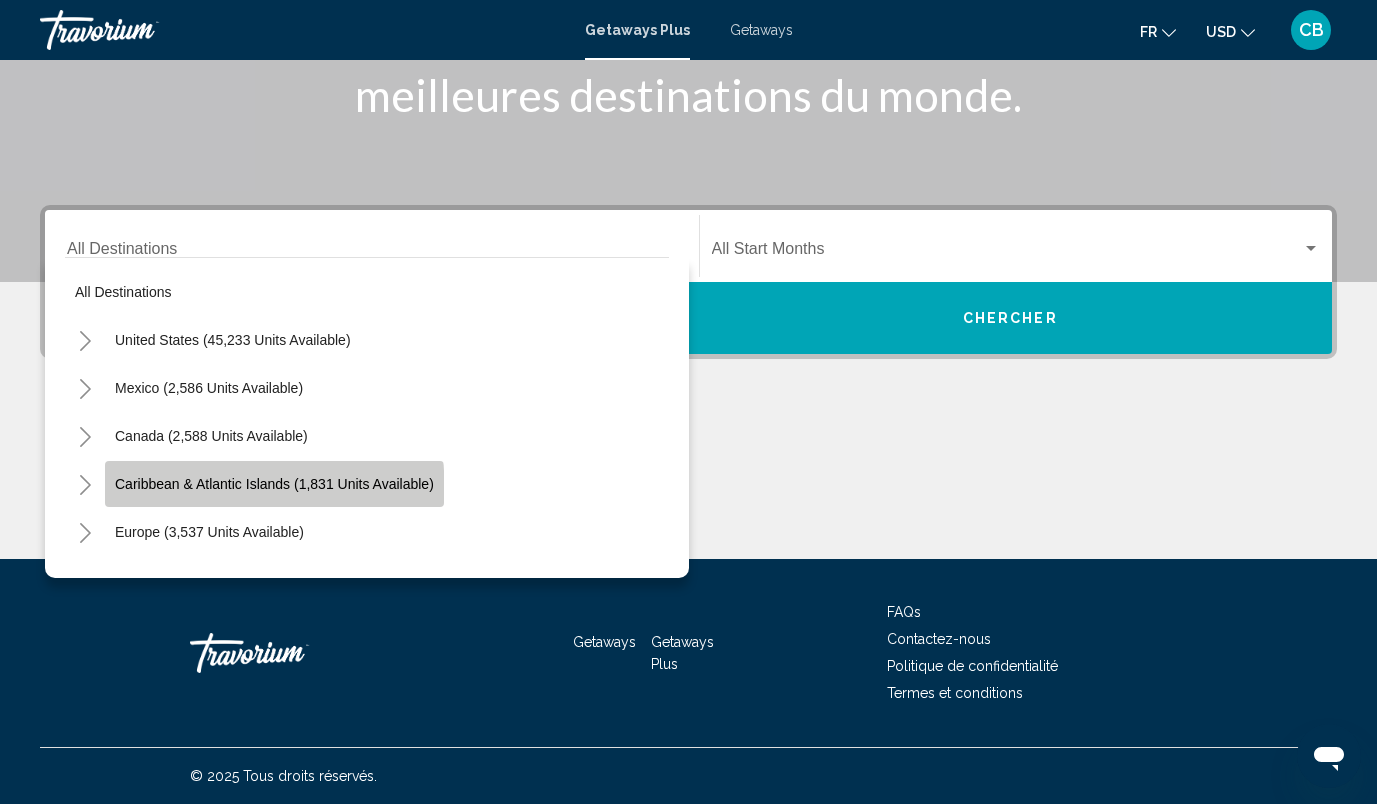 click on "Caribbean & Atlantic Islands (1,831 units available)" 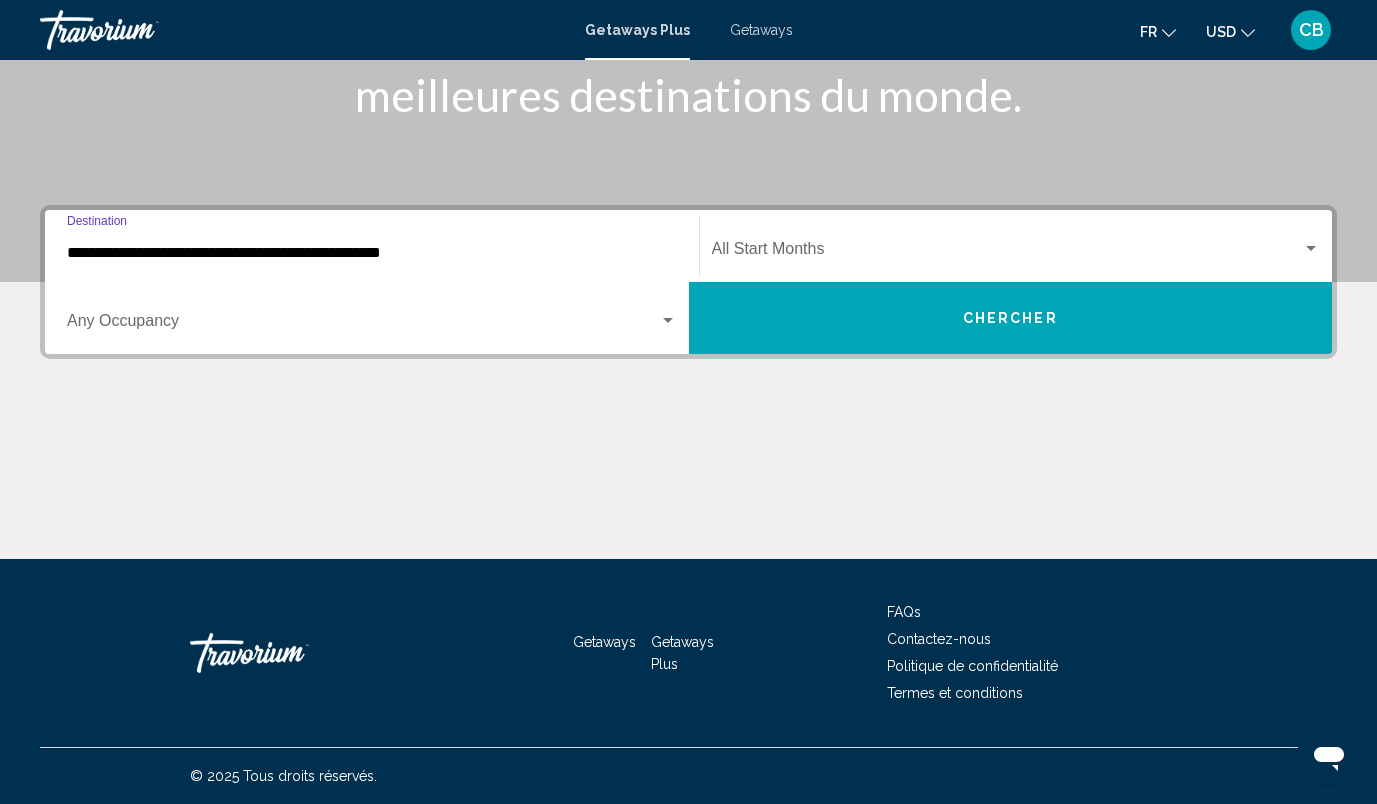 click on "**********" at bounding box center [372, 253] 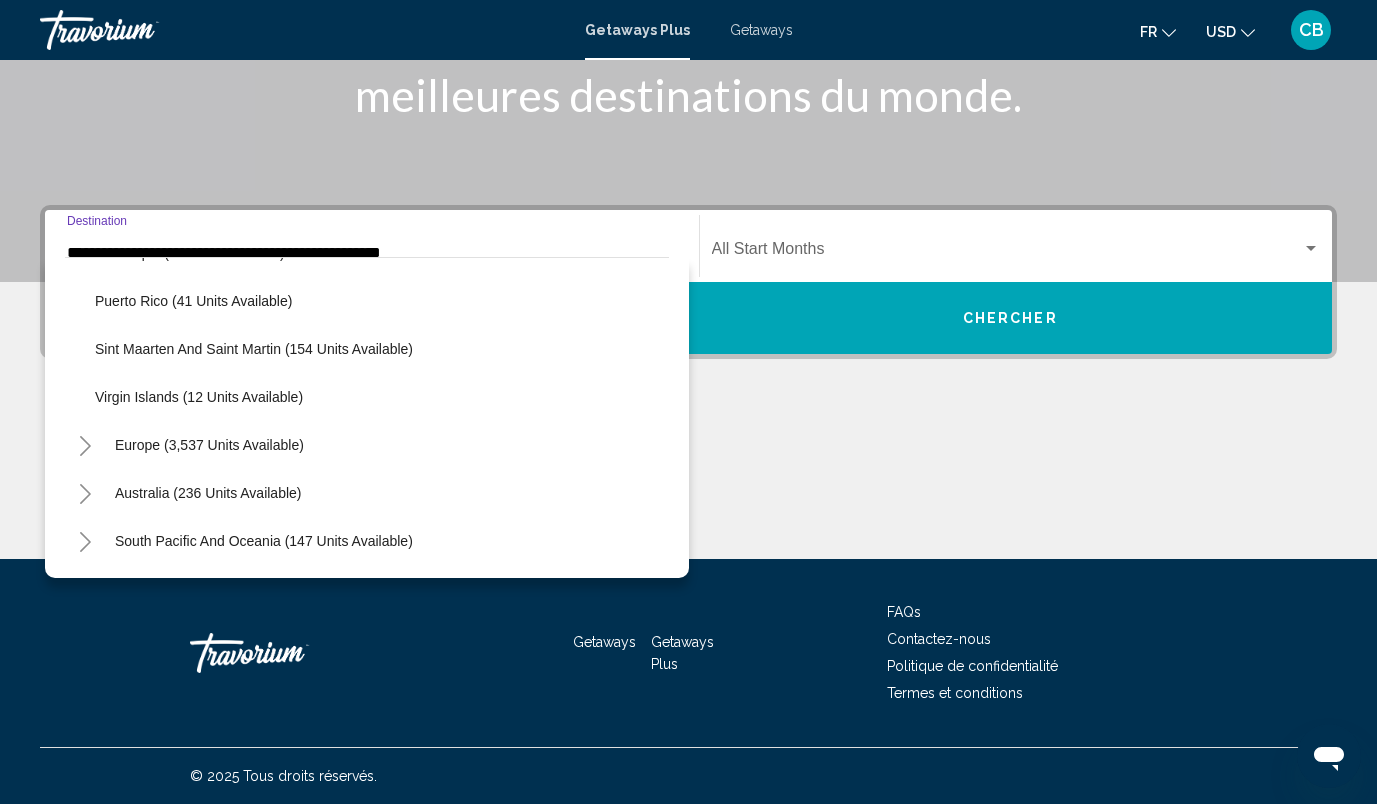 scroll, scrollTop: 472, scrollLeft: 0, axis: vertical 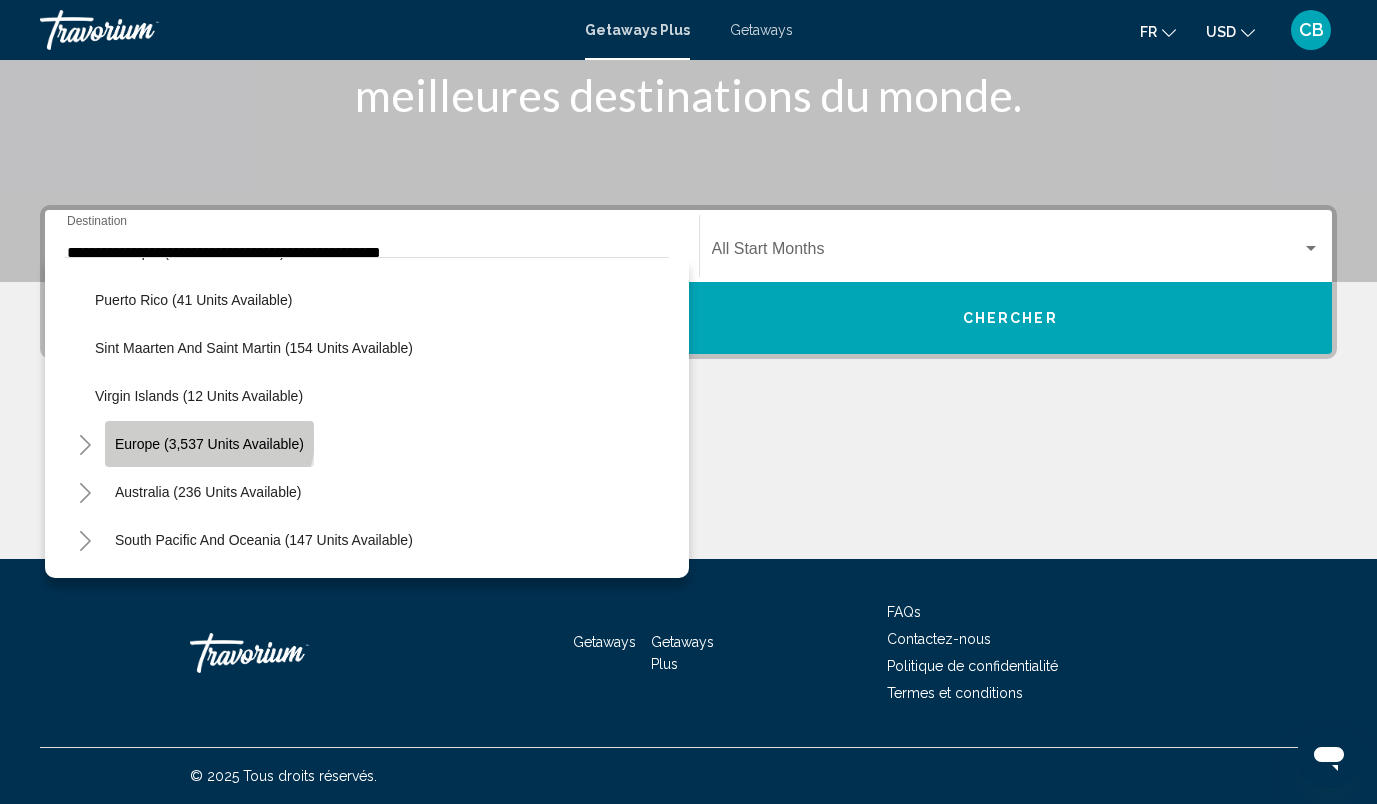 click on "Europe (3,537 units available)" 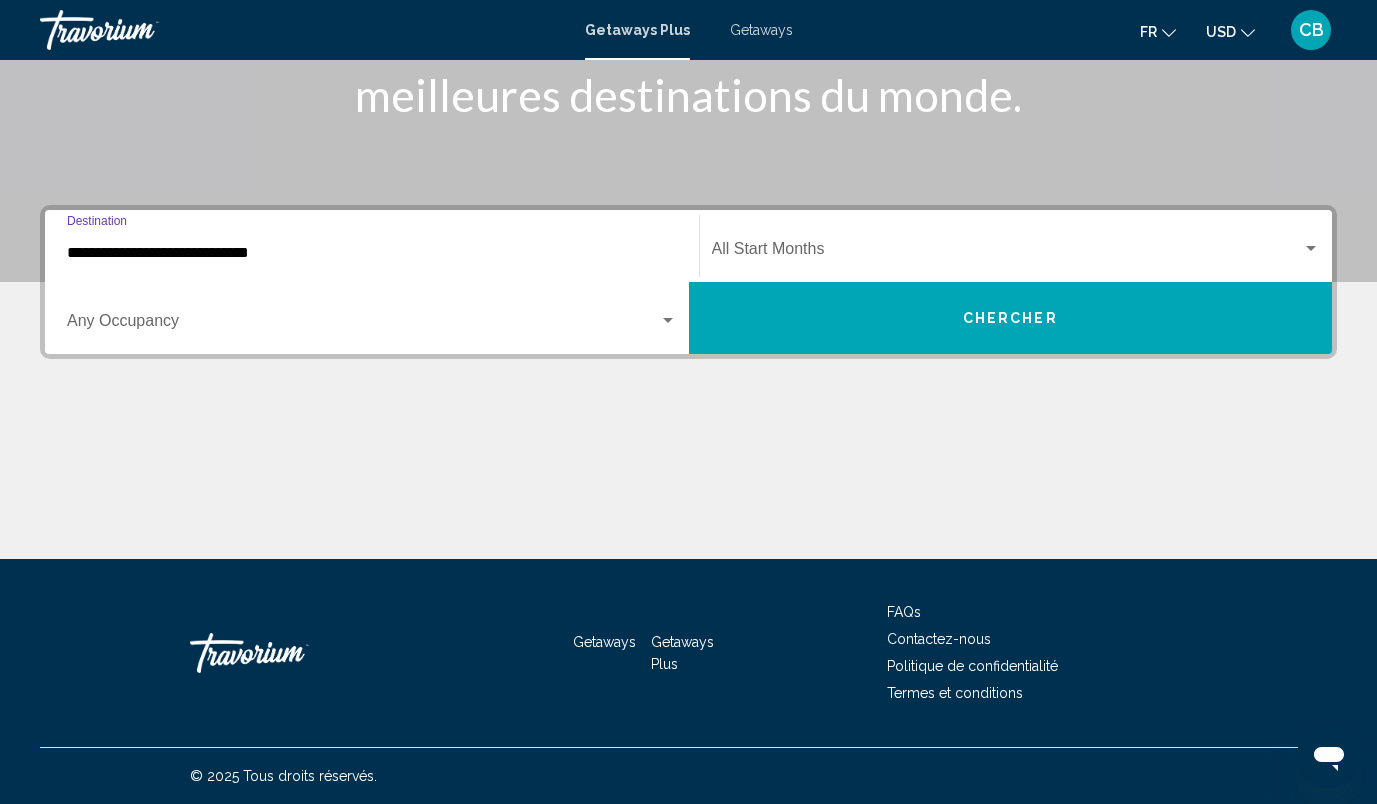 click on "**********" at bounding box center (372, 253) 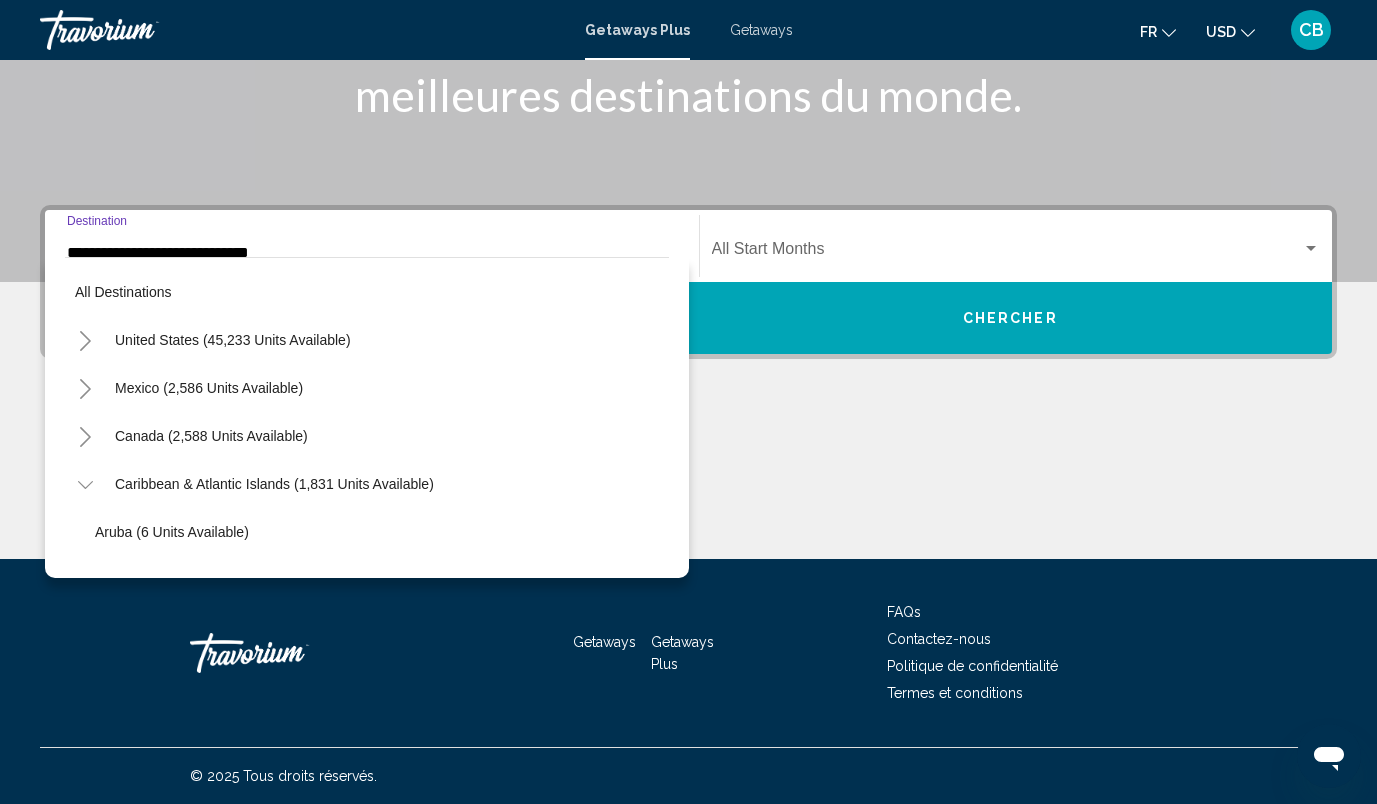 scroll, scrollTop: 503, scrollLeft: 0, axis: vertical 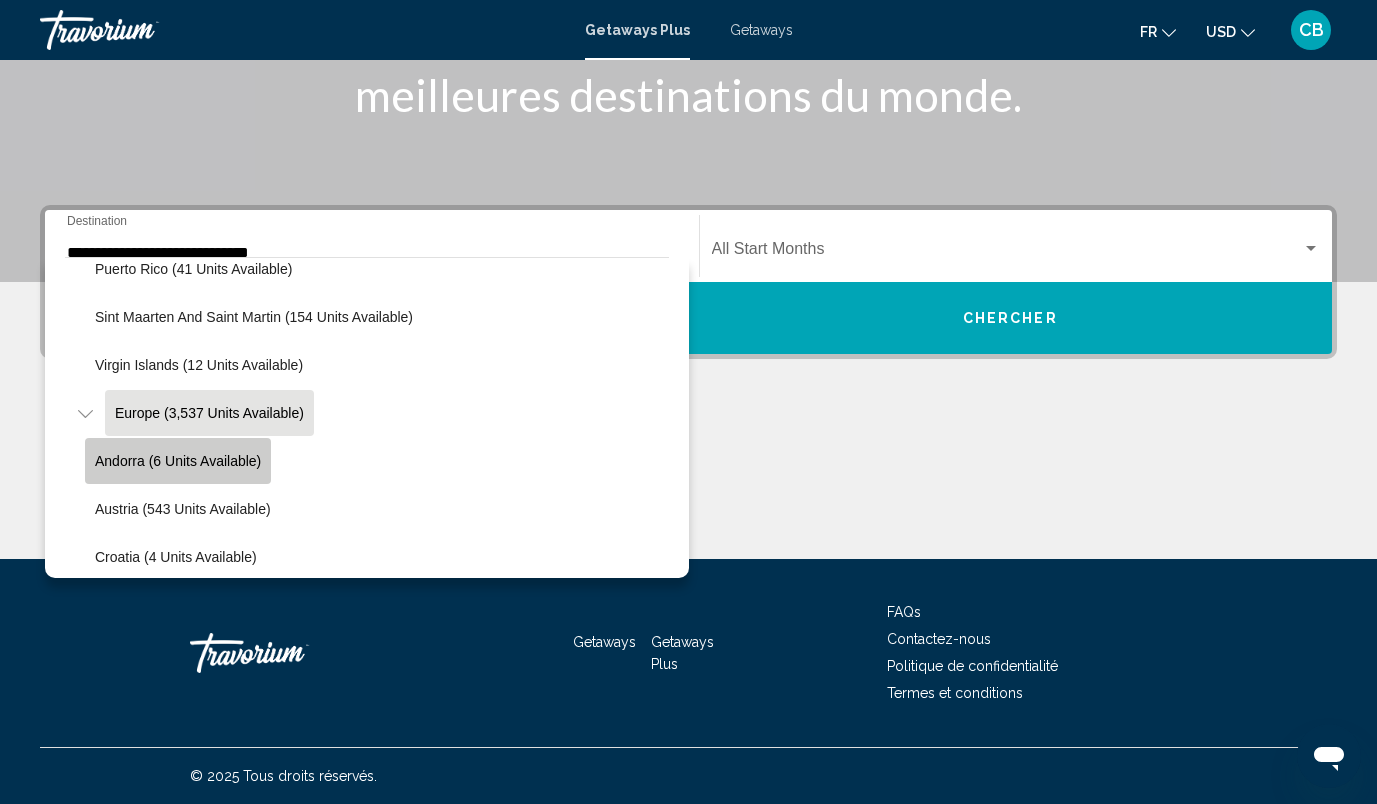click on "Andorra (6 units available)" 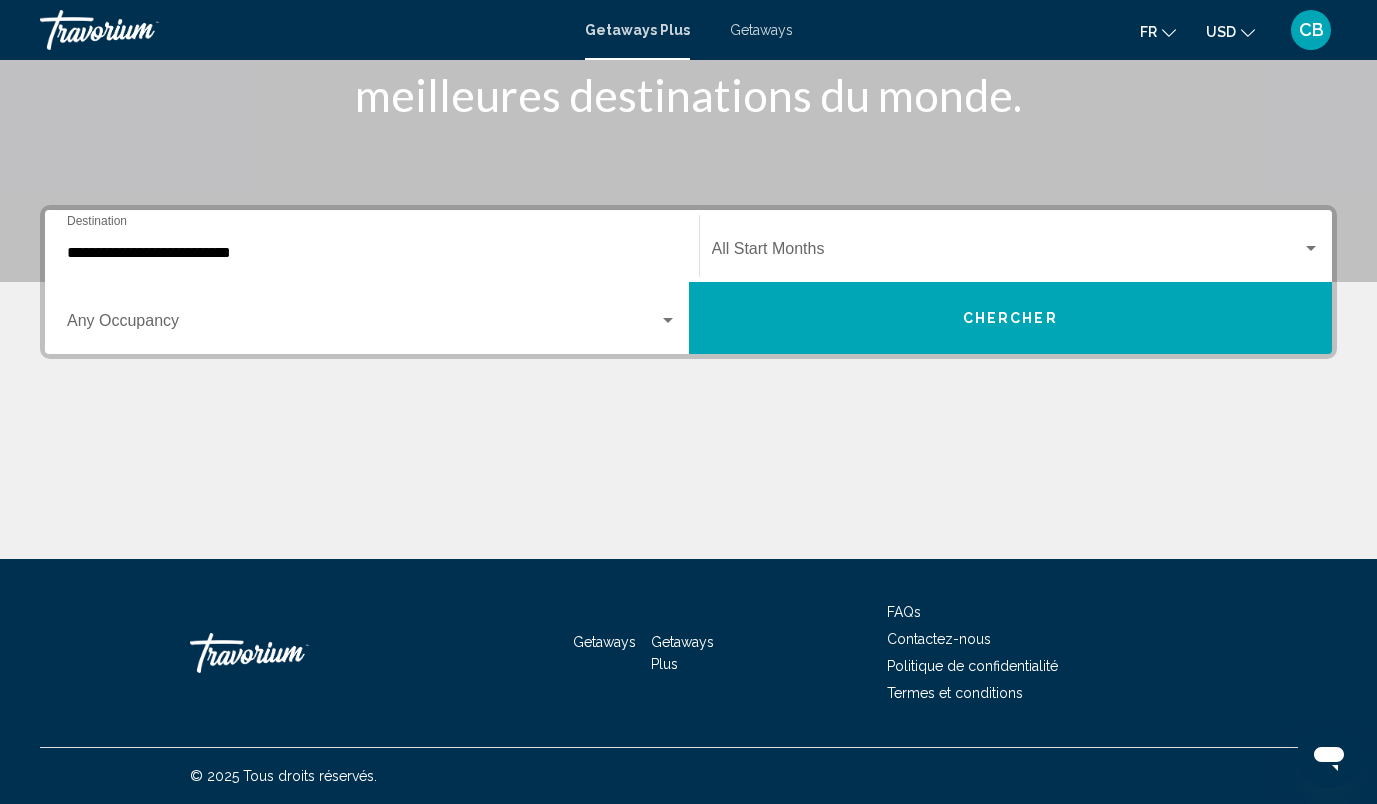 click on "Start Month All Start Months" 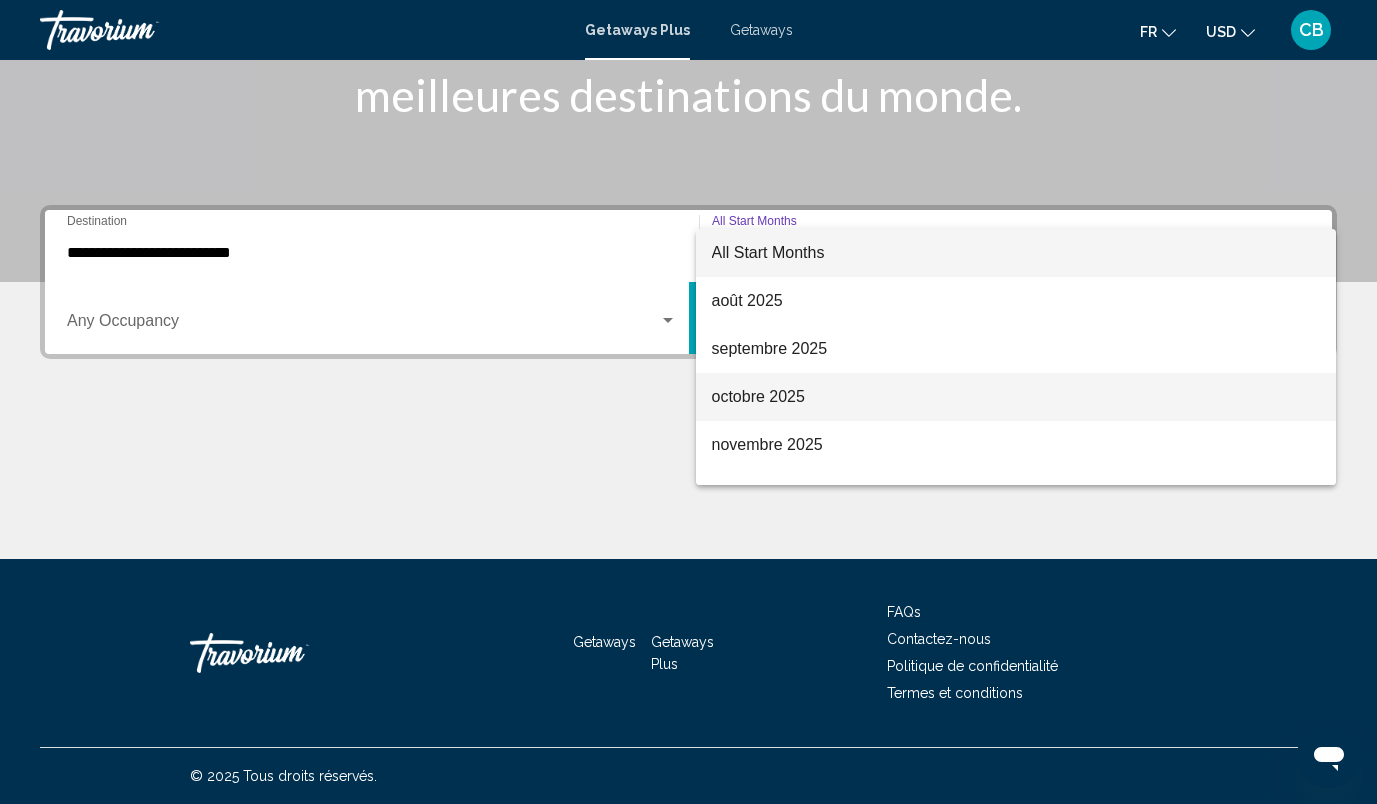 scroll, scrollTop: 70, scrollLeft: 0, axis: vertical 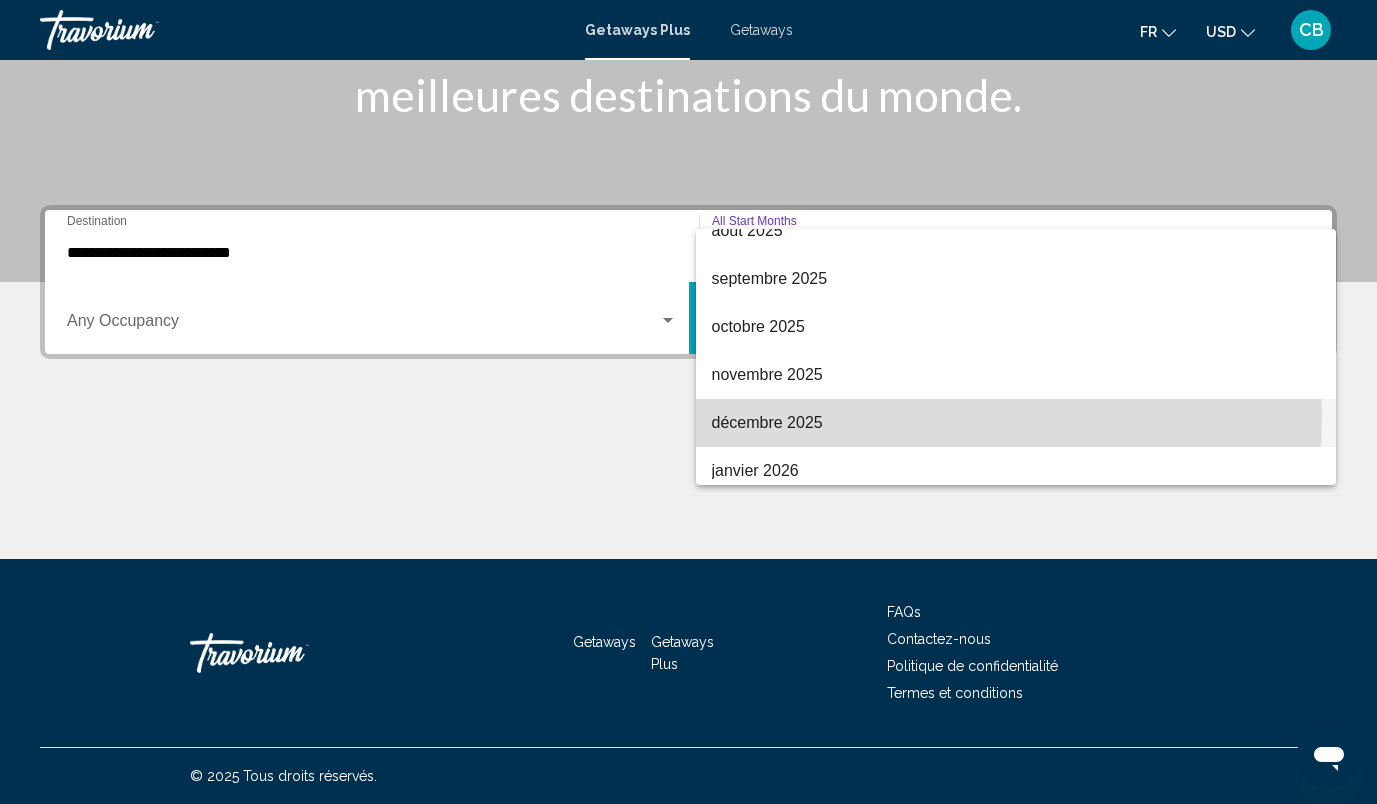 click on "décembre 2025" at bounding box center [1016, 423] 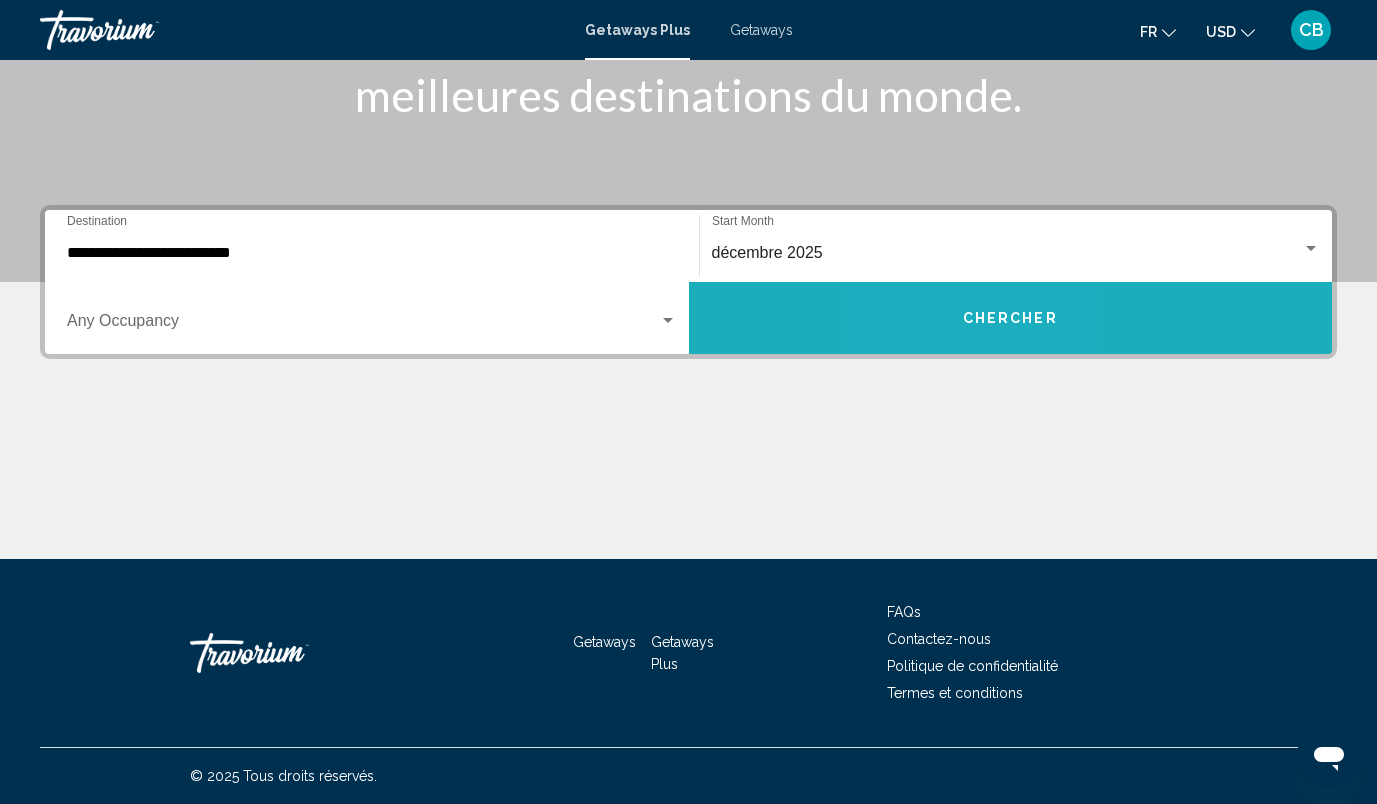 click on "Chercher" at bounding box center (1011, 318) 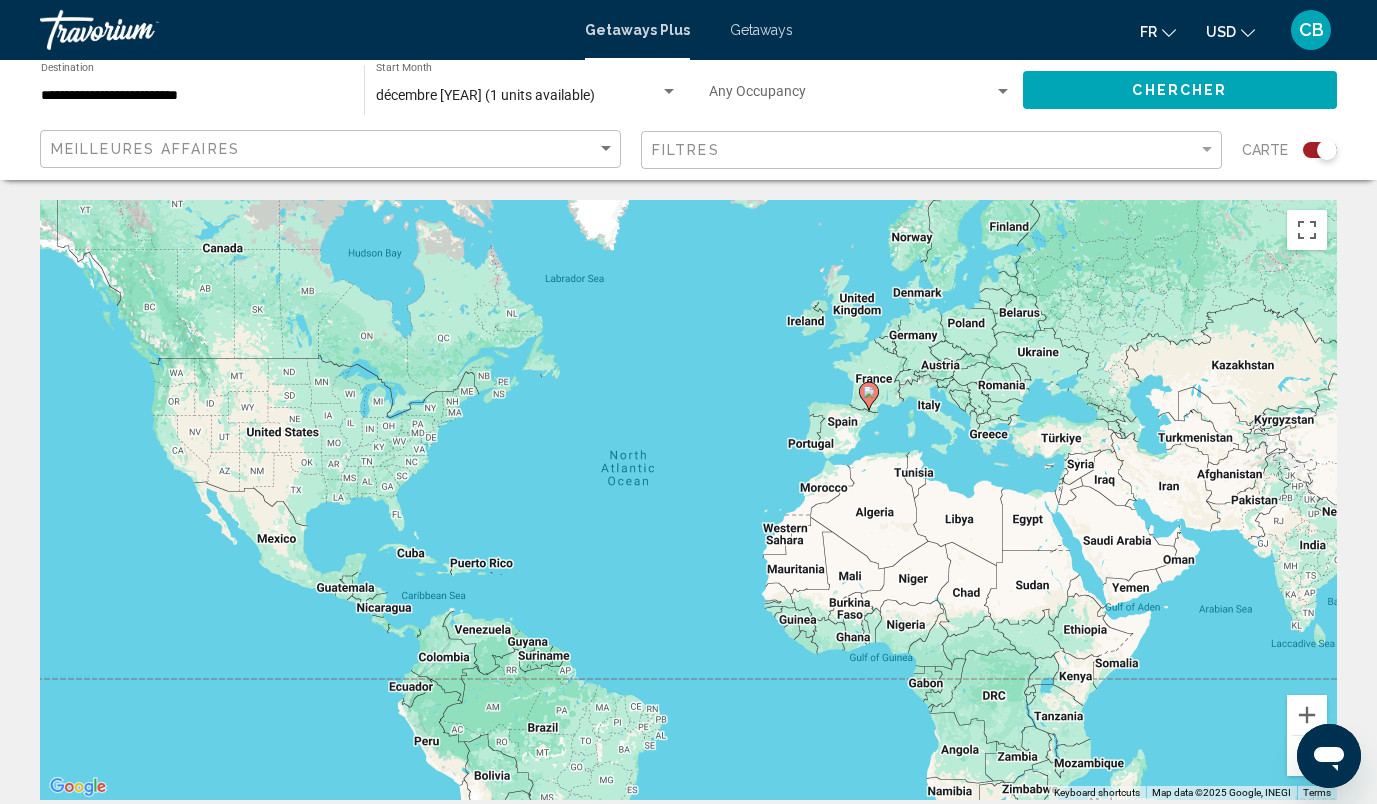 click 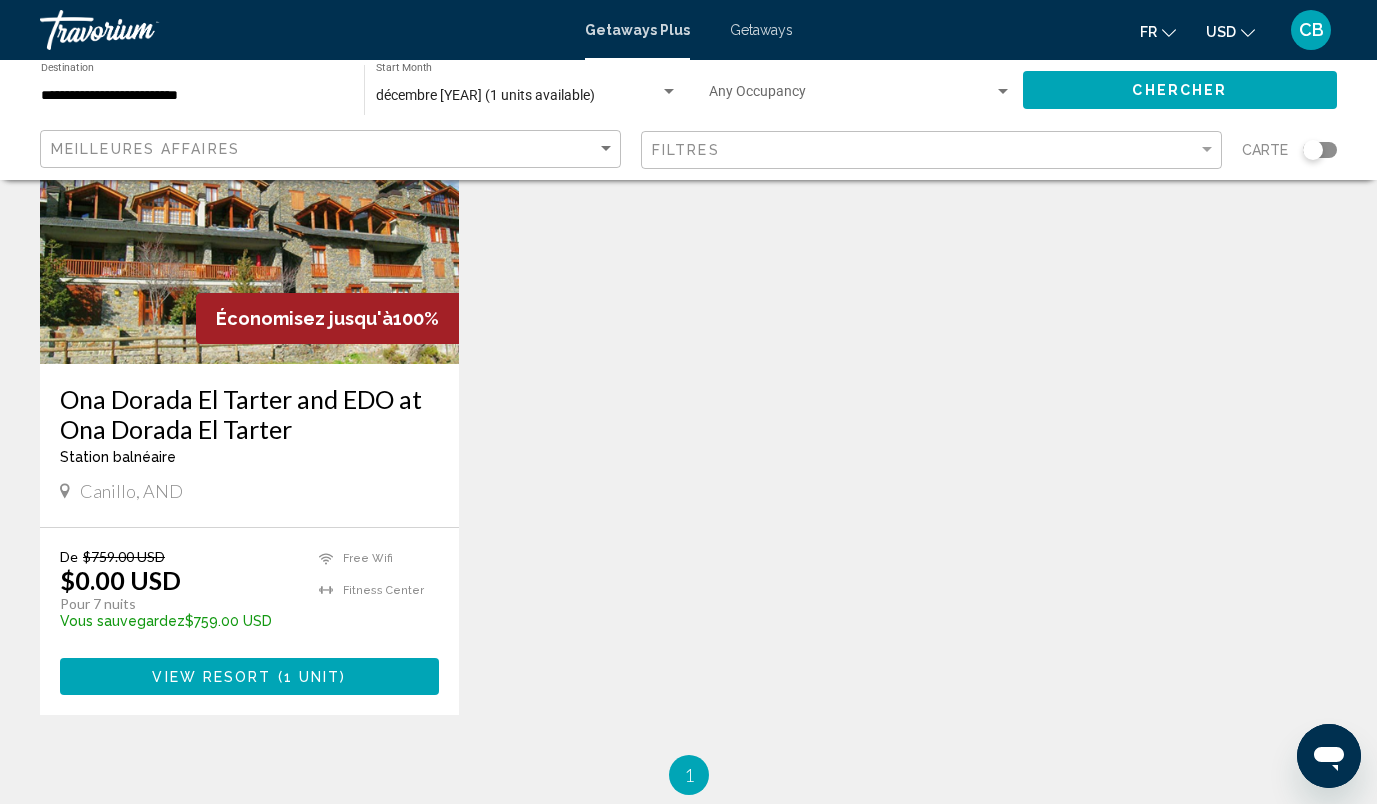 scroll, scrollTop: 235, scrollLeft: 0, axis: vertical 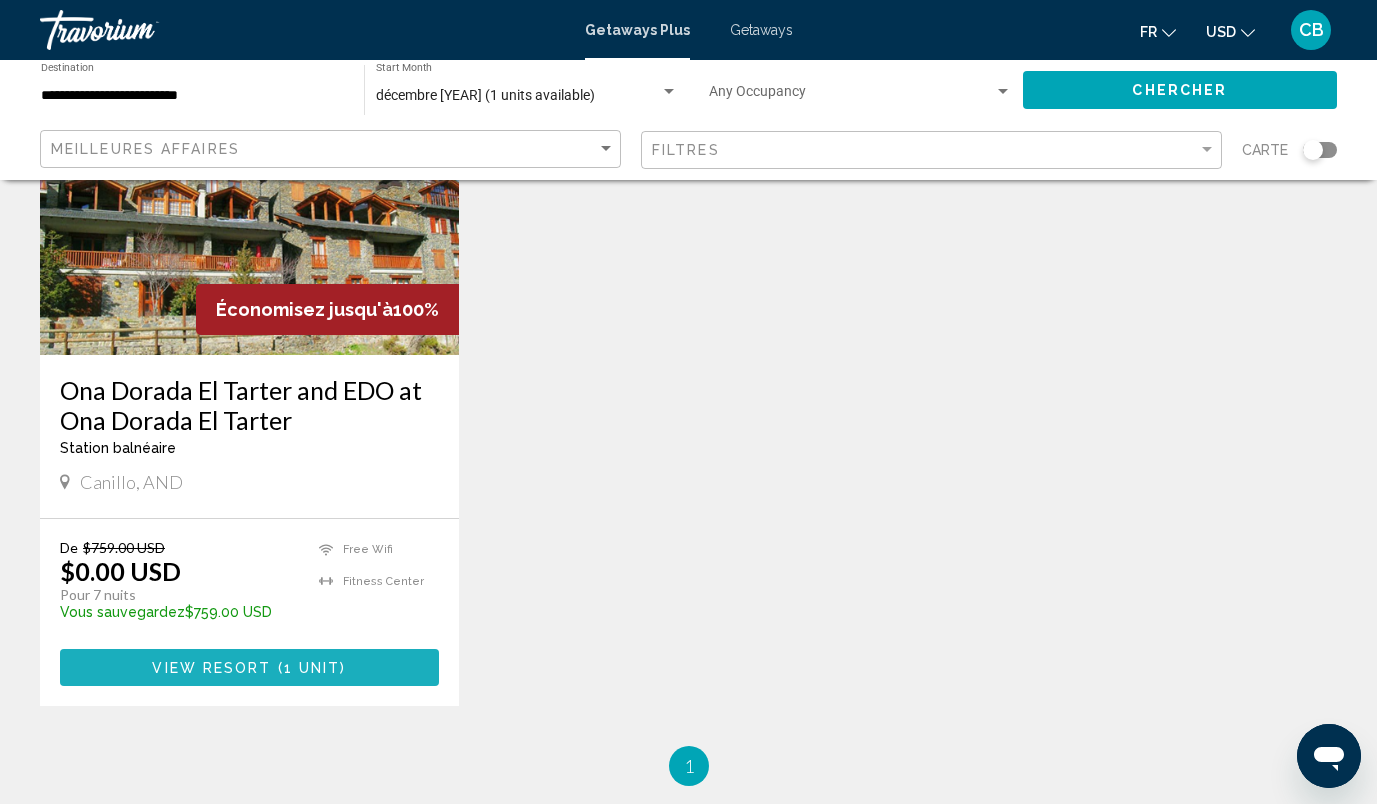 click on "1 unit" at bounding box center (312, 668) 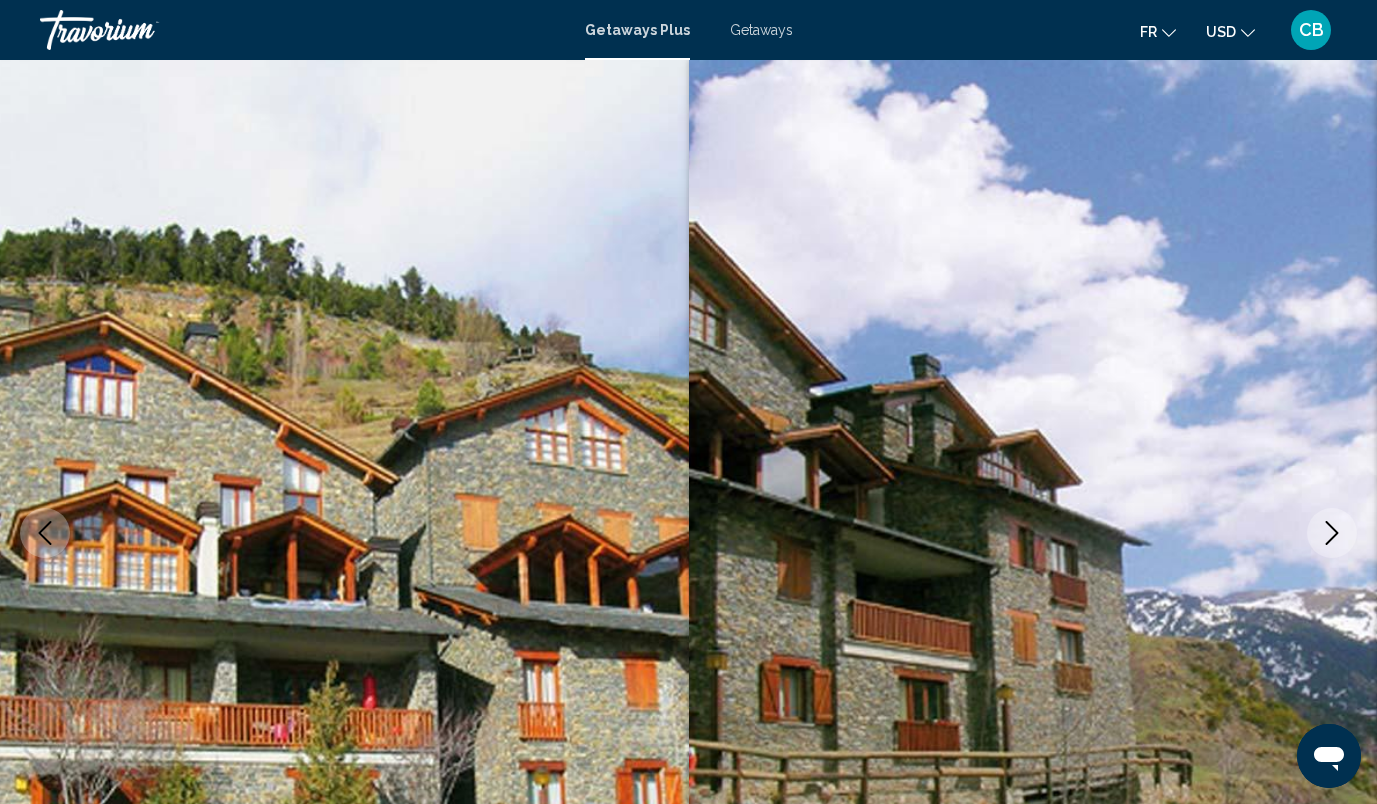 scroll, scrollTop: 0, scrollLeft: 0, axis: both 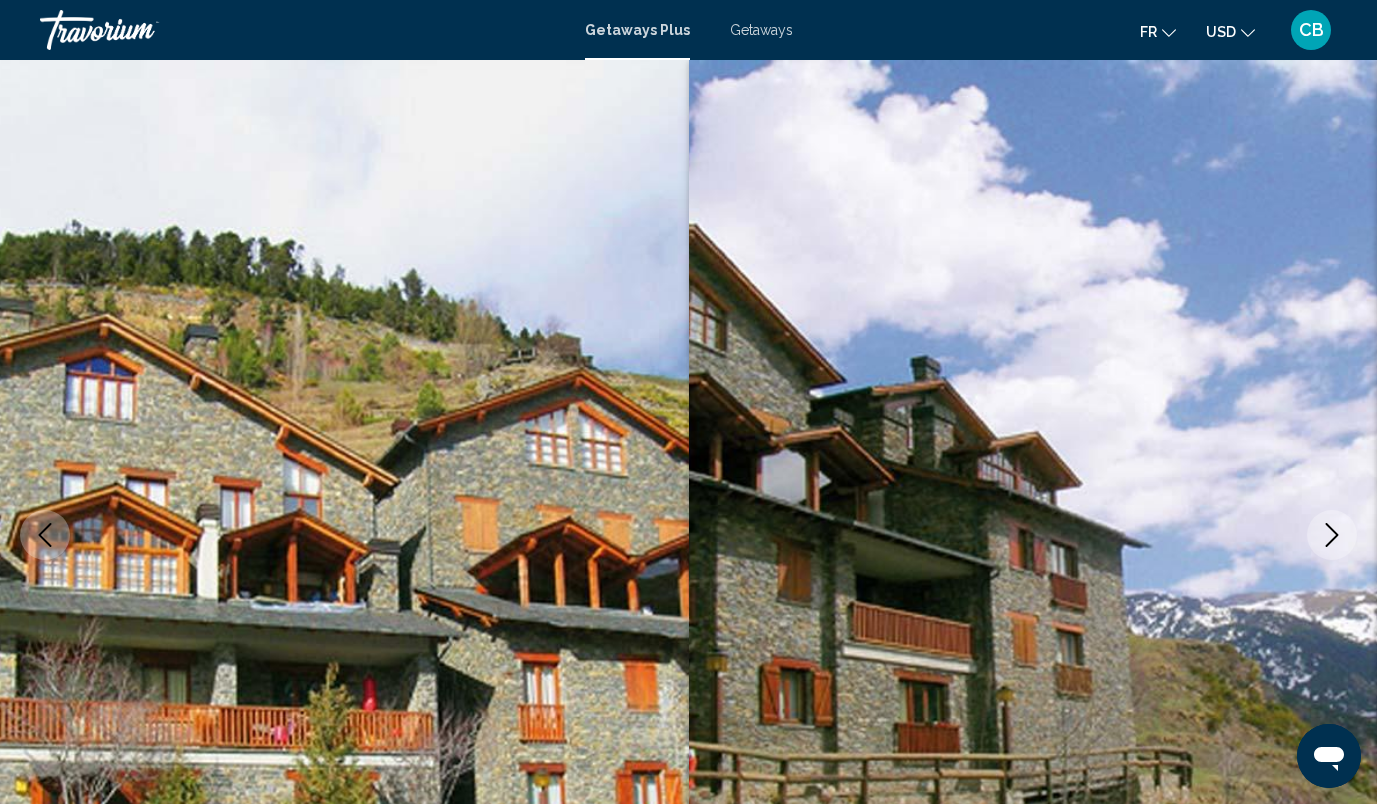 click on "Getaways" at bounding box center (761, 30) 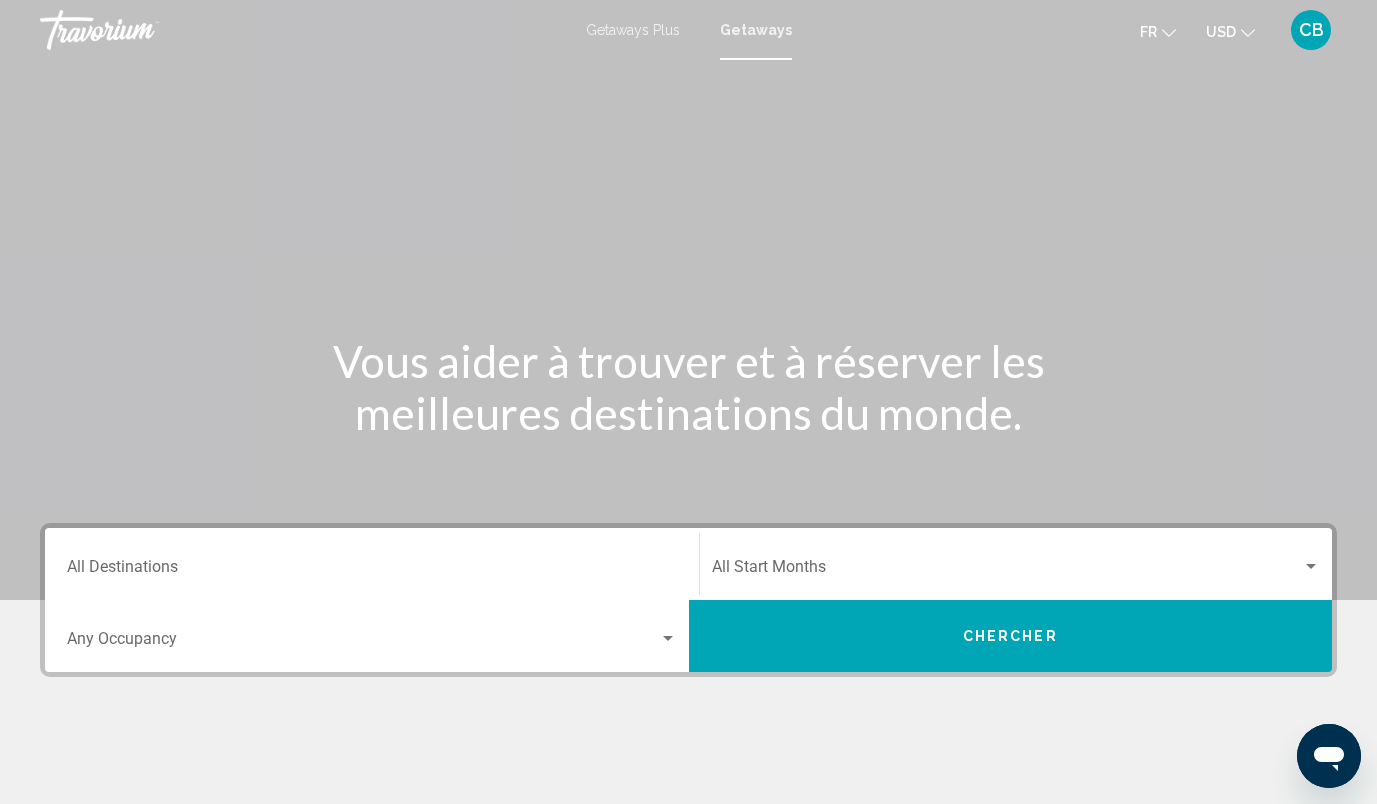 click on "Destination All Destinations" at bounding box center [372, 564] 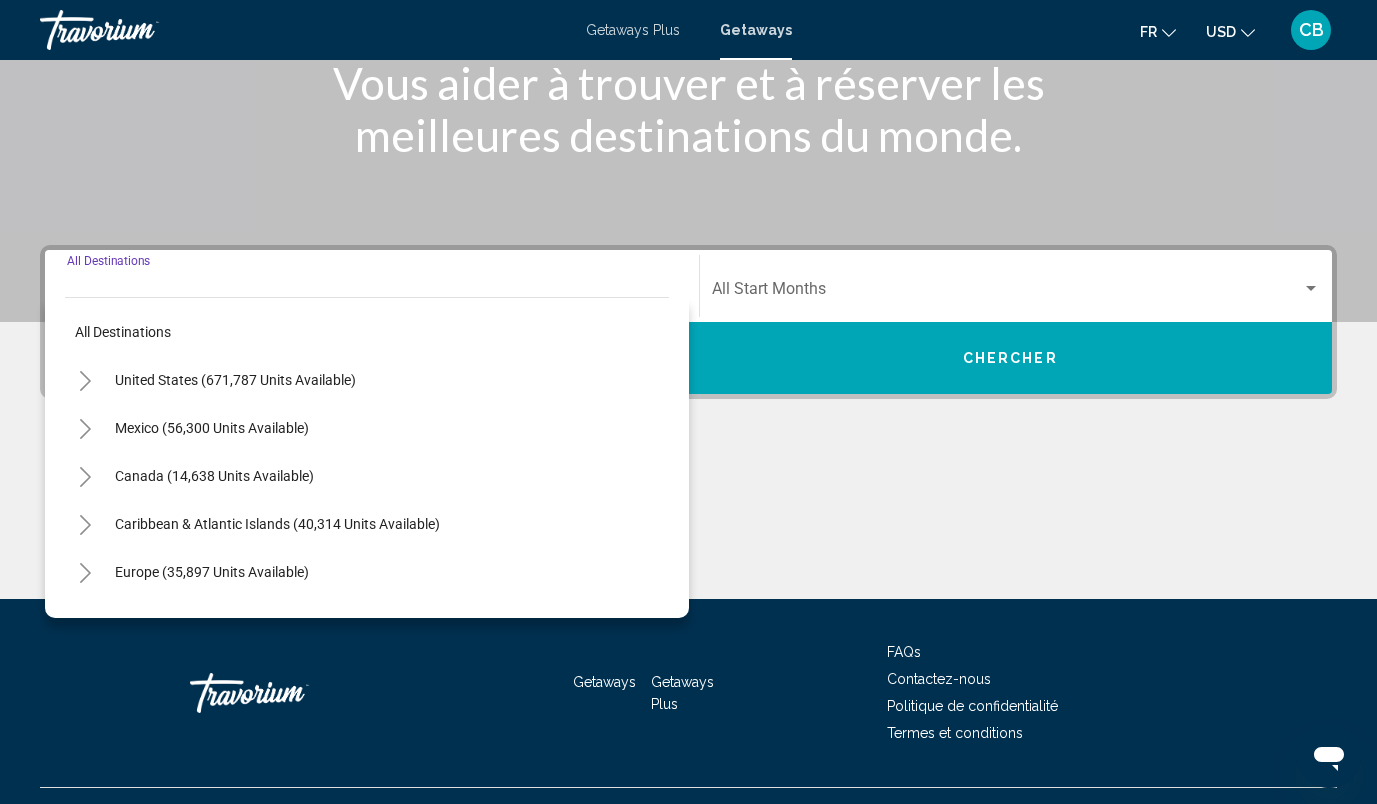 scroll, scrollTop: 318, scrollLeft: 0, axis: vertical 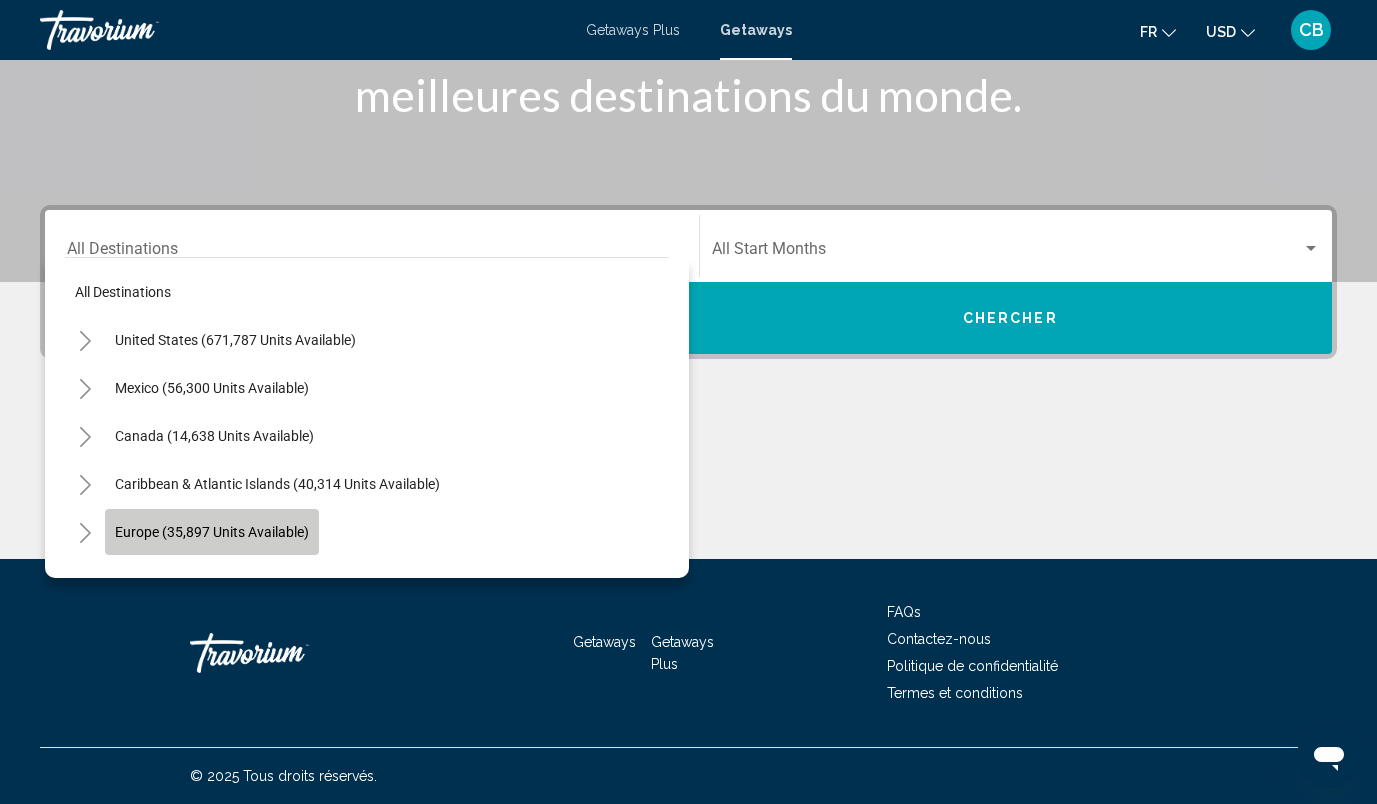 click on "Europe (35,897 units available)" 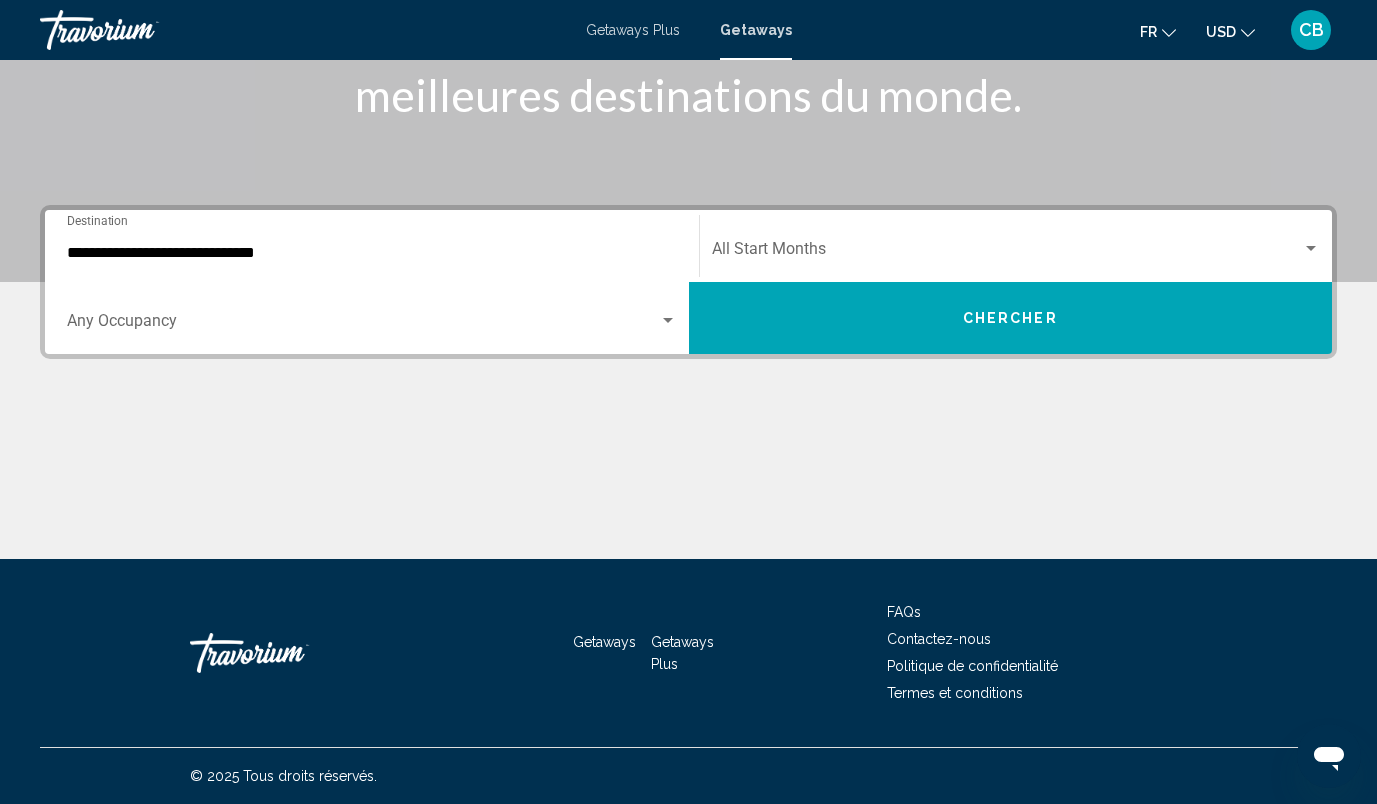 click on "**********" at bounding box center (372, 246) 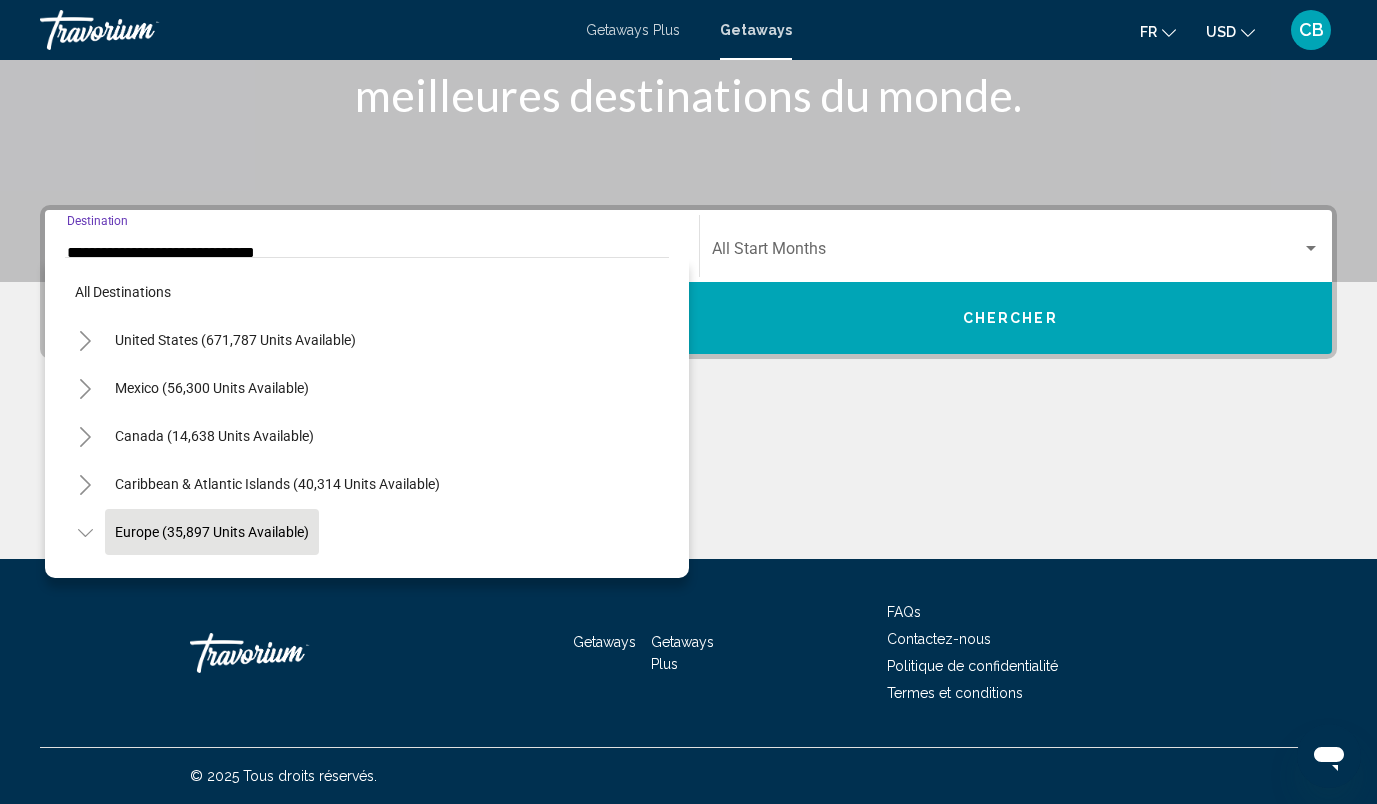 scroll, scrollTop: 119, scrollLeft: 0, axis: vertical 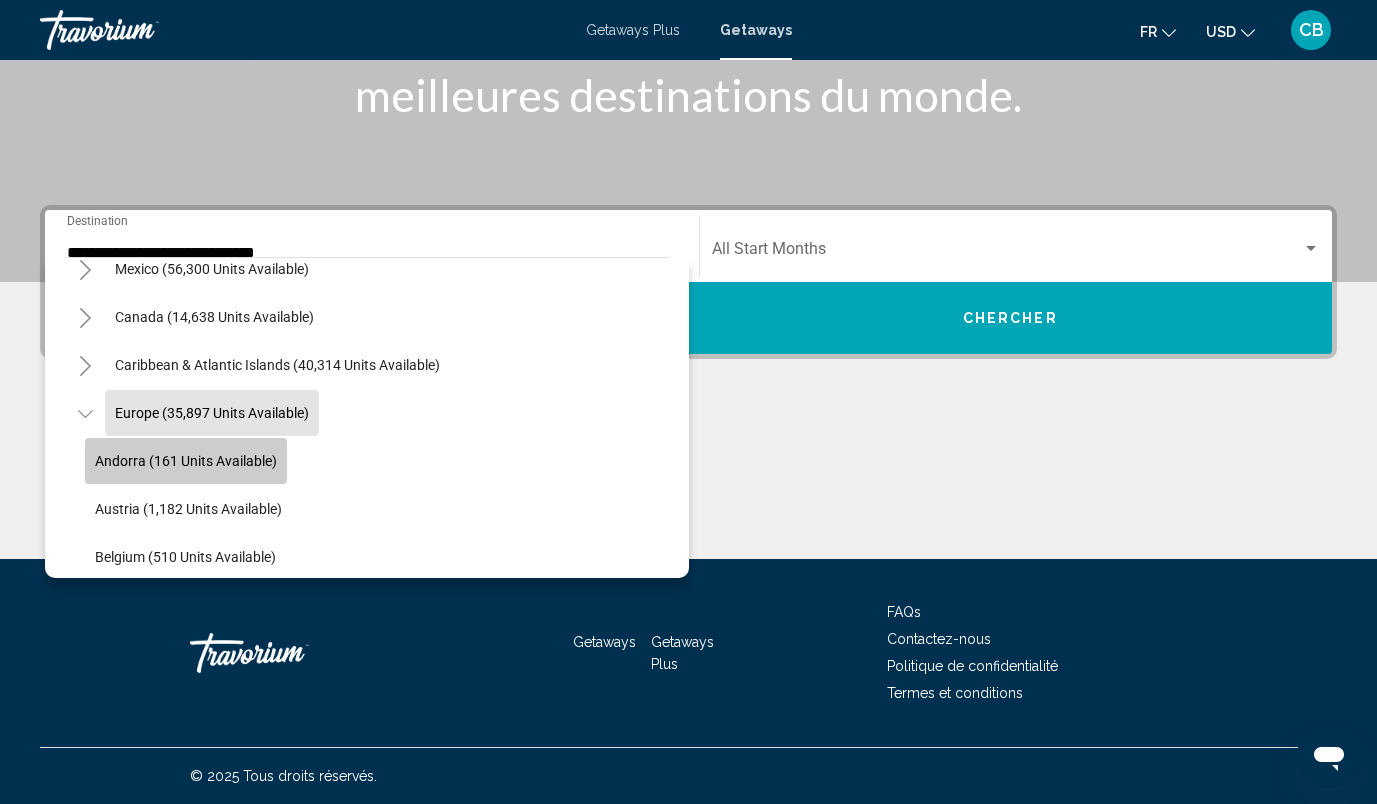 click on "Andorra (161 units available)" 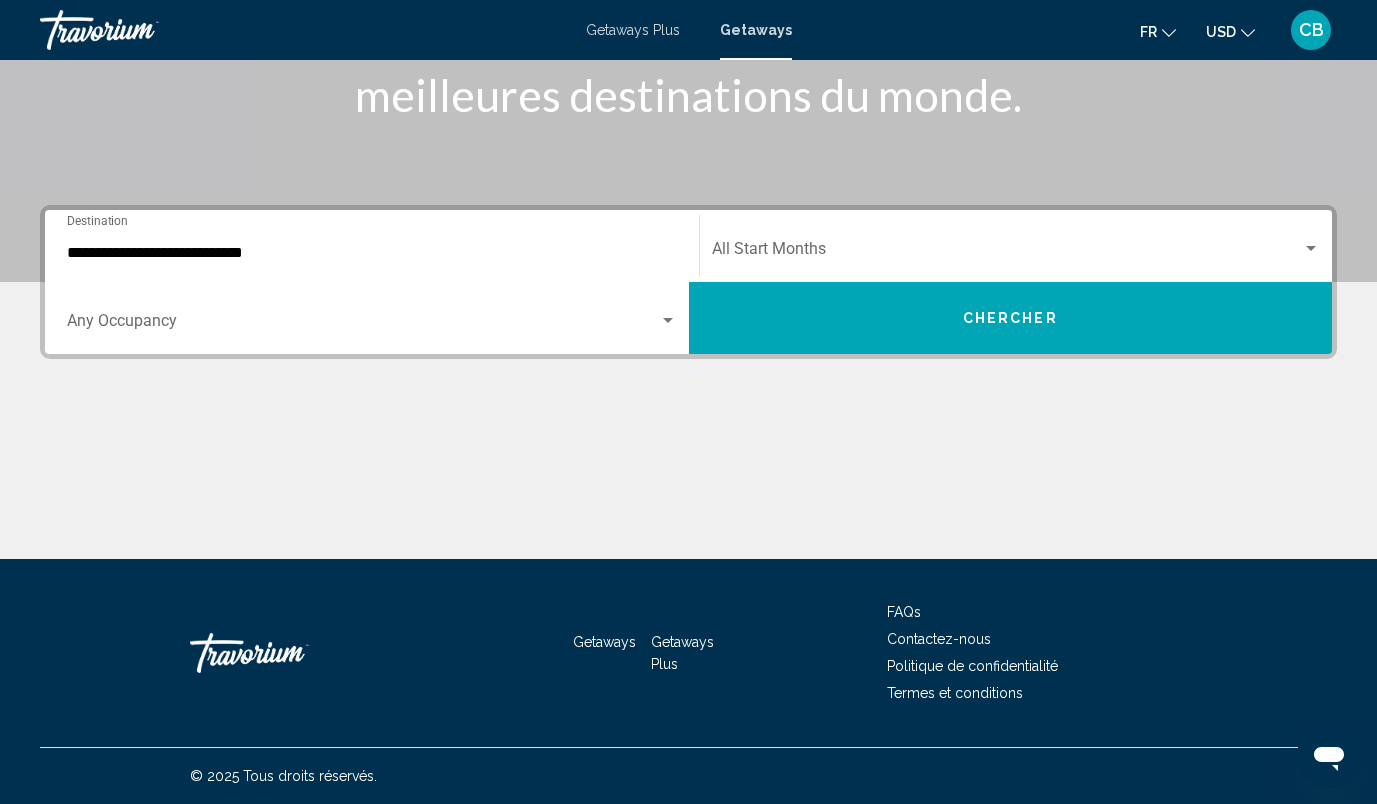 click on "Start Month All Start Months" 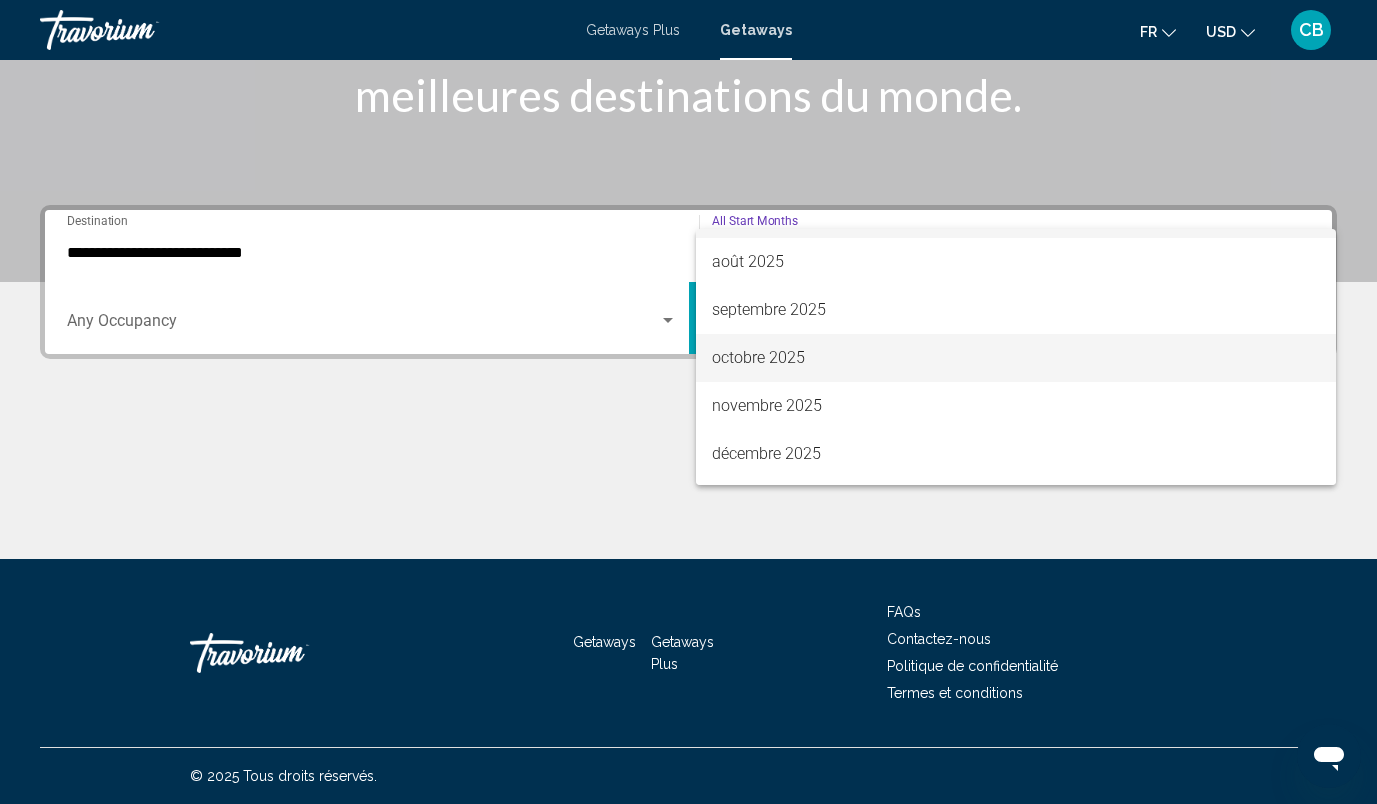 scroll, scrollTop: 40, scrollLeft: 0, axis: vertical 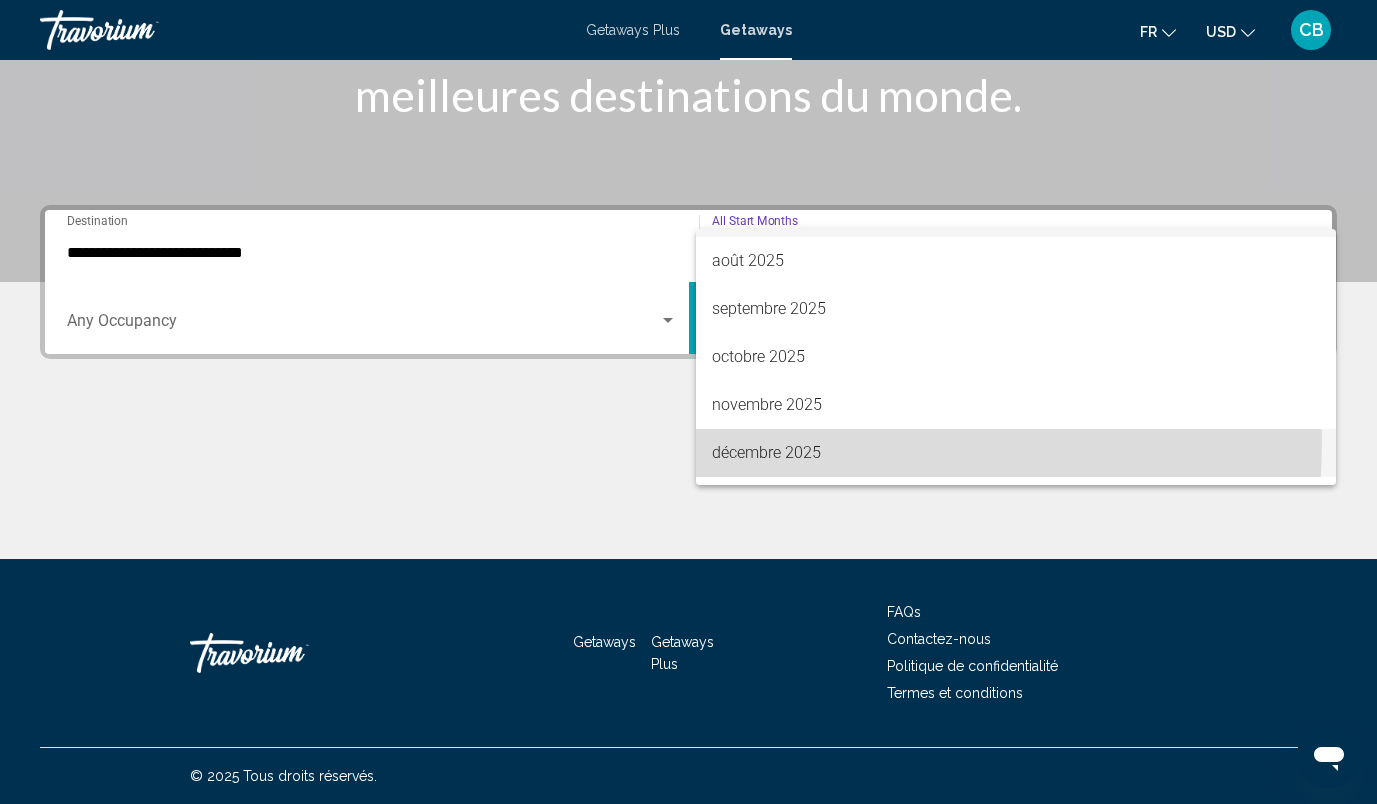 click on "décembre 2025" at bounding box center (1016, 453) 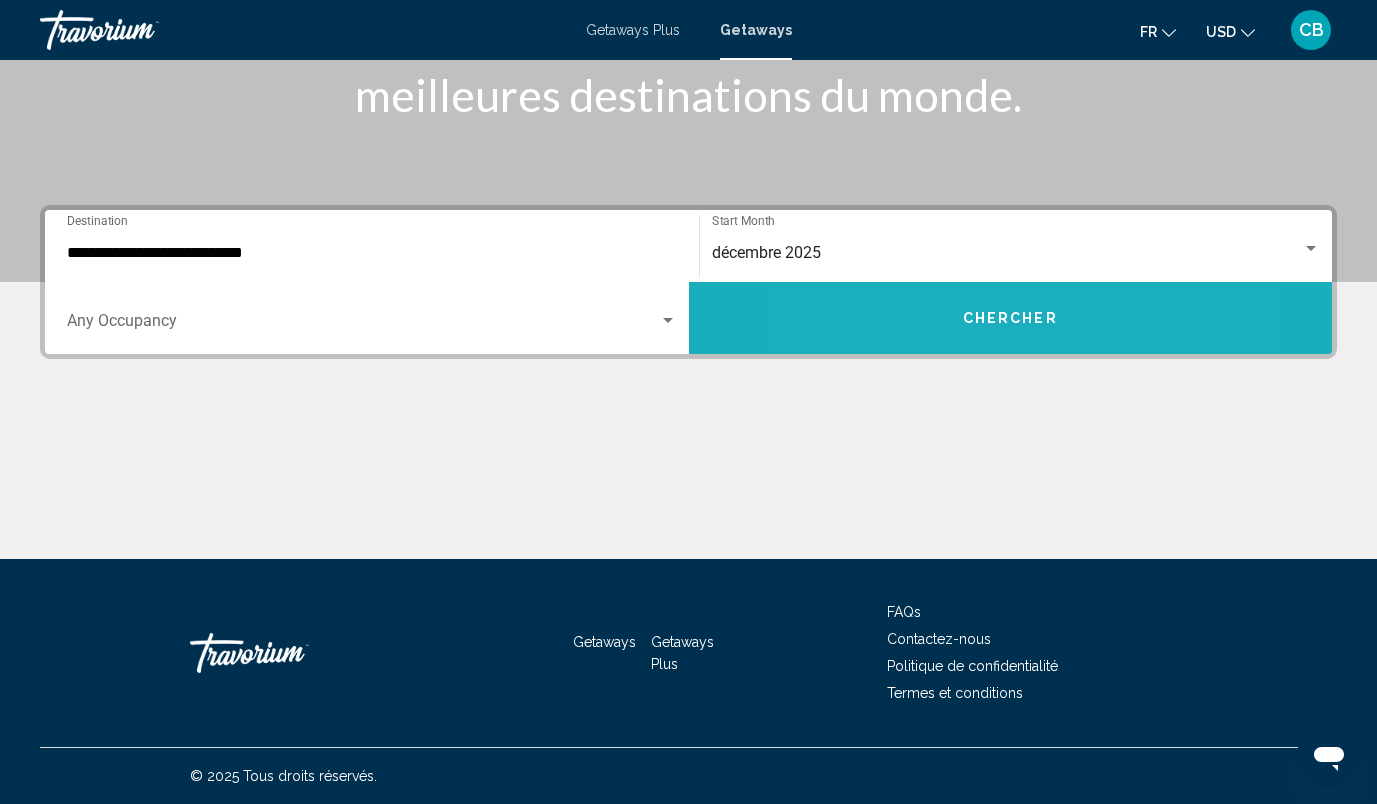 click on "Chercher" at bounding box center (1011, 318) 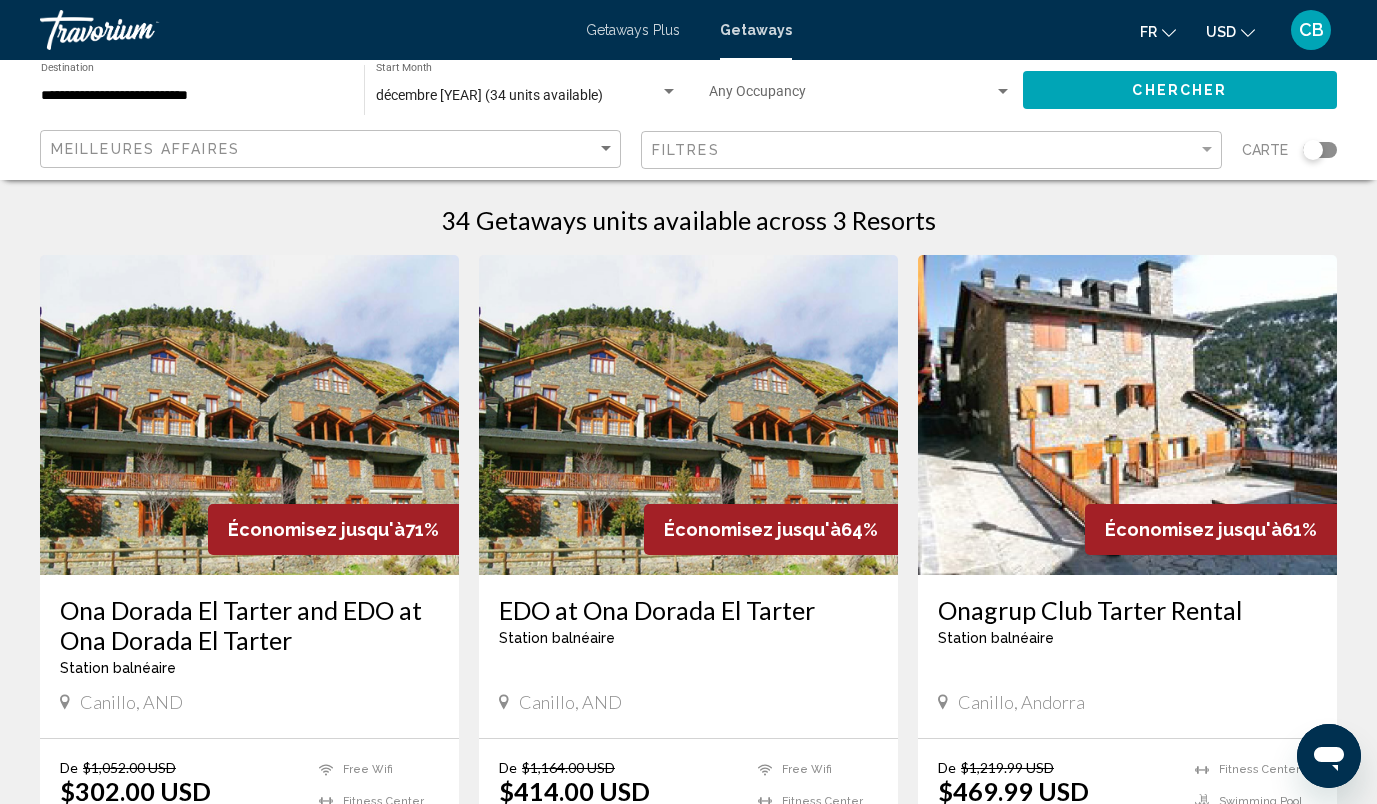 scroll, scrollTop: 0, scrollLeft: 0, axis: both 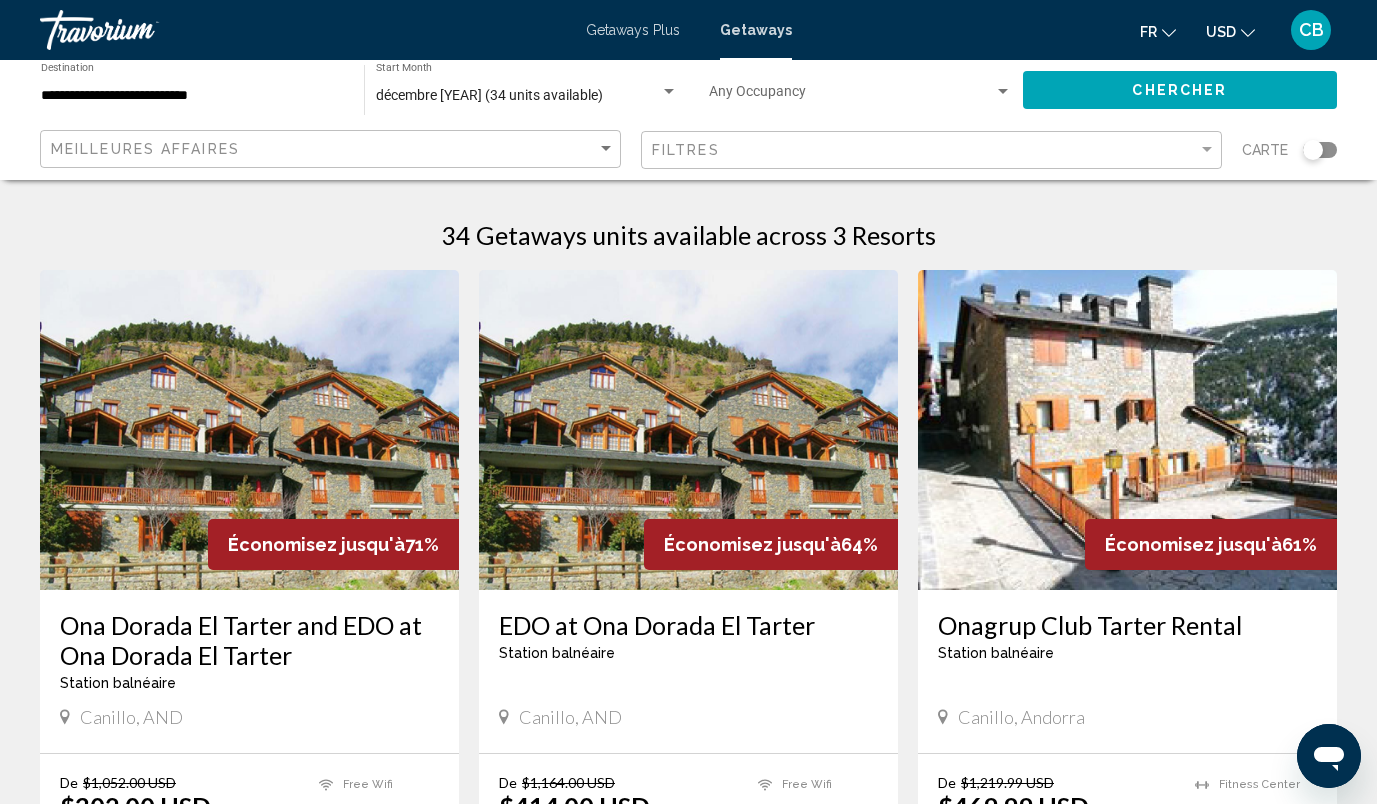 click on "USD" 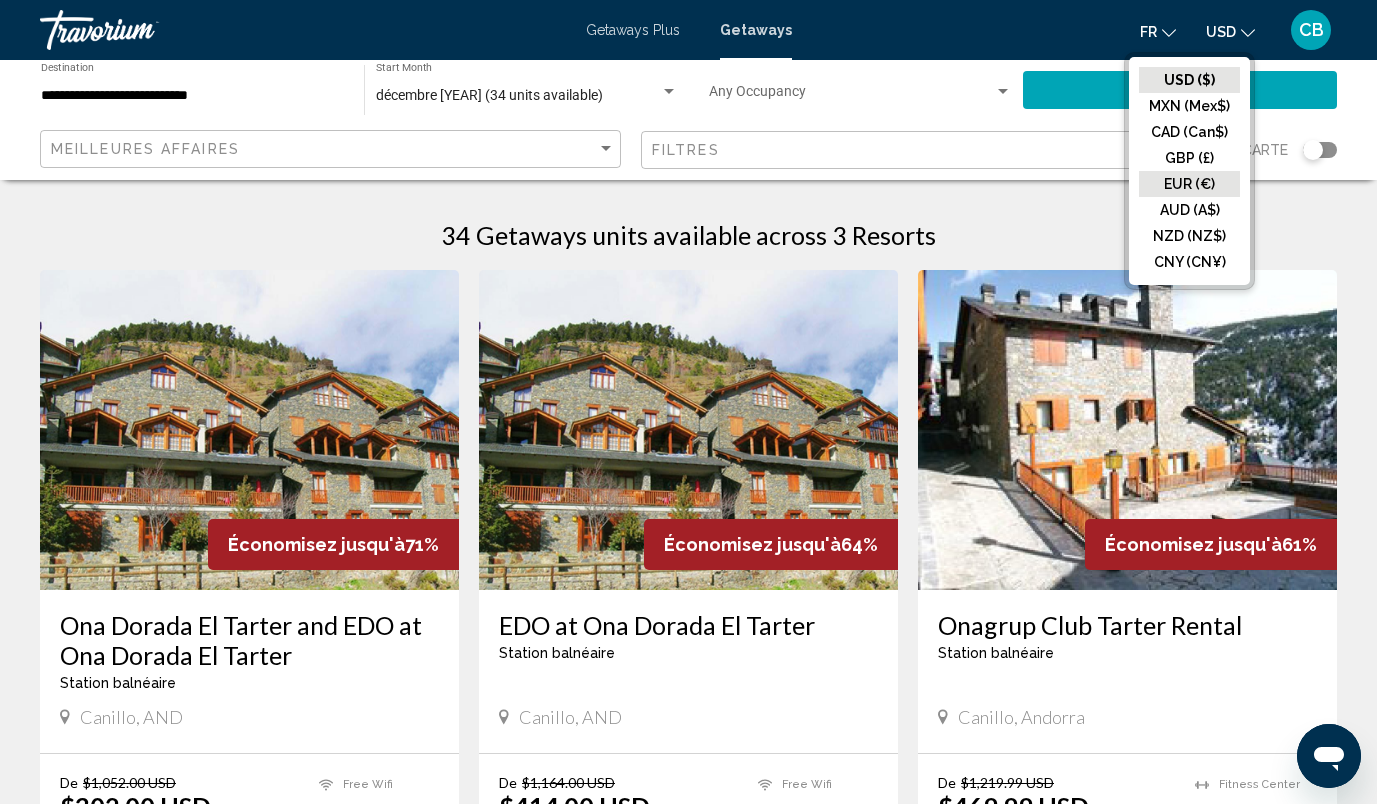 click on "EUR (€)" 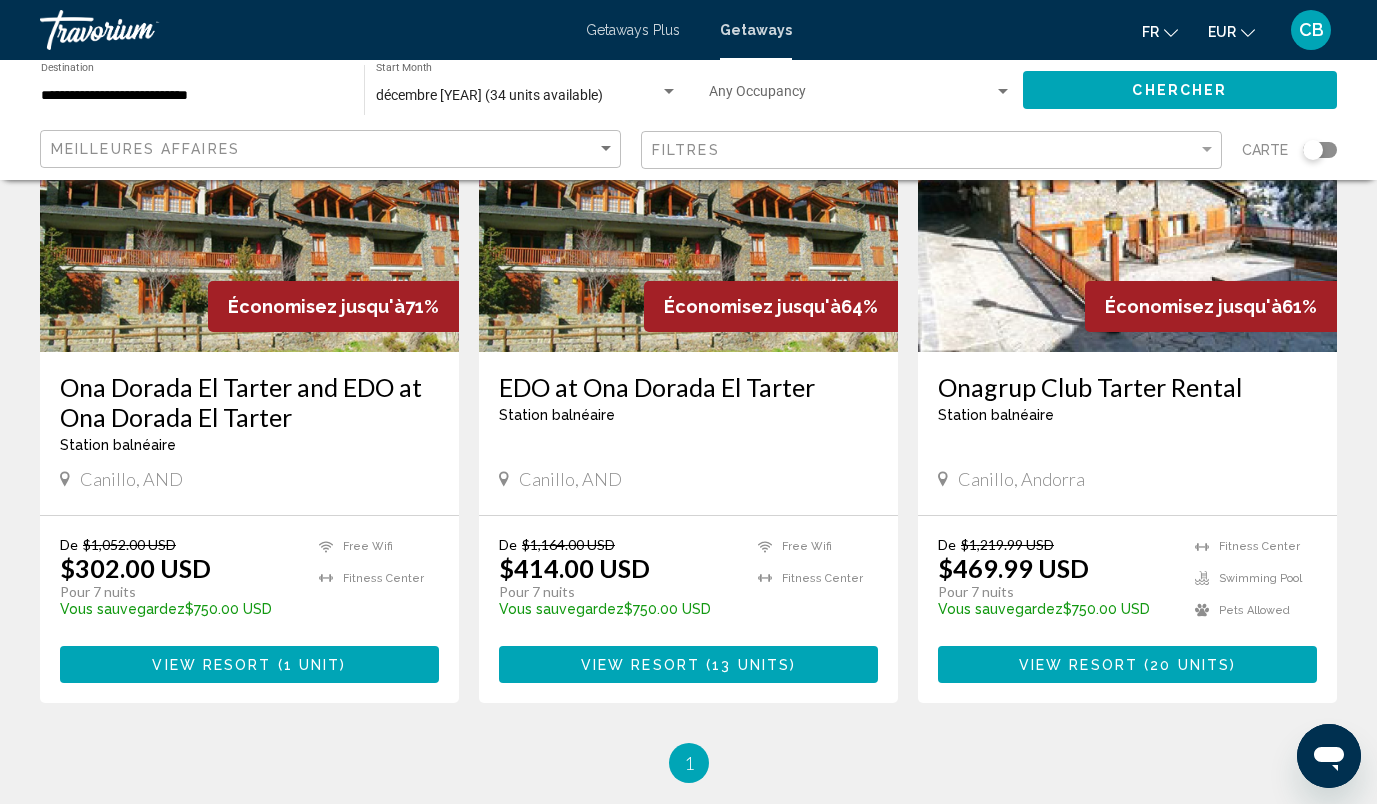 scroll, scrollTop: 240, scrollLeft: 0, axis: vertical 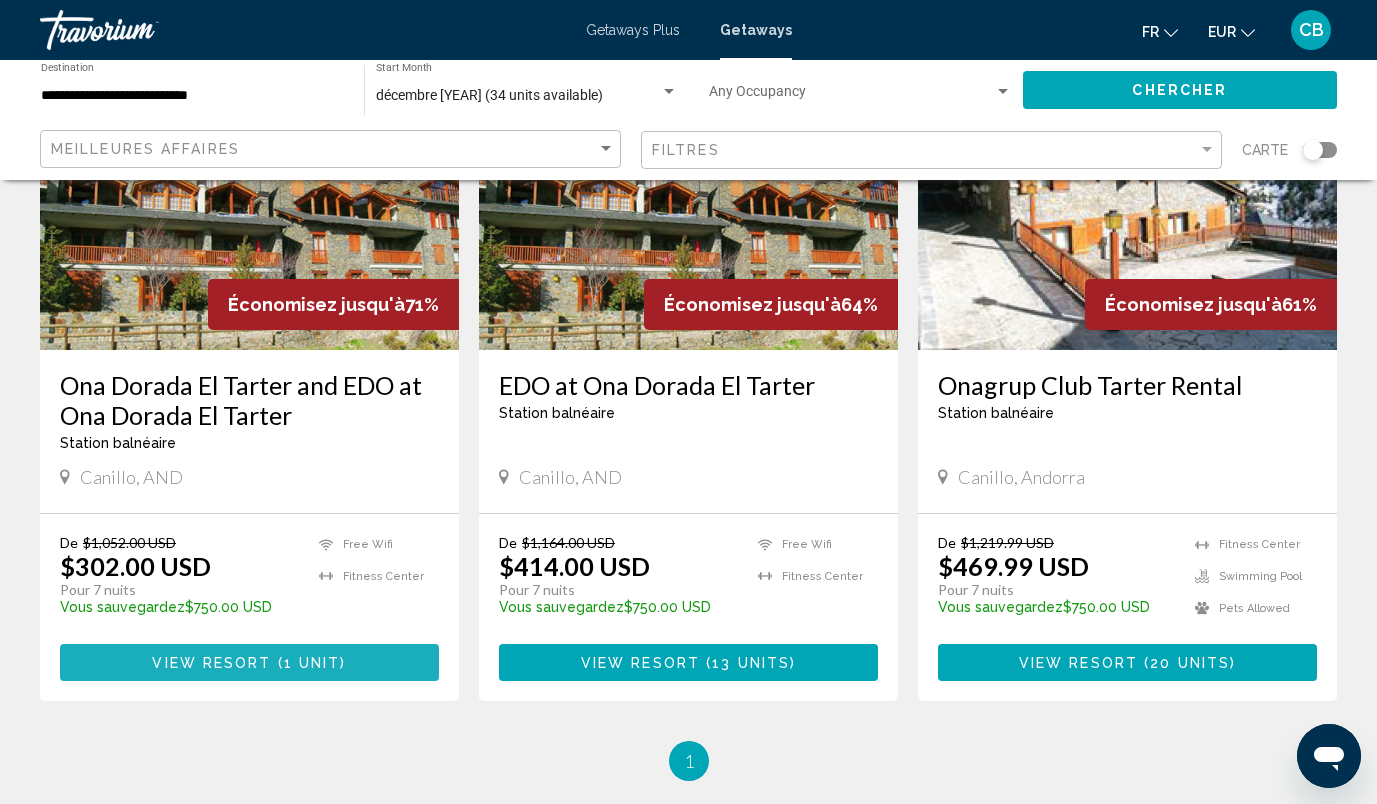 click on "View Resort    ( 1 unit )" at bounding box center [249, 662] 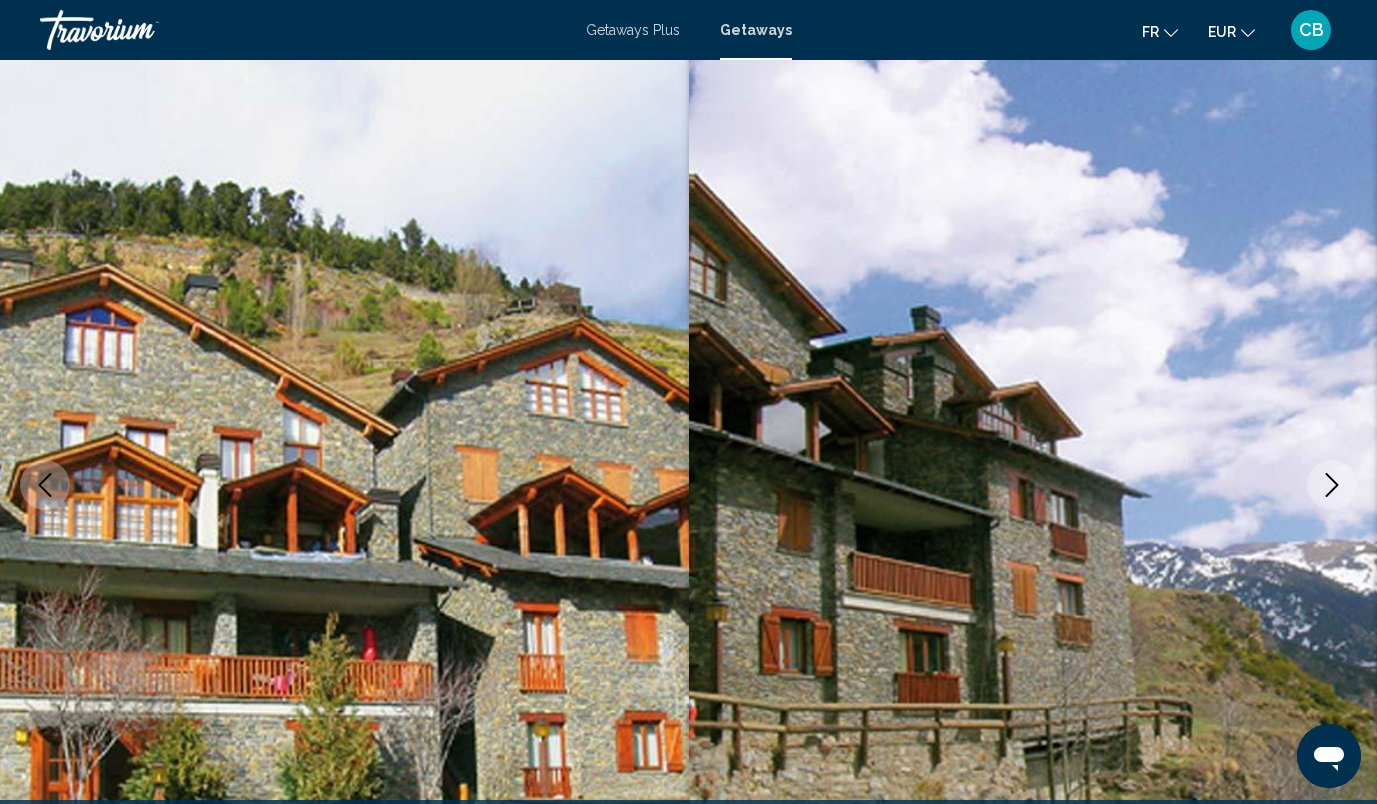 scroll, scrollTop: 0, scrollLeft: 0, axis: both 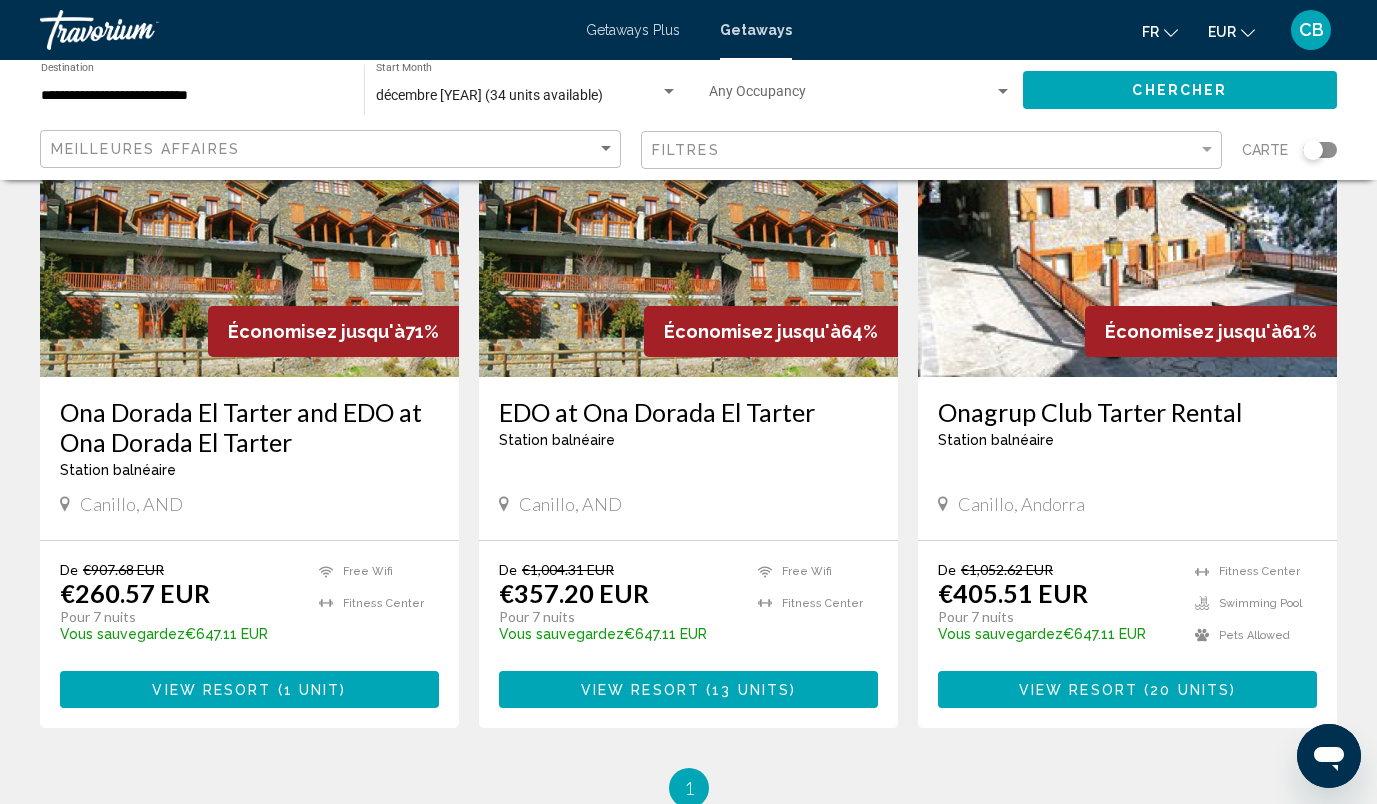 click on "Canillo, AND" at bounding box center (688, 506) 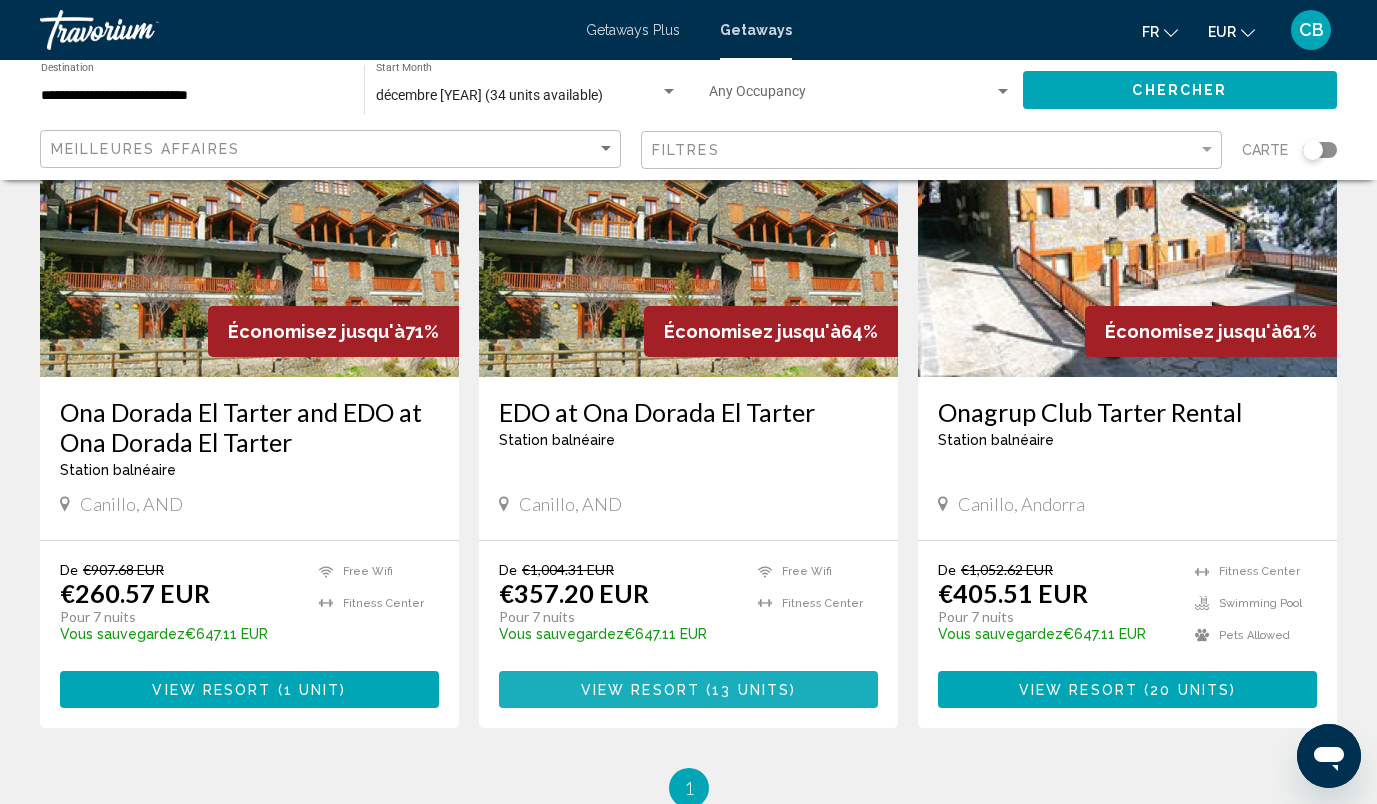 click on "View Resort    ( 13 units )" at bounding box center (688, 689) 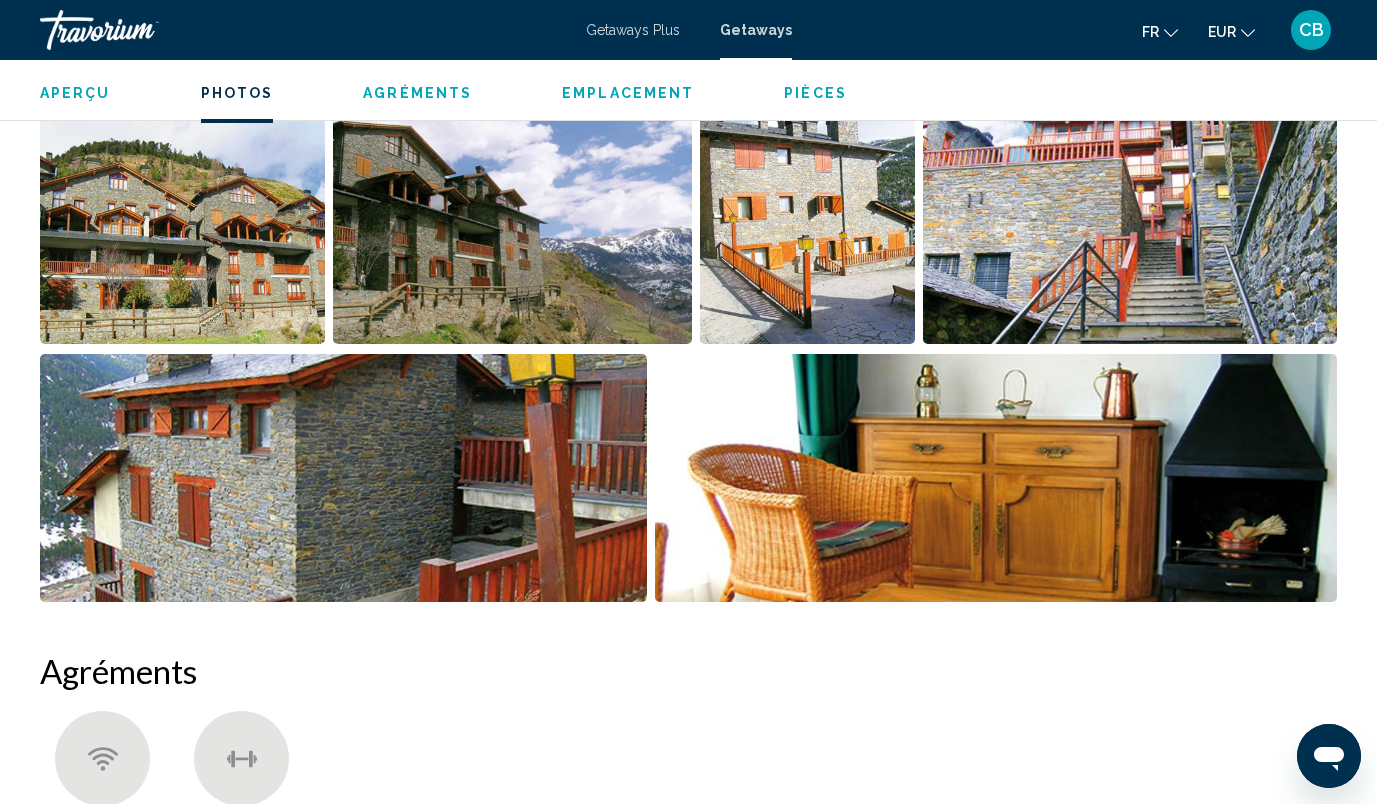 scroll, scrollTop: 1339, scrollLeft: 0, axis: vertical 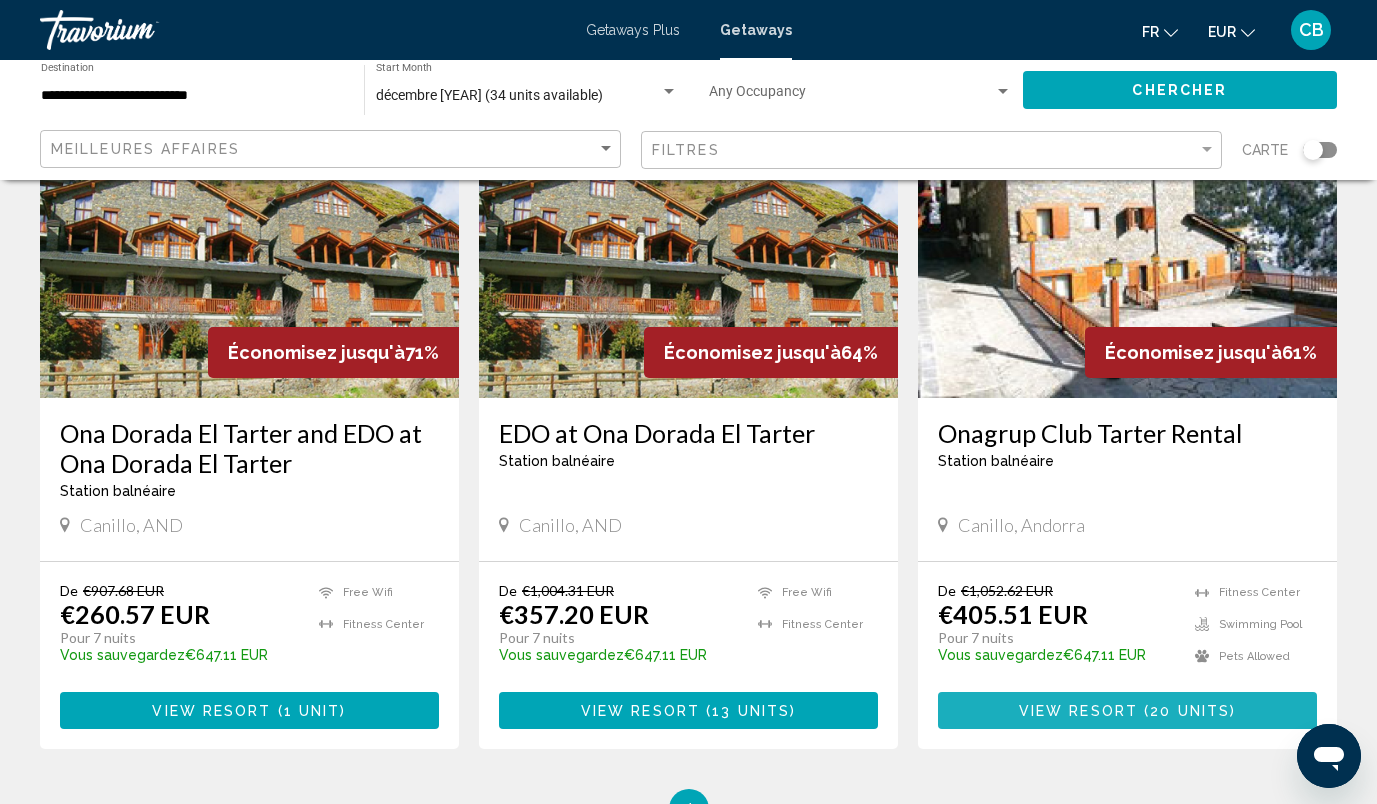 click on "View Resort" at bounding box center (1078, 711) 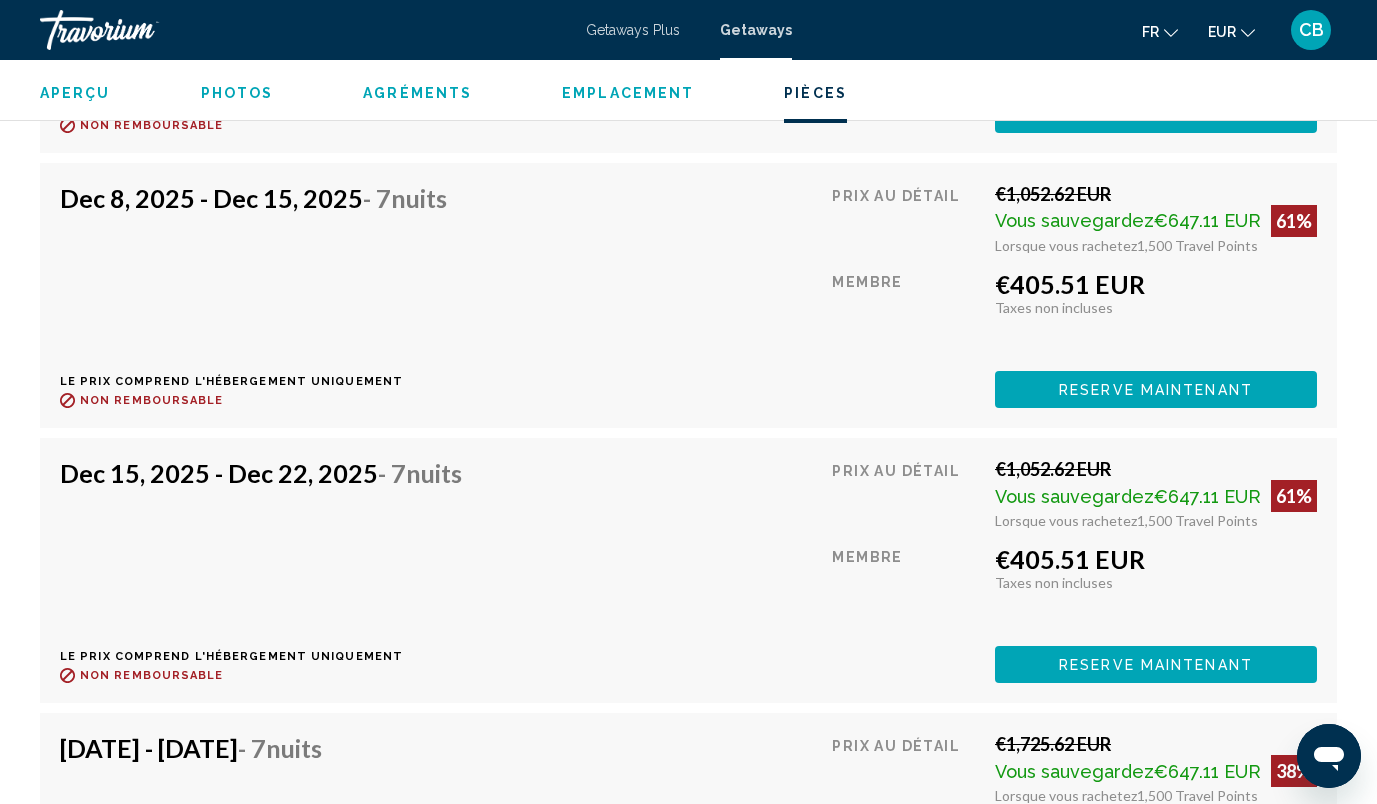 scroll, scrollTop: 4203, scrollLeft: 0, axis: vertical 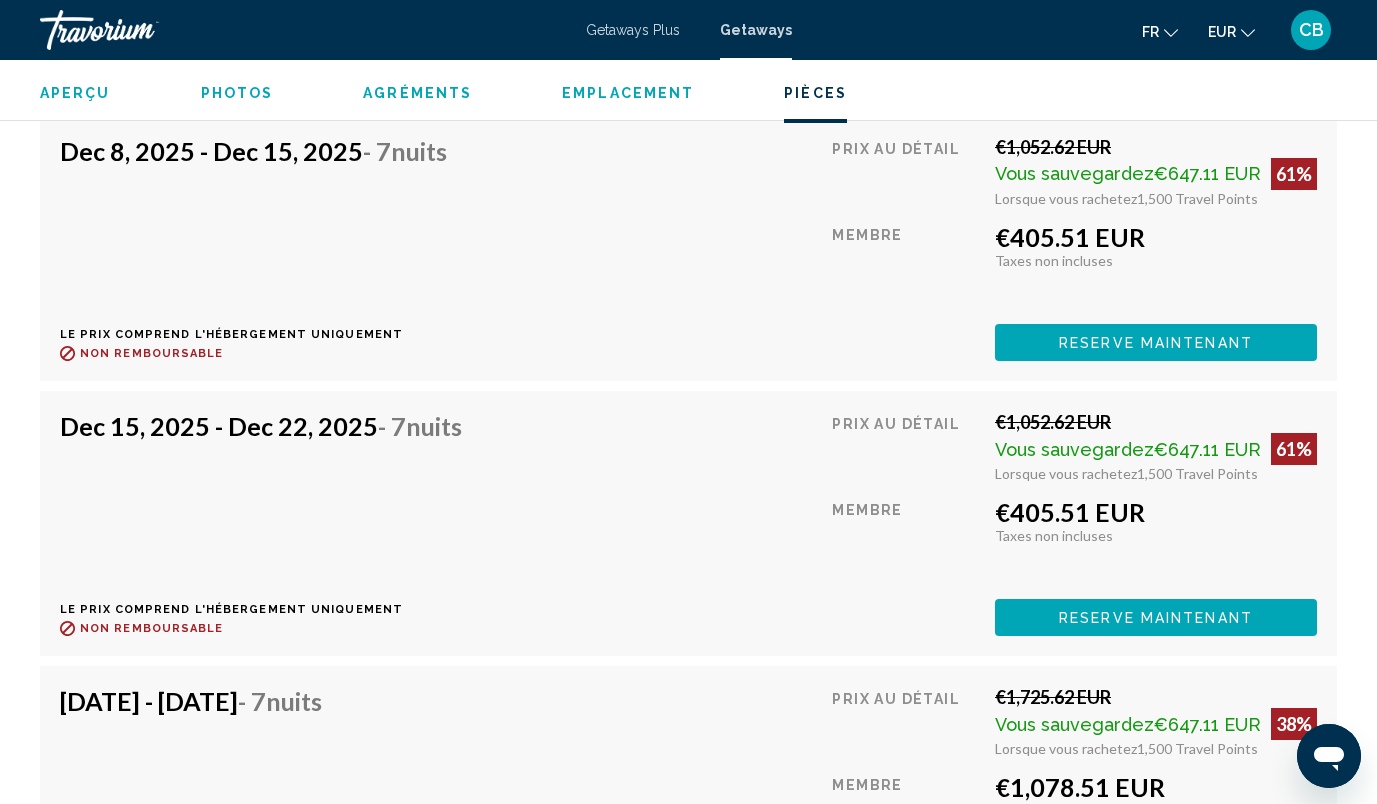 click on "Reserve maintenant" at bounding box center (1156, 68) 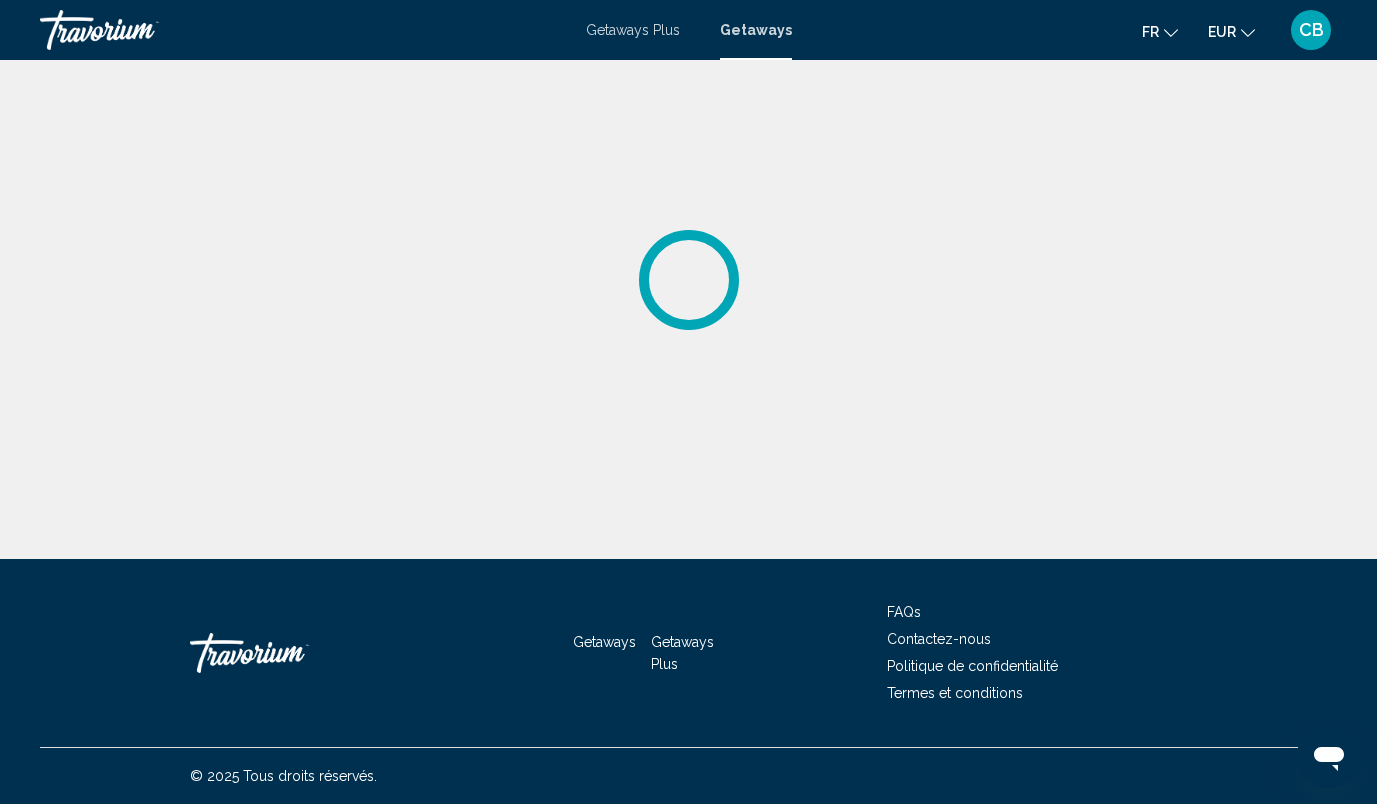 scroll, scrollTop: 0, scrollLeft: 0, axis: both 